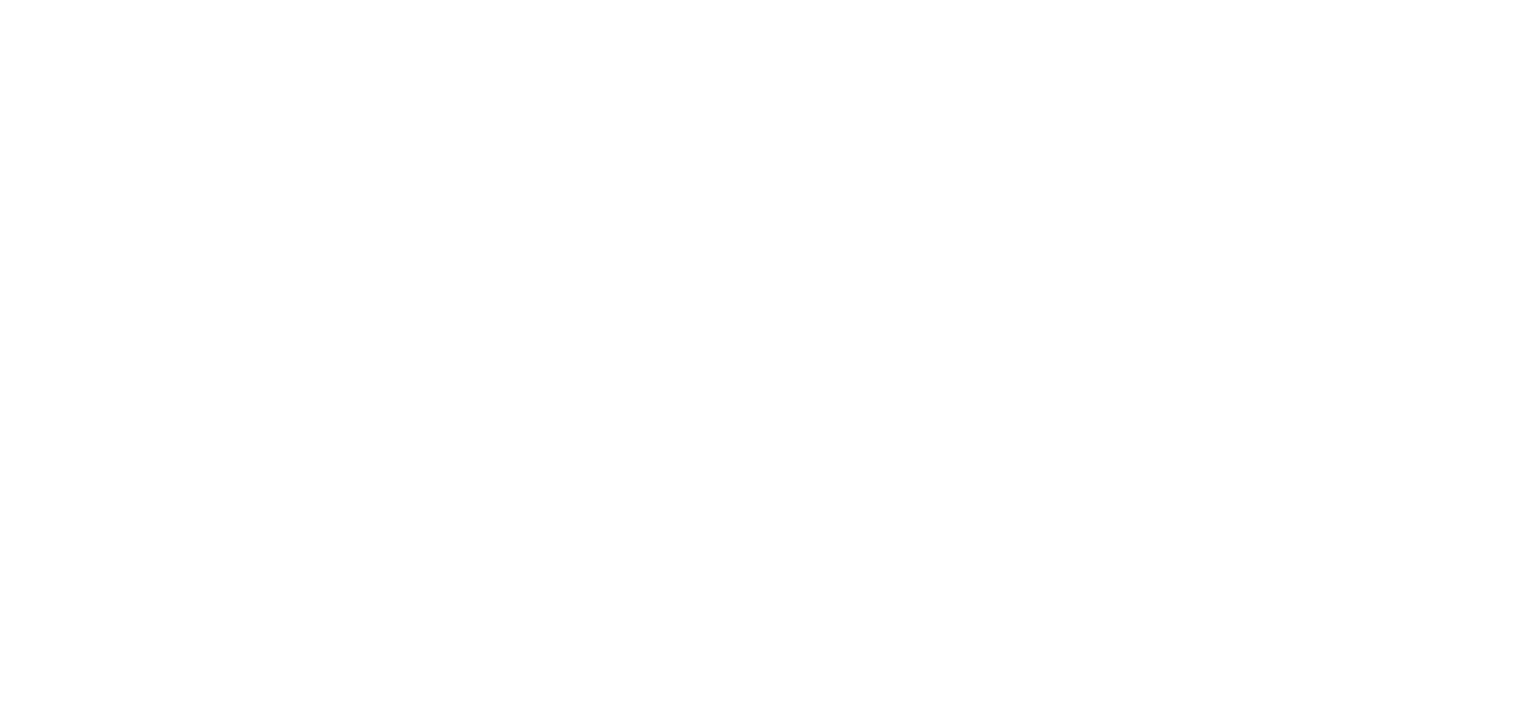 scroll, scrollTop: 0, scrollLeft: 0, axis: both 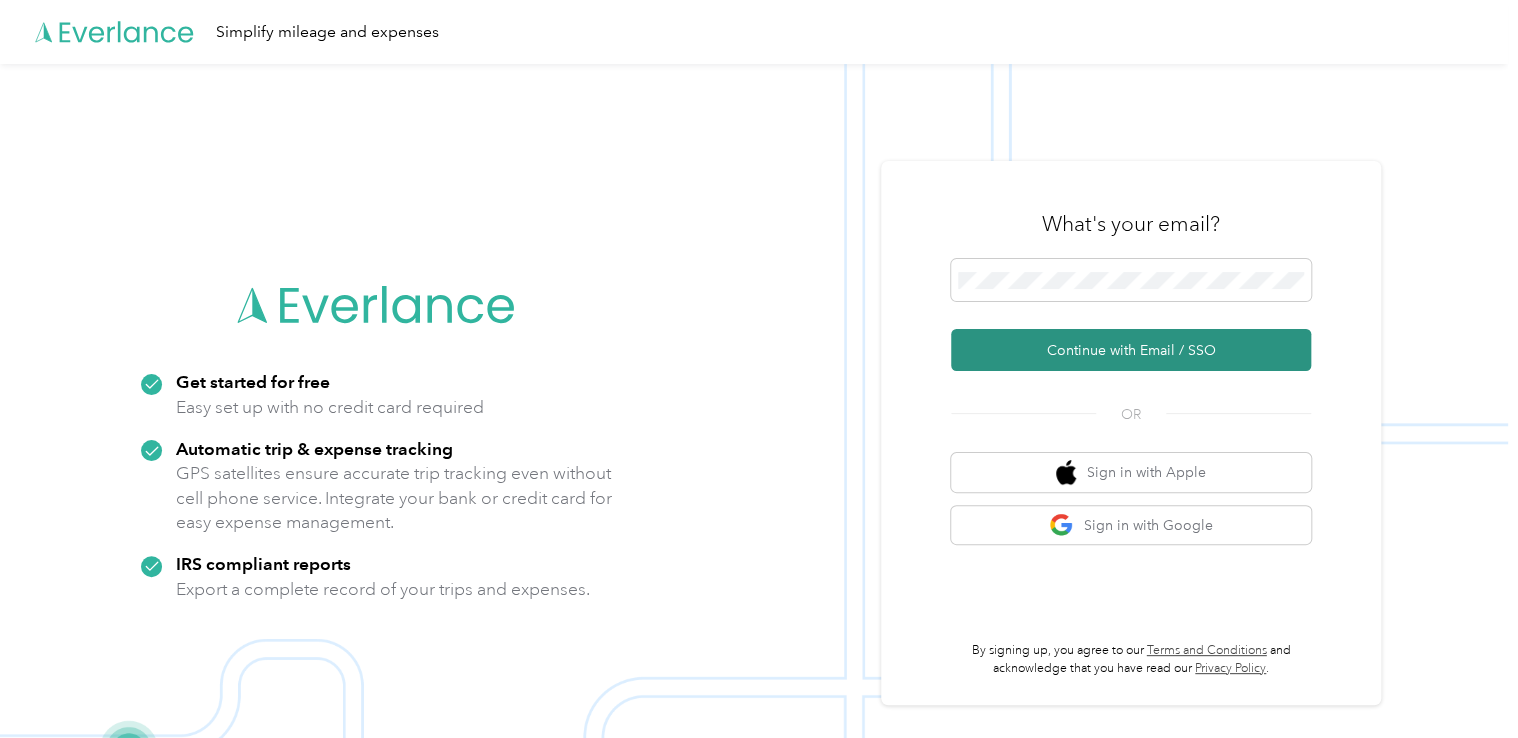click on "Continue with Email / SSO" at bounding box center (1131, 350) 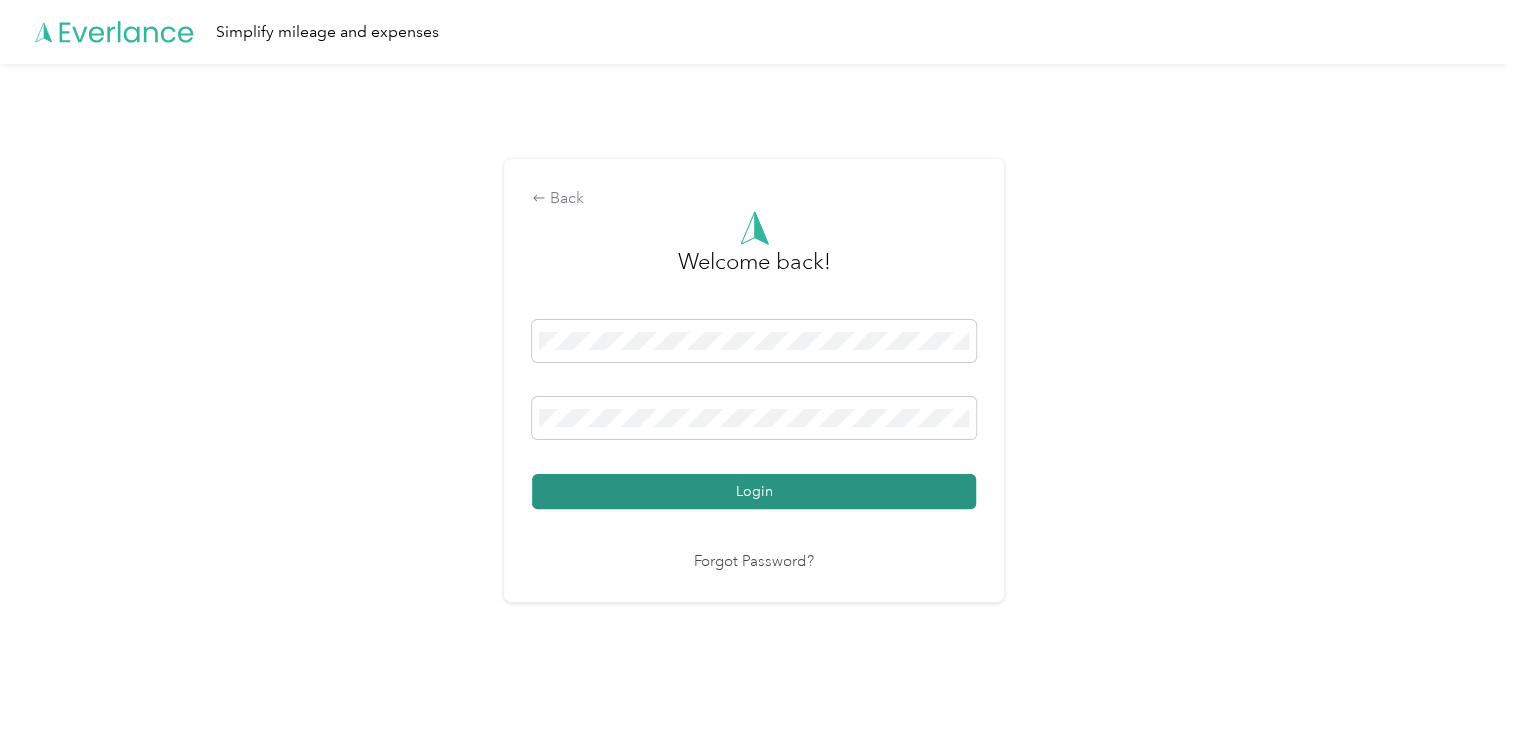 click on "Login" at bounding box center (754, 491) 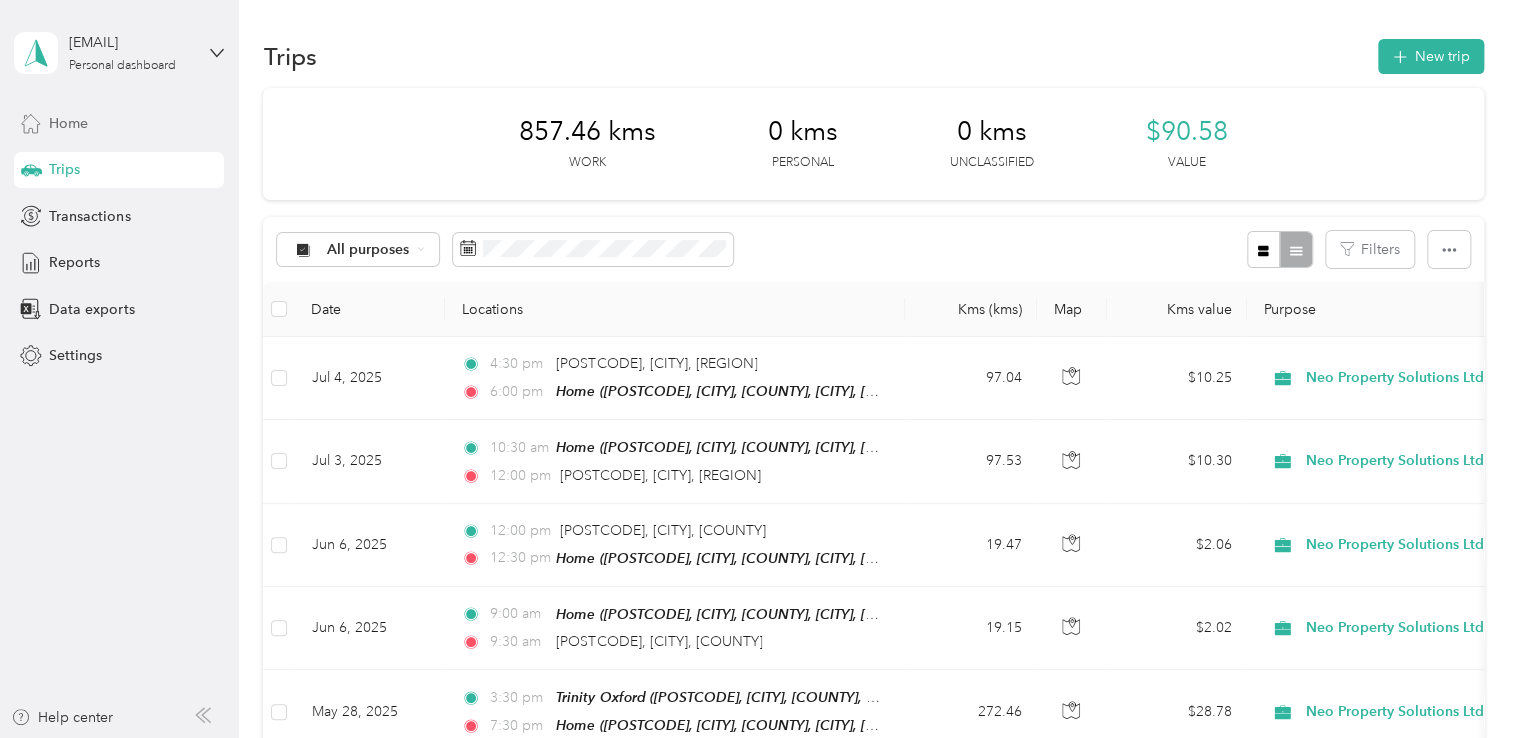 click on "Home" at bounding box center [68, 123] 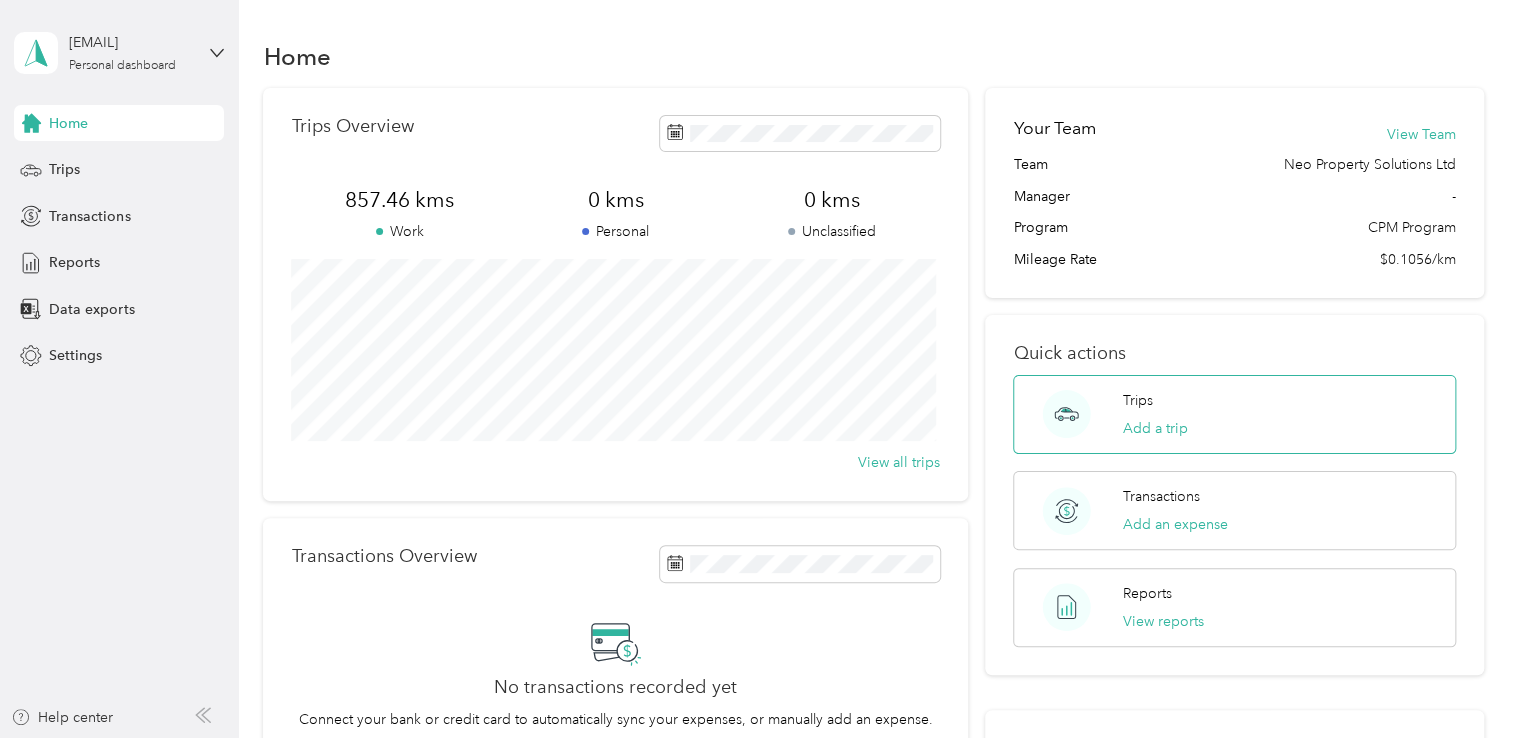click 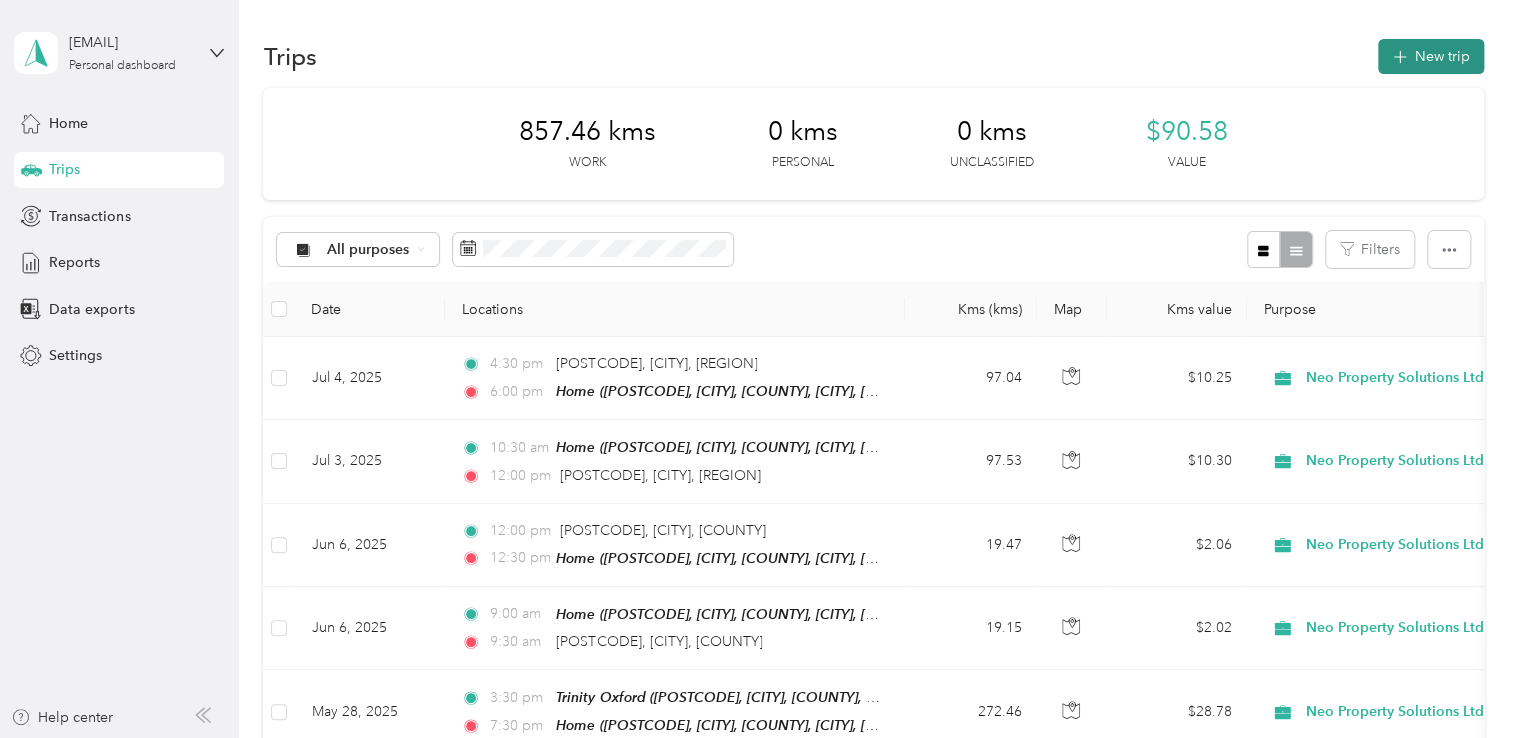 click on "New trip" at bounding box center (1431, 56) 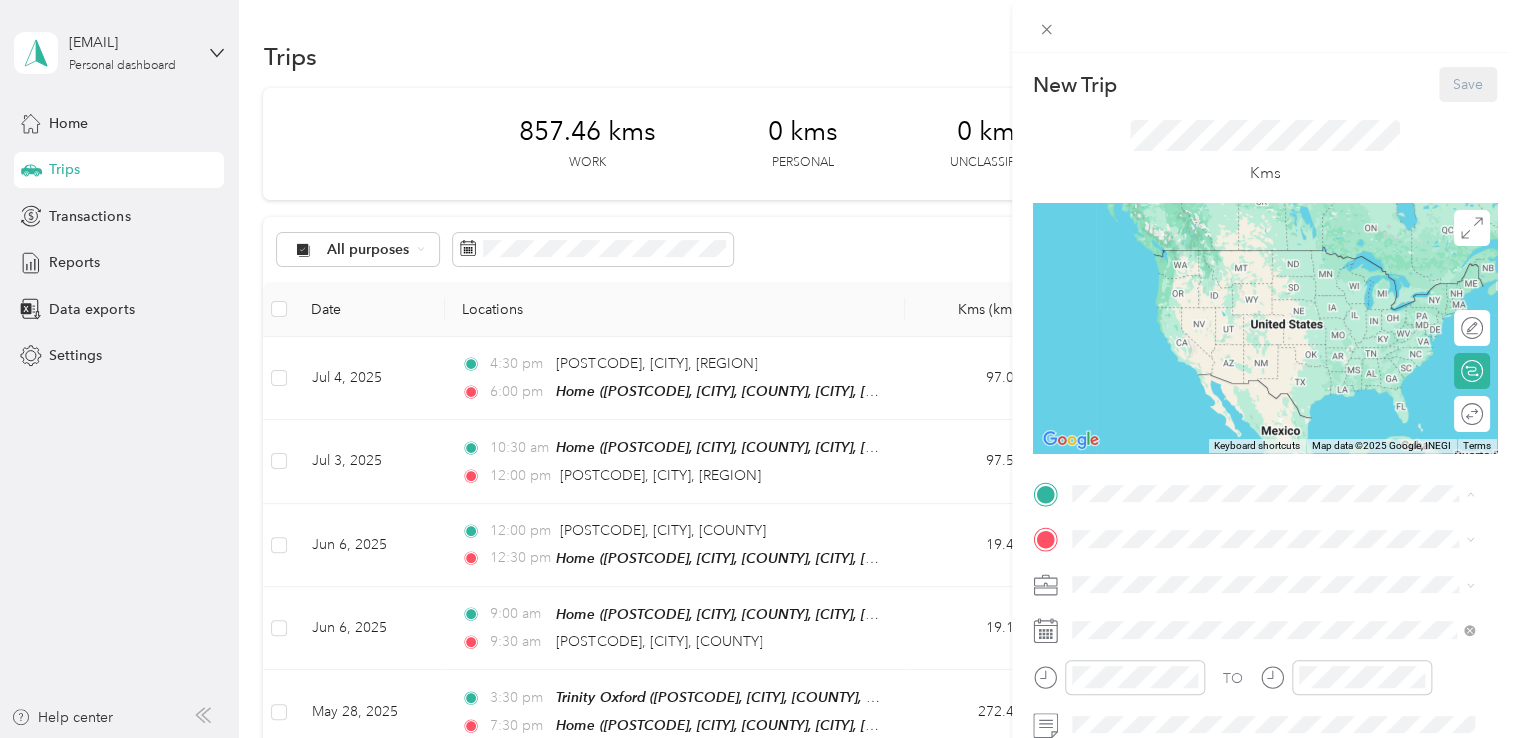 click on "Home [POSTCODE], [CITY], [COUNTY], [CITY], [COUNTRY], [COUNTRY]" at bounding box center (1288, 595) 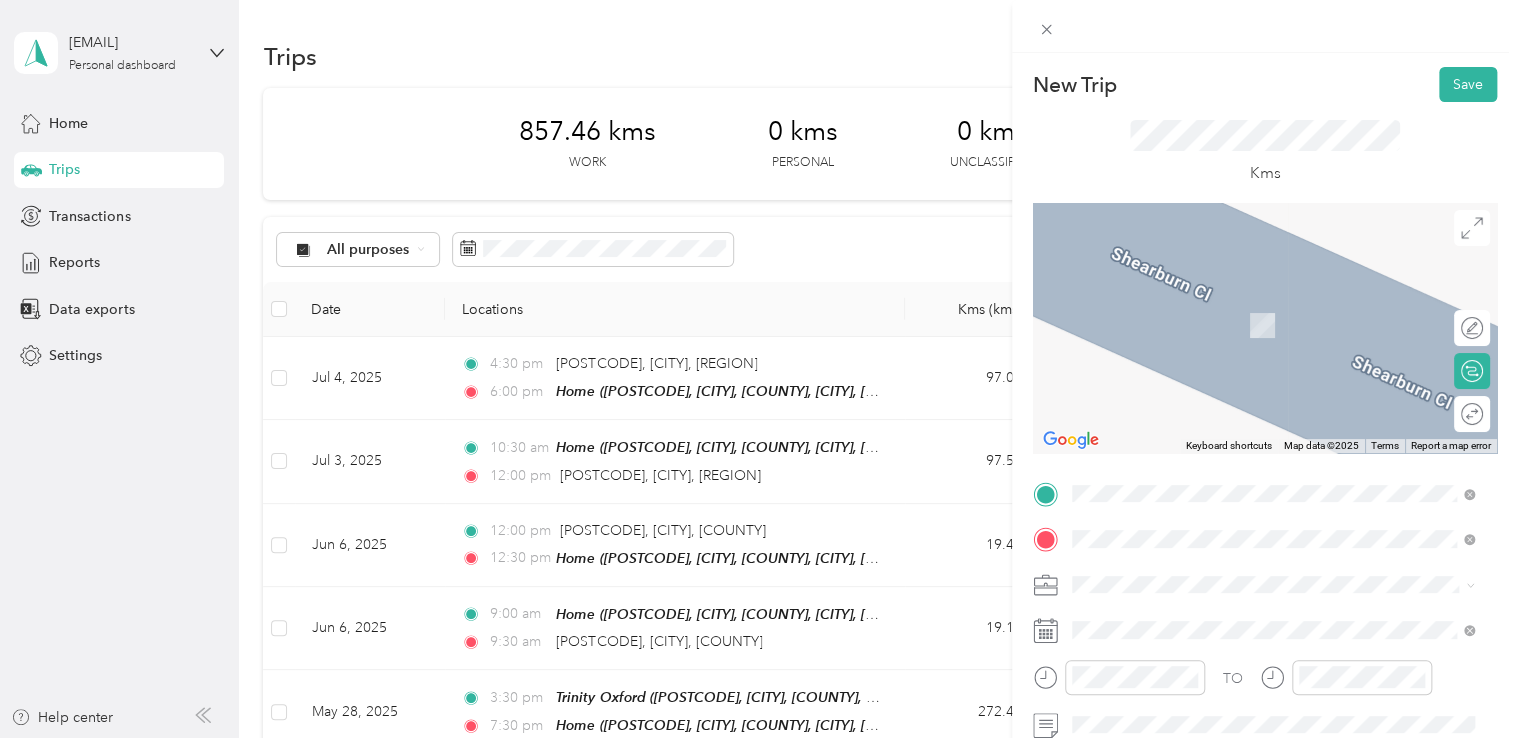 click on "[POSTCODE]
[CITY], [COUNTY], [COUNTRY], [COUNTRY]" at bounding box center (1248, 304) 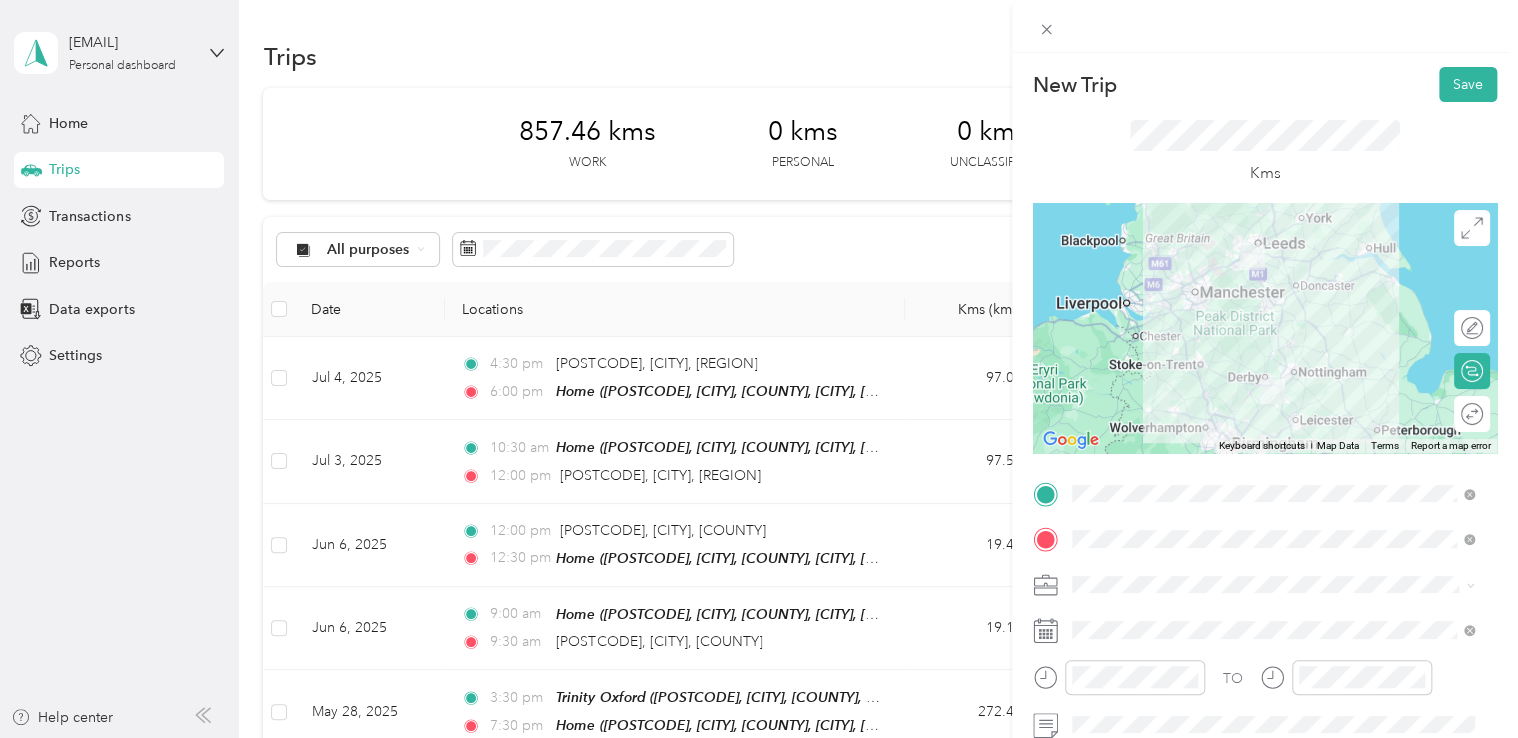 click 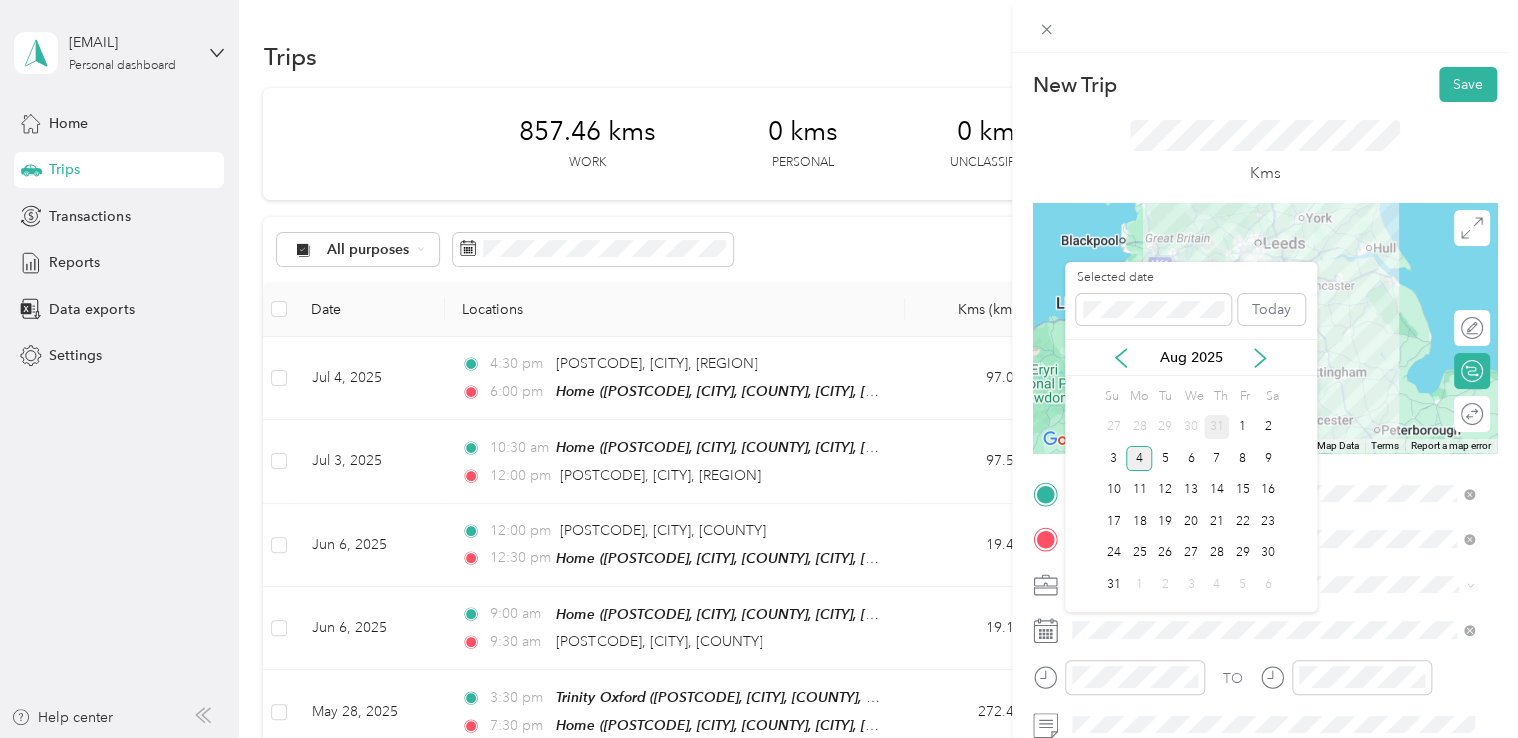 click on "31" at bounding box center (1217, 427) 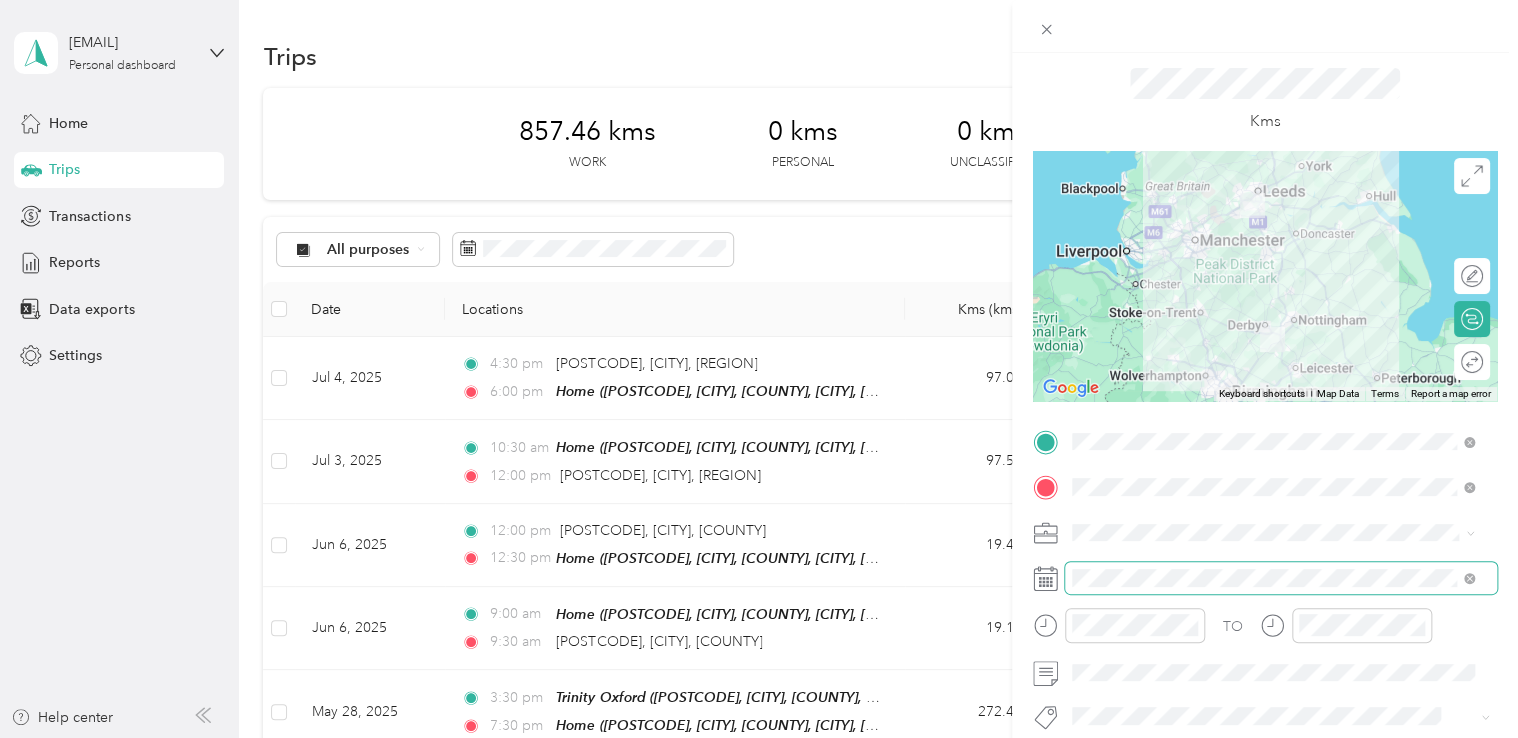 scroll, scrollTop: 100, scrollLeft: 0, axis: vertical 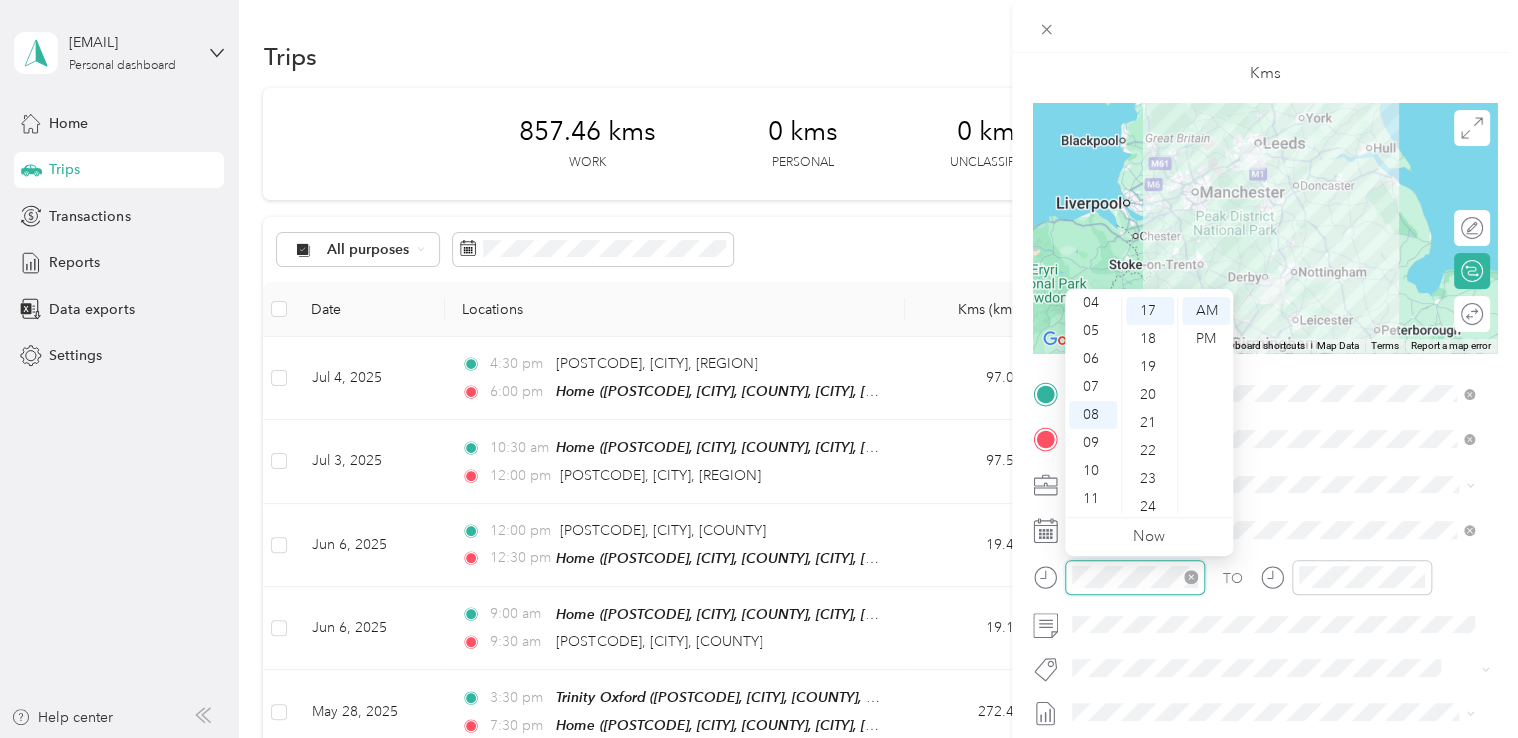 click 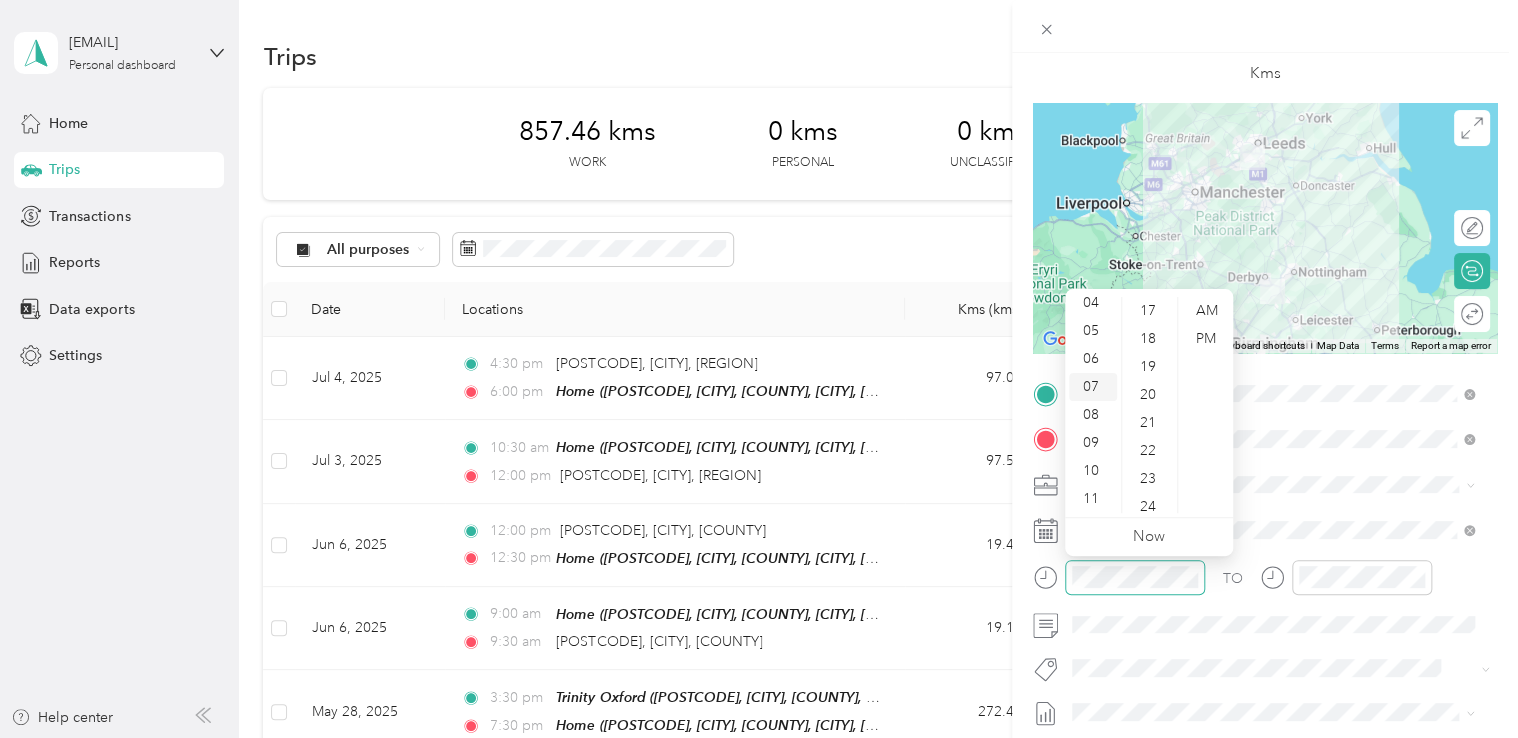 click on "07" at bounding box center [1093, 387] 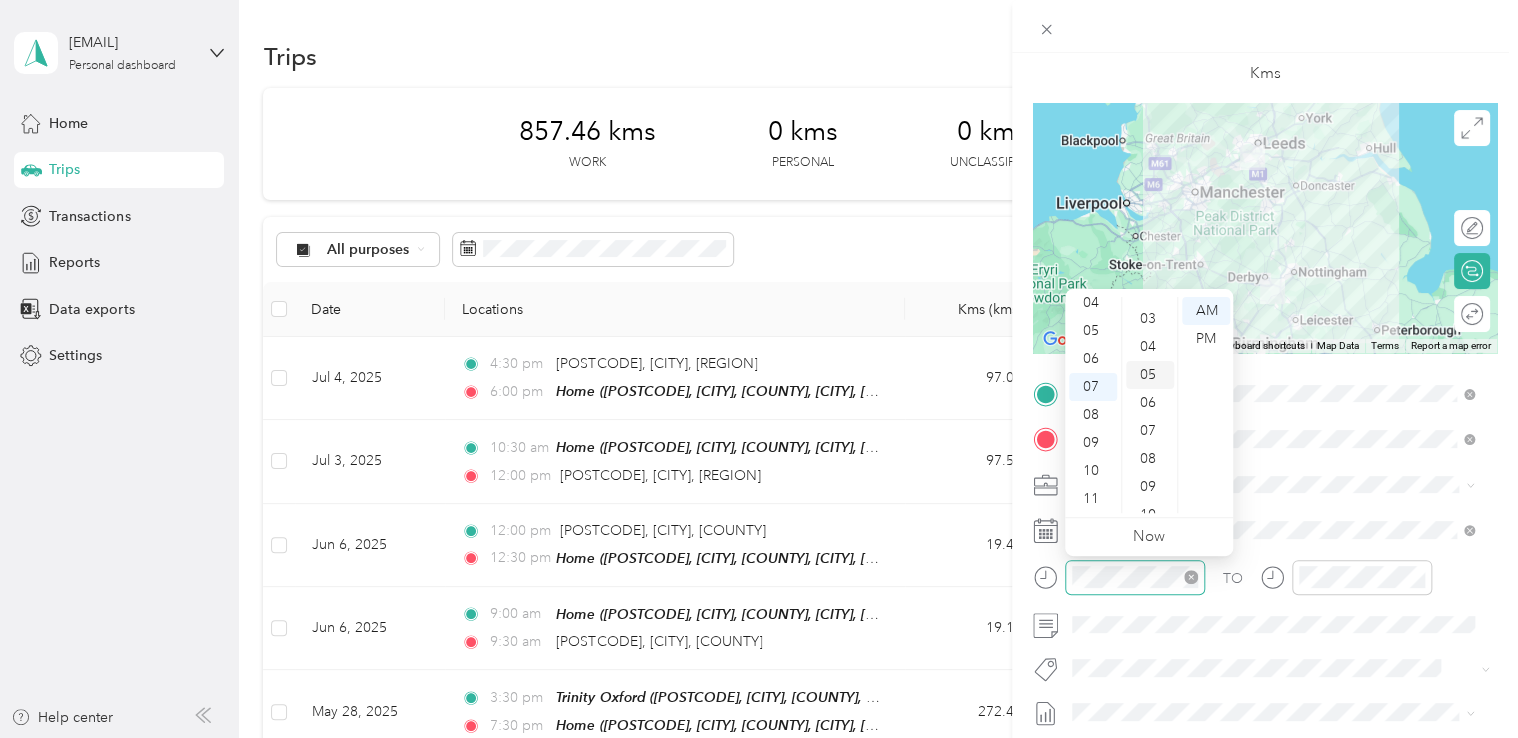 scroll, scrollTop: 0, scrollLeft: 0, axis: both 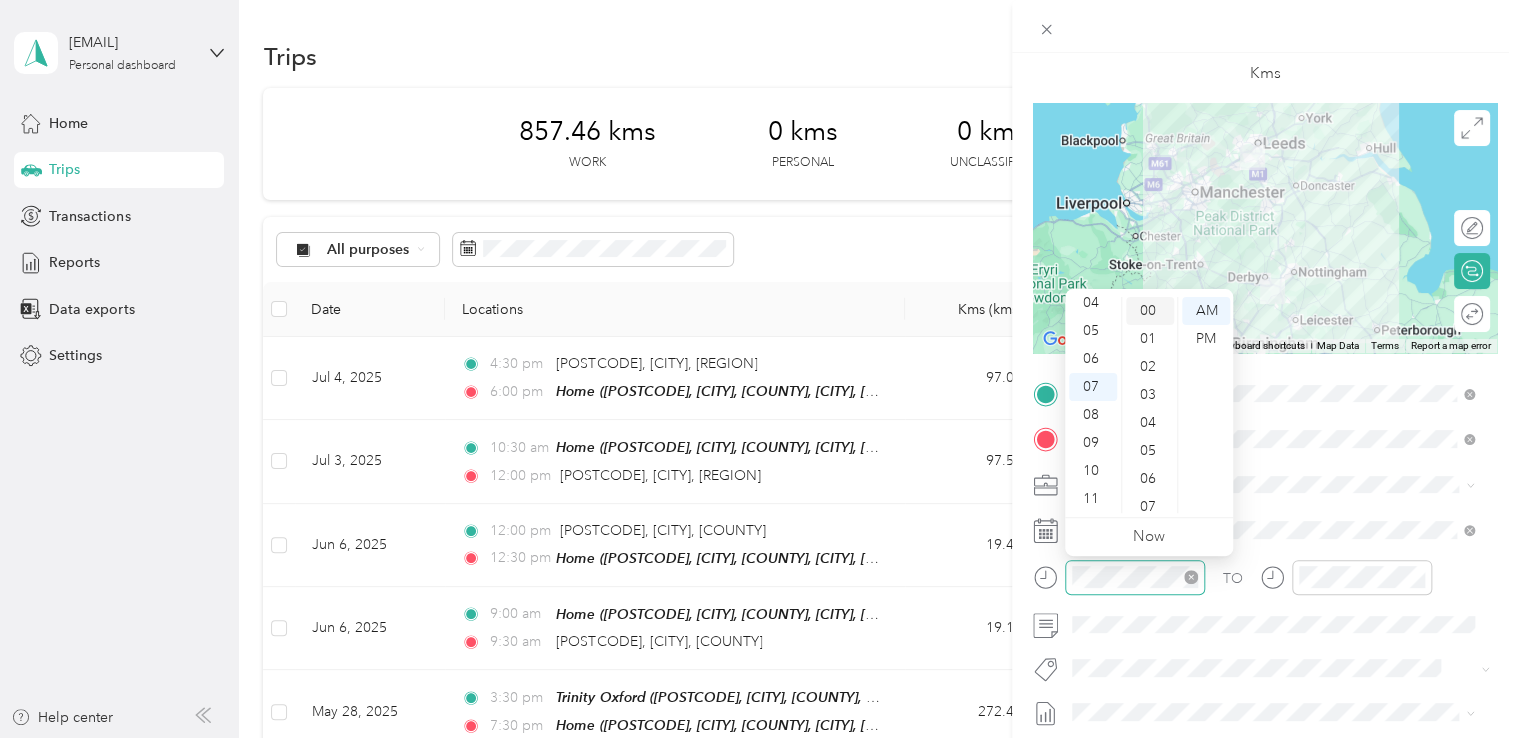 click on "00" at bounding box center [1150, 311] 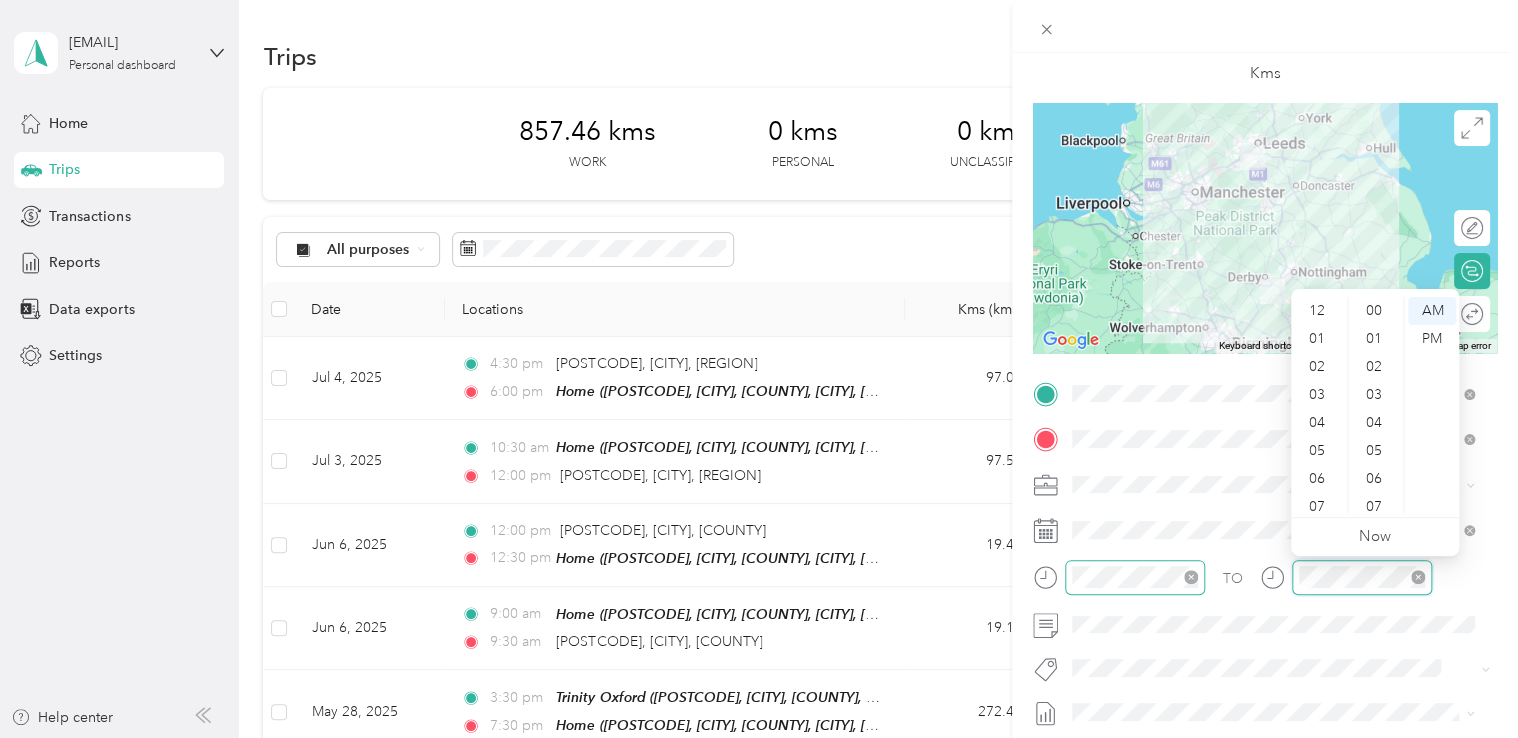 scroll, scrollTop: 476, scrollLeft: 0, axis: vertical 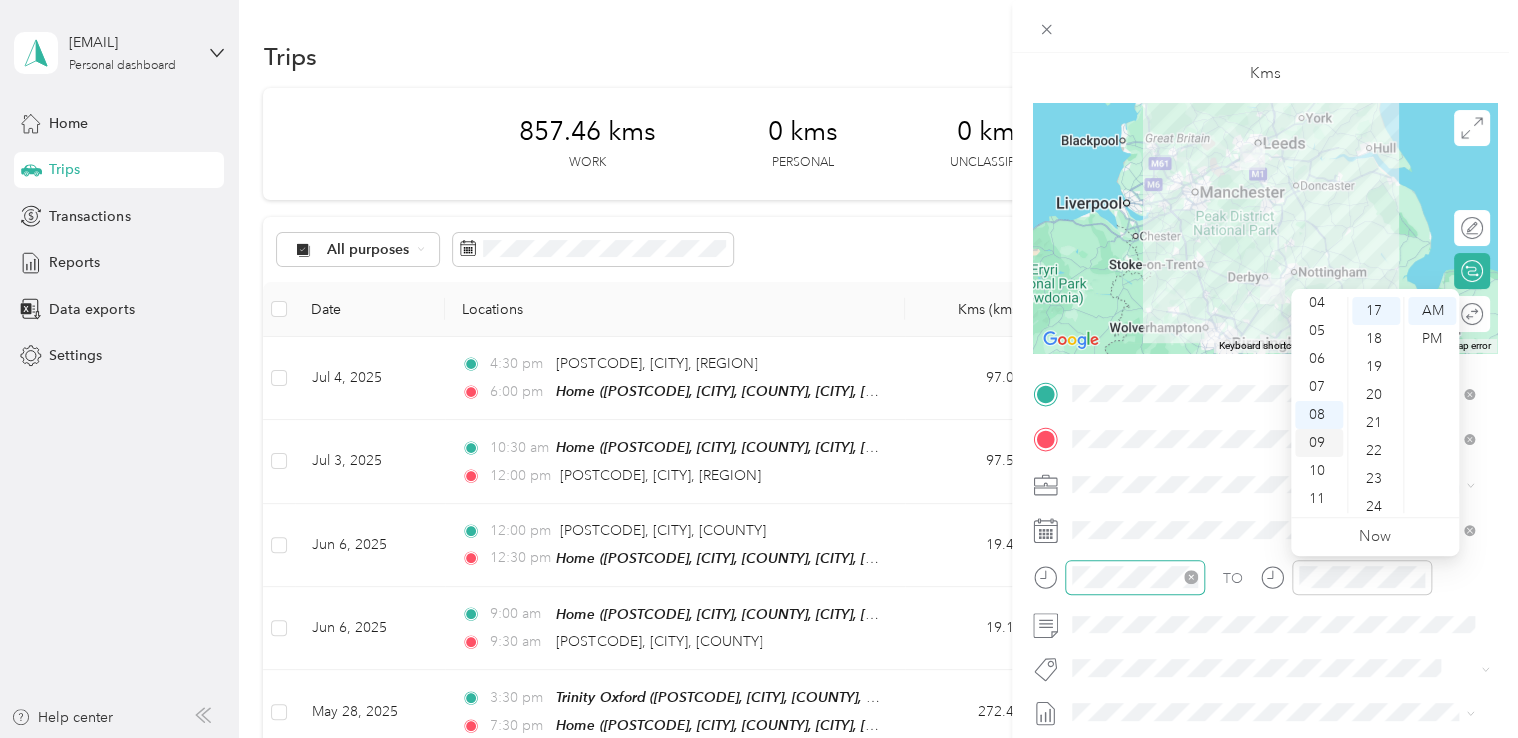 click on "09" at bounding box center (1319, 443) 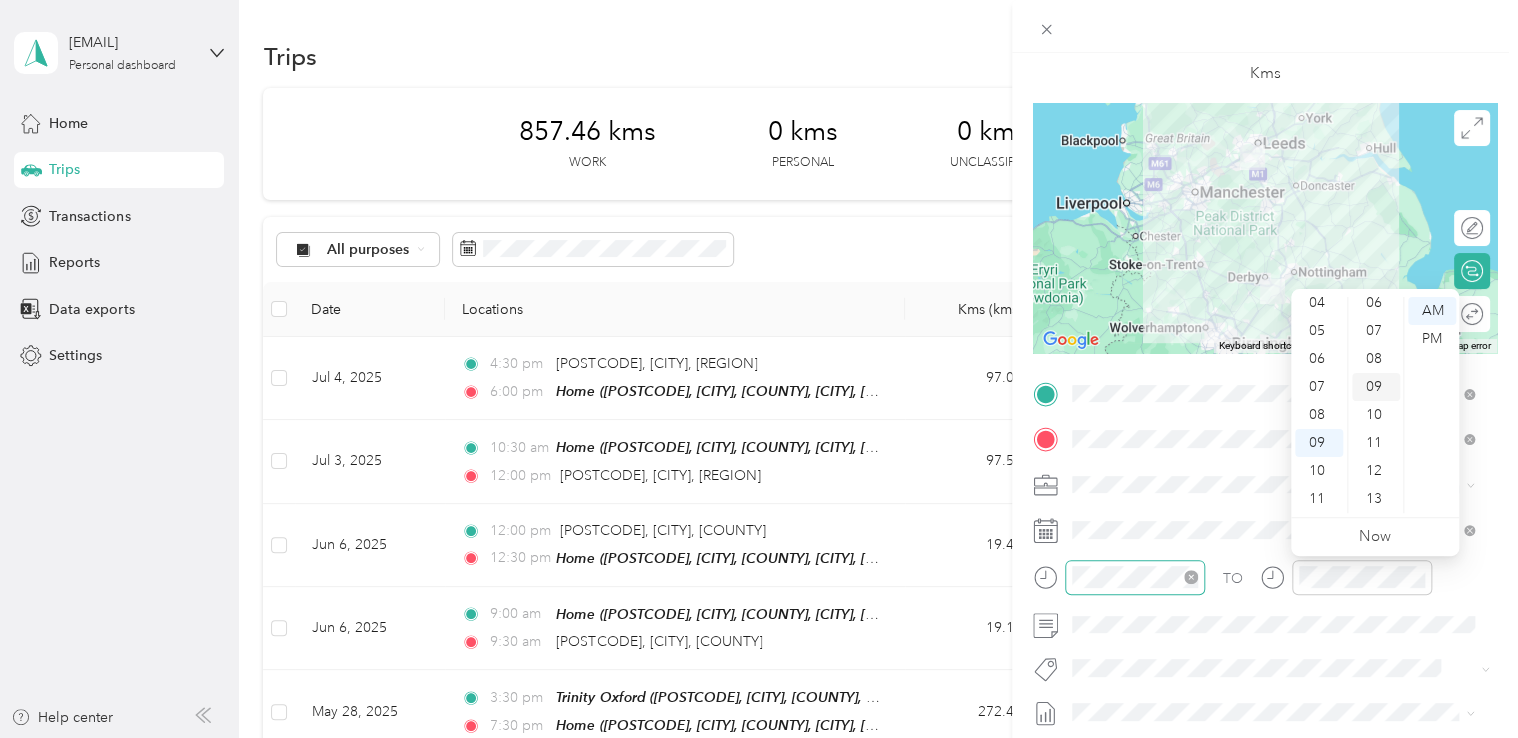 scroll, scrollTop: 0, scrollLeft: 0, axis: both 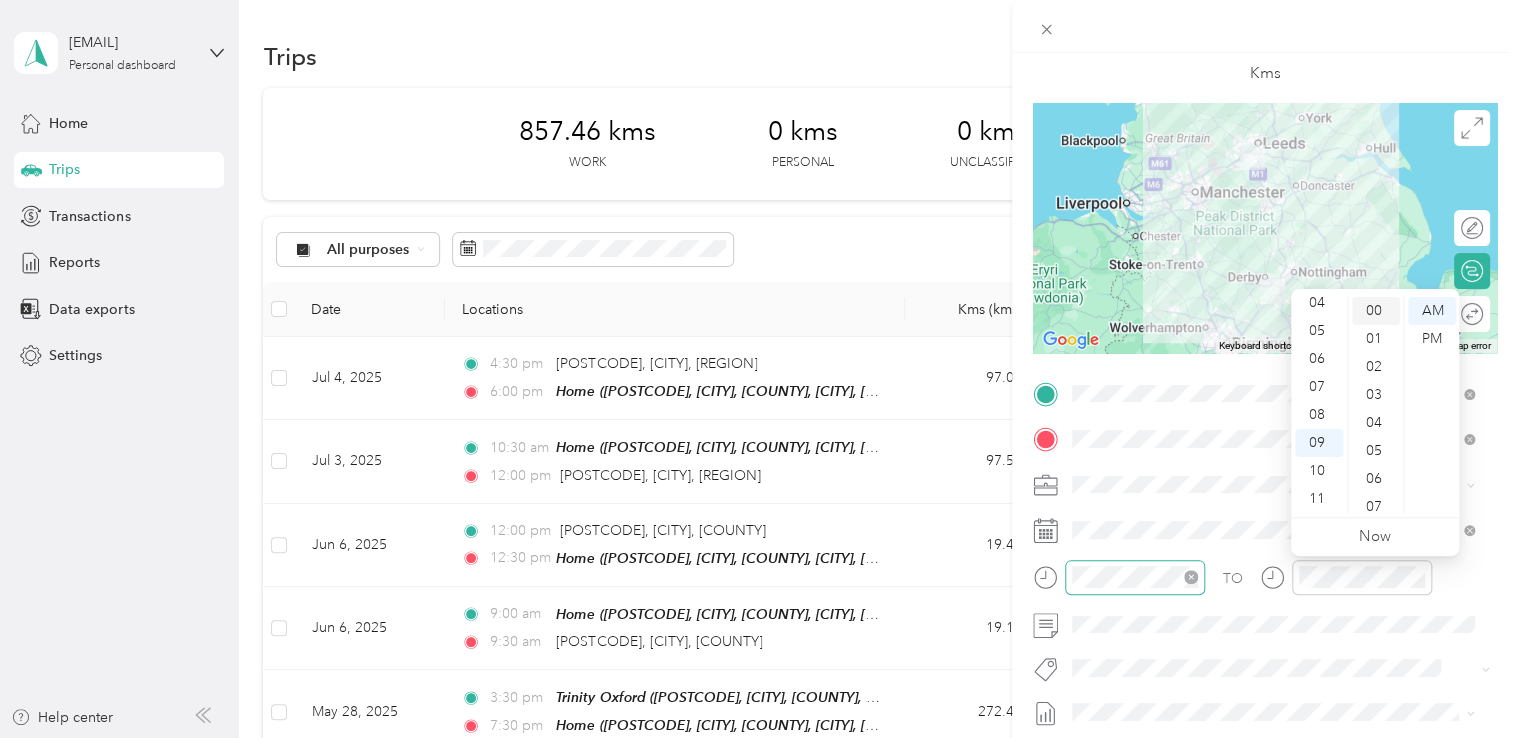 click on "00" at bounding box center [1376, 311] 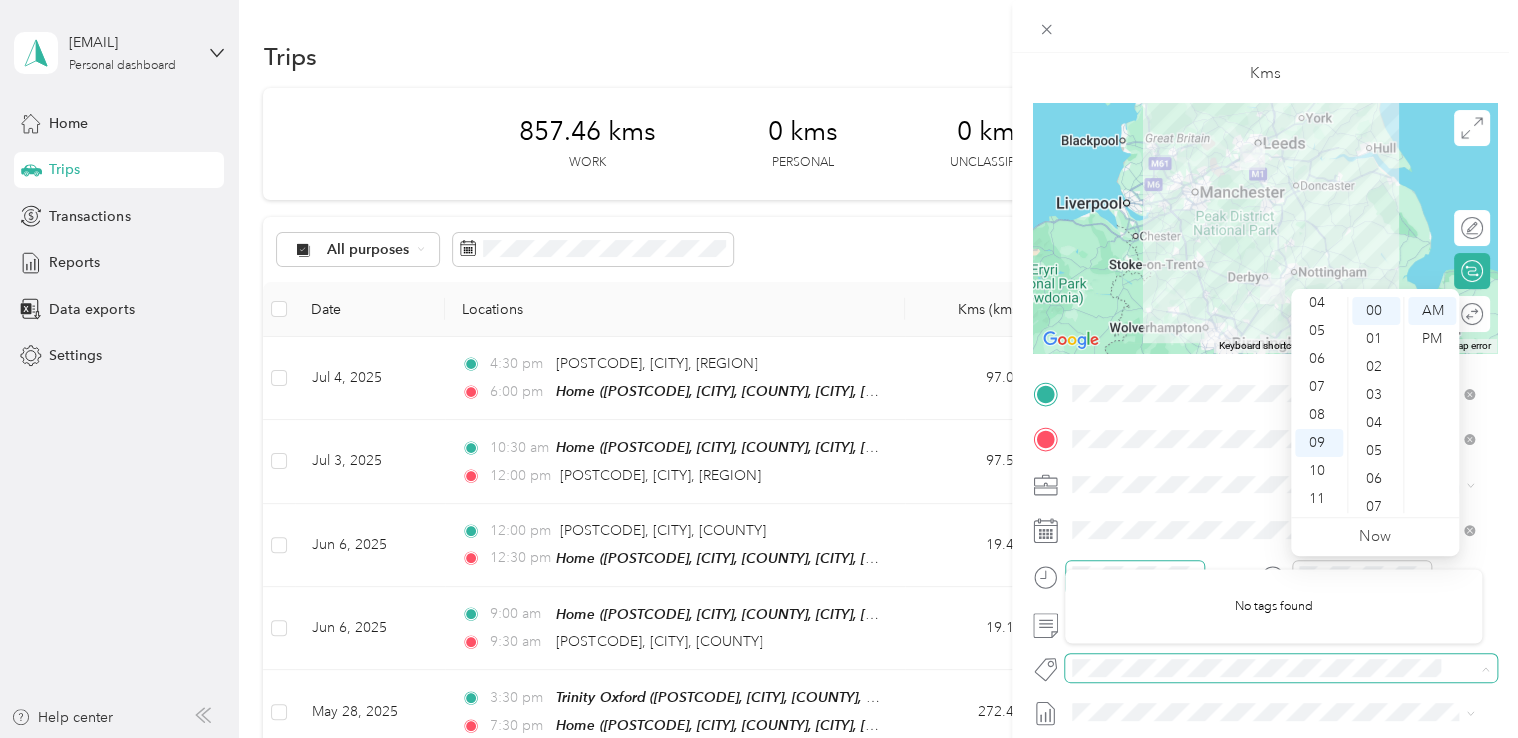 click at bounding box center (1281, 668) 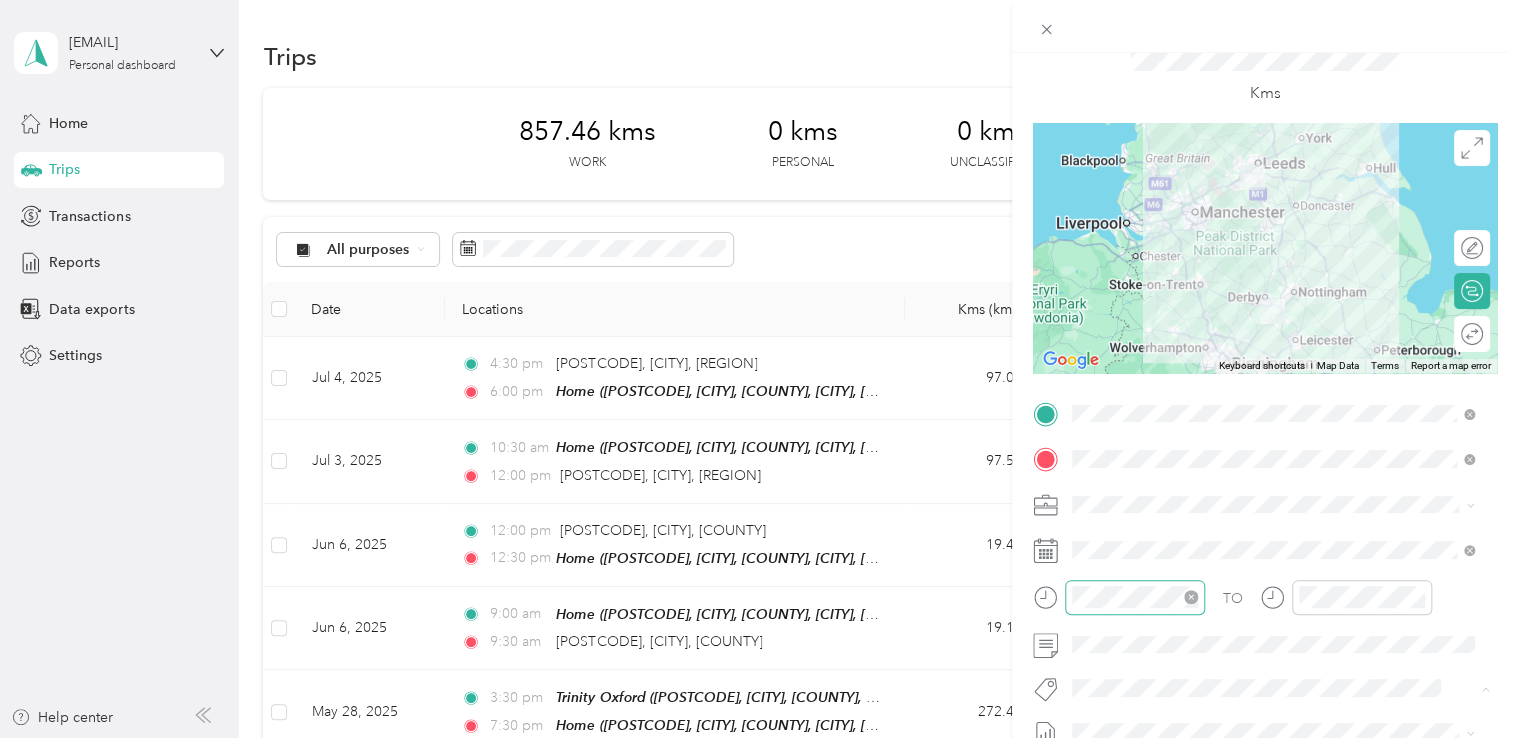 scroll, scrollTop: 0, scrollLeft: 0, axis: both 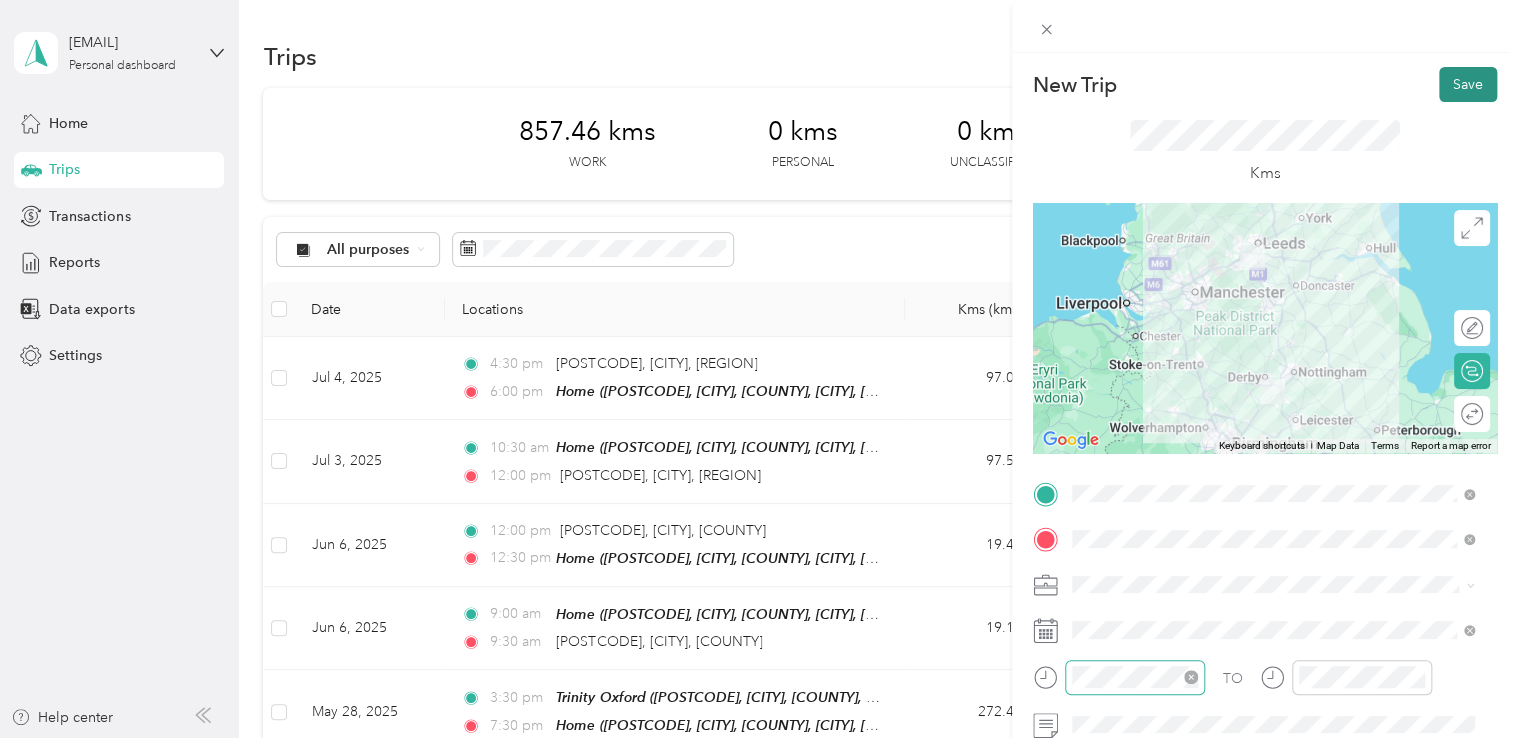 click on "Save" at bounding box center (1468, 84) 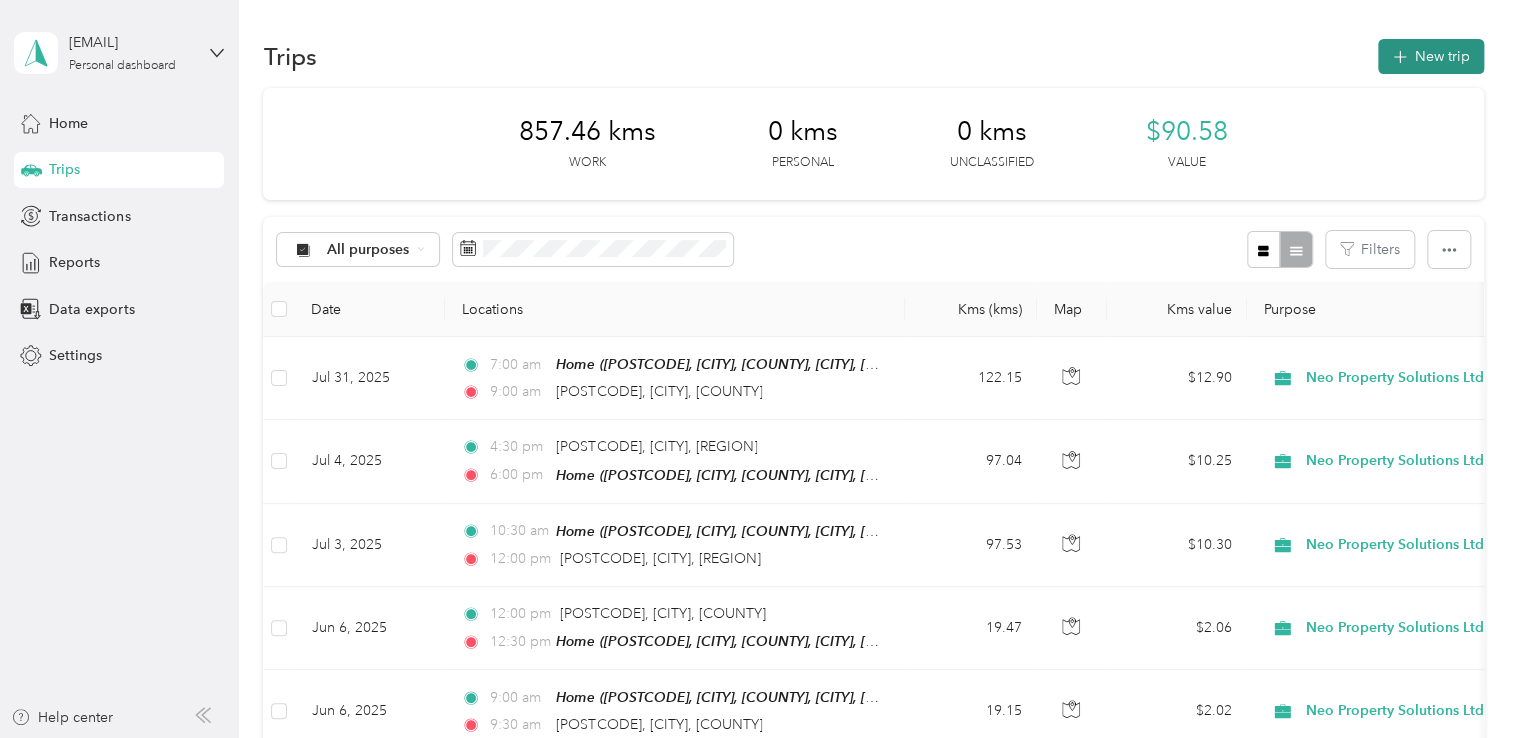 click on "New trip" at bounding box center [1431, 56] 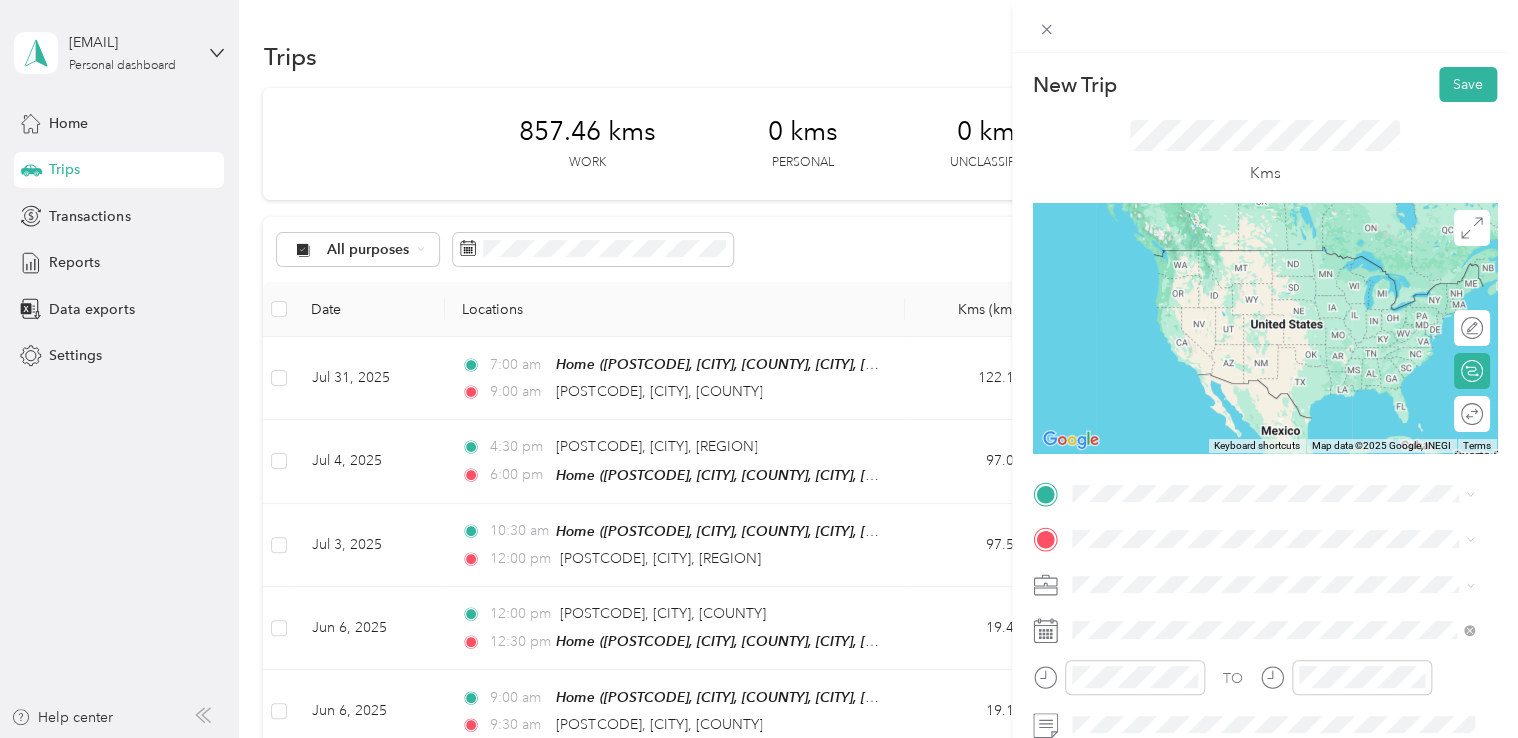 click on "[POSTCODE]
[CITY], [COUNTY], [COUNTRY], [COUNTRY]" at bounding box center [1248, 254] 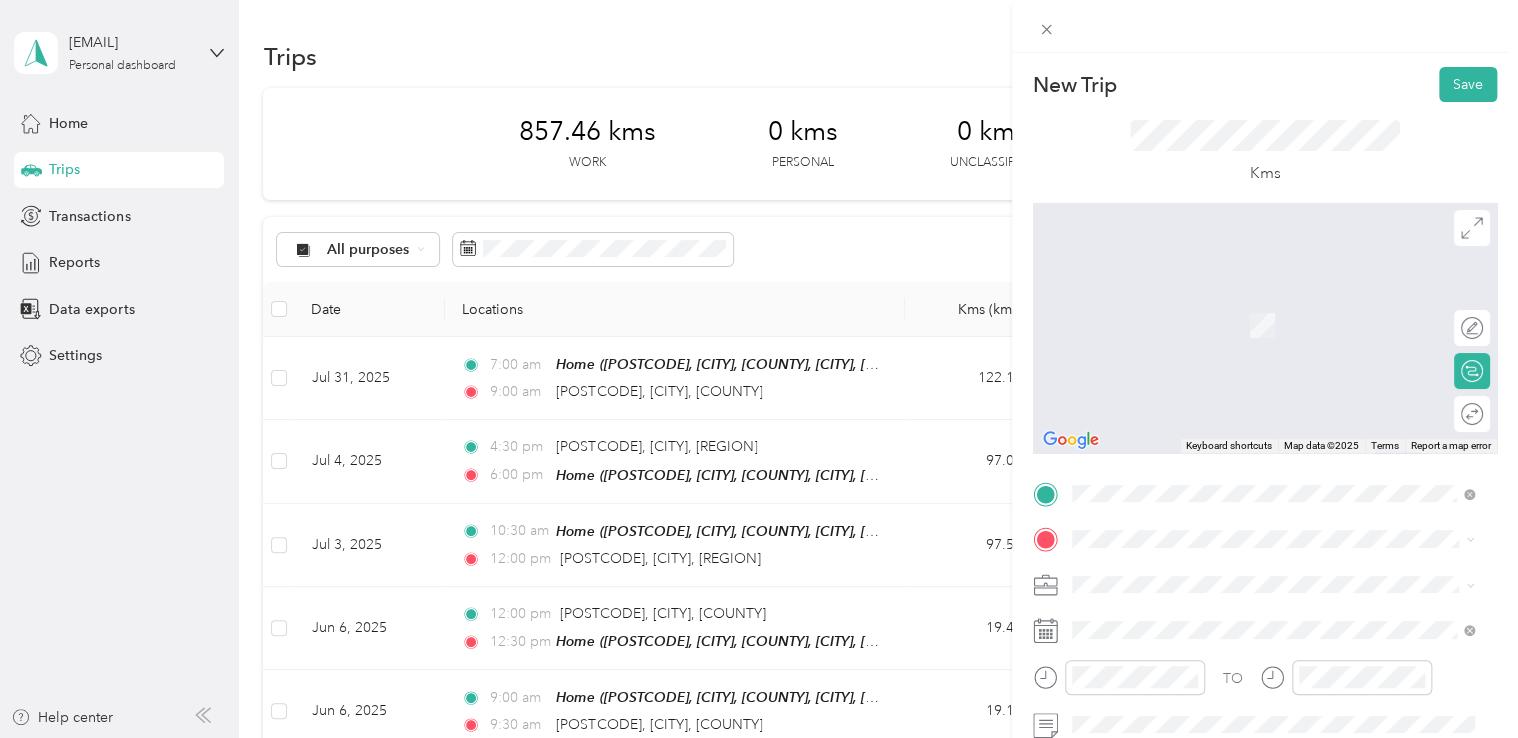 scroll, scrollTop: 100, scrollLeft: 0, axis: vertical 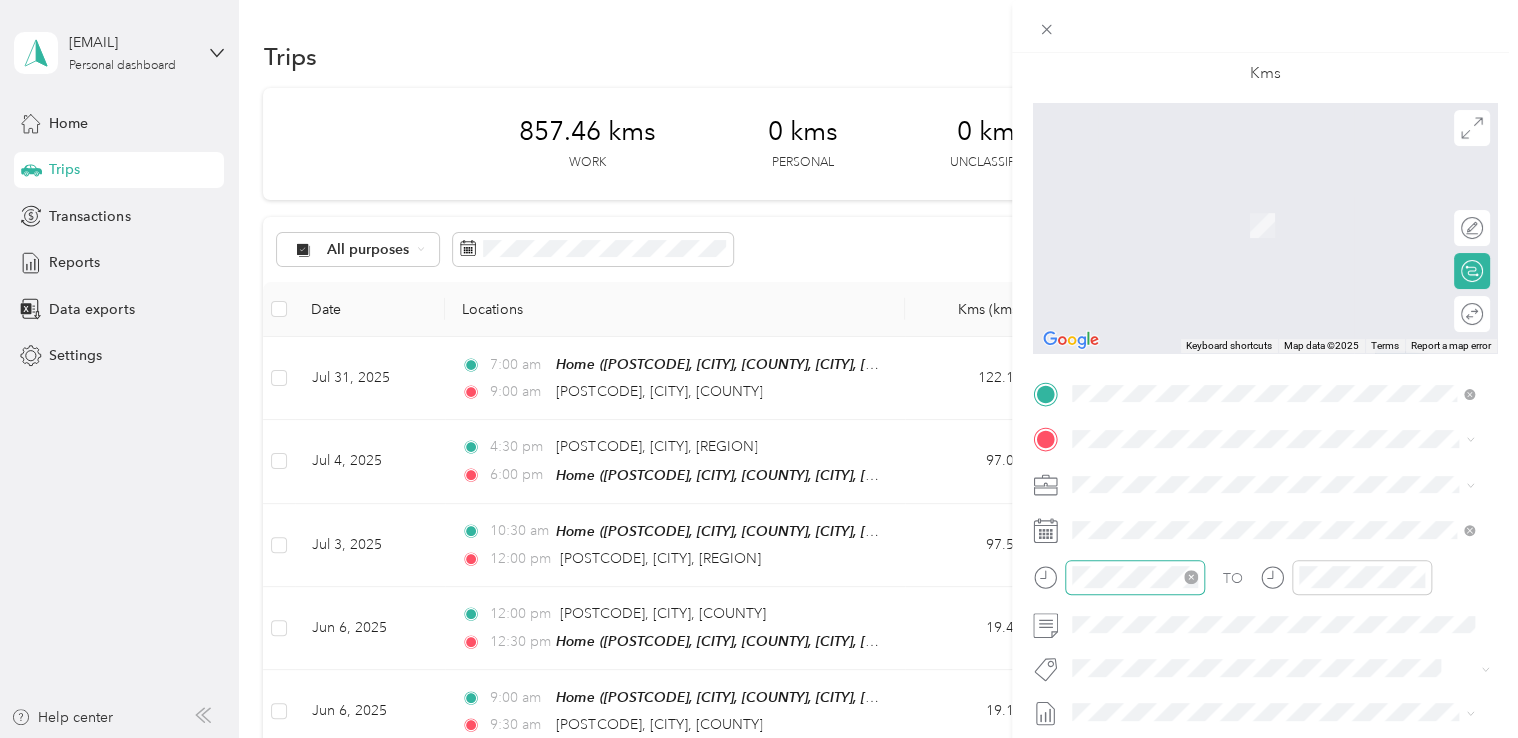 click 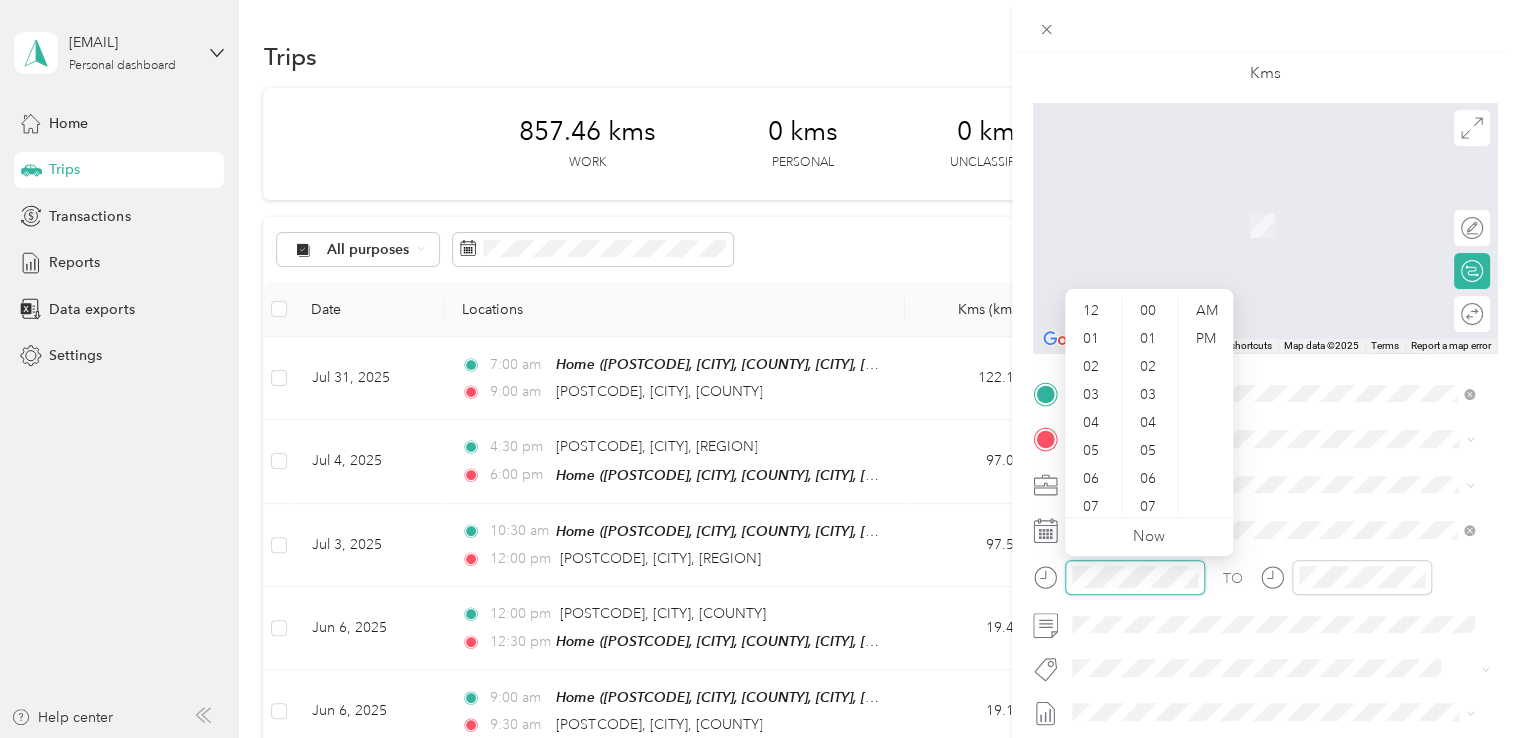 scroll, scrollTop: 504, scrollLeft: 0, axis: vertical 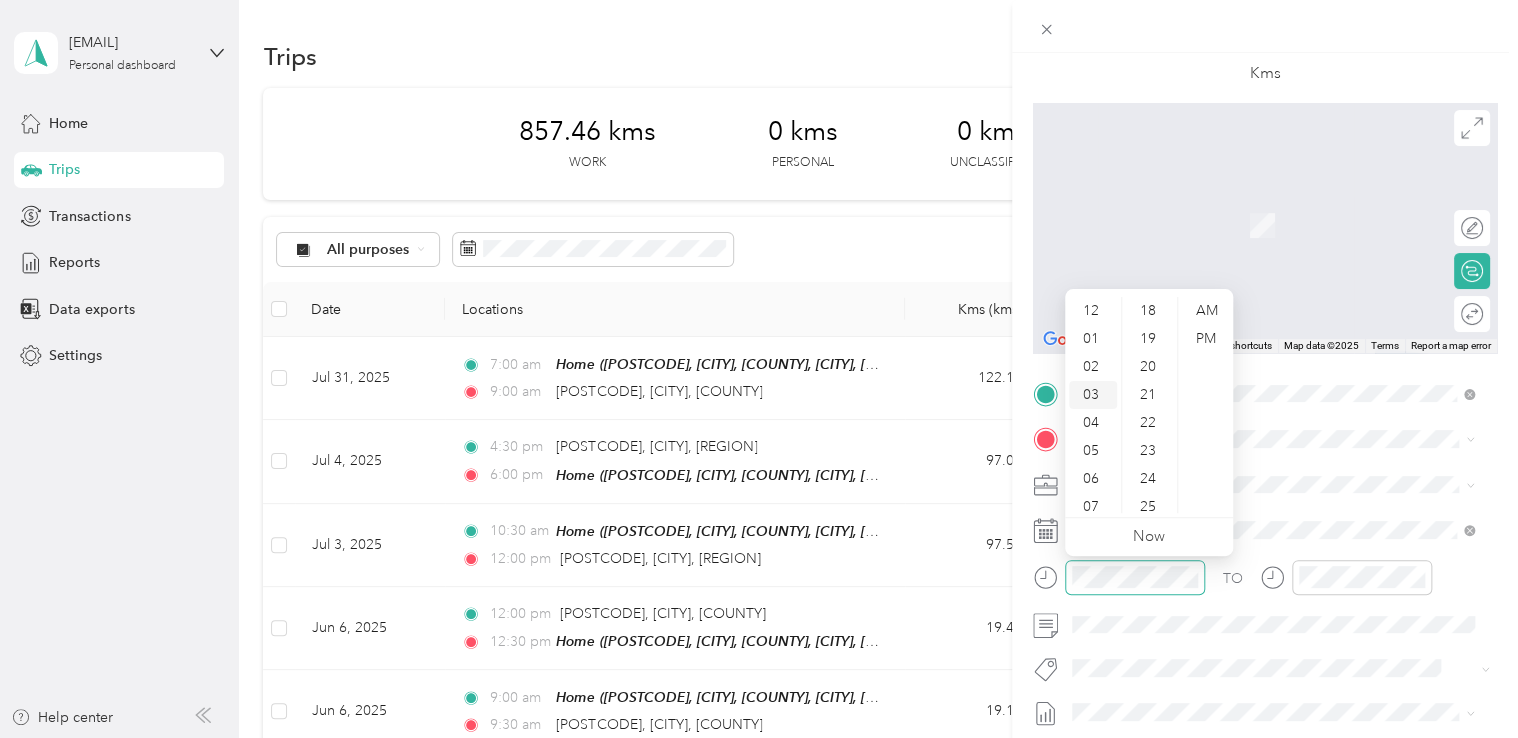 click on "03" at bounding box center (1093, 395) 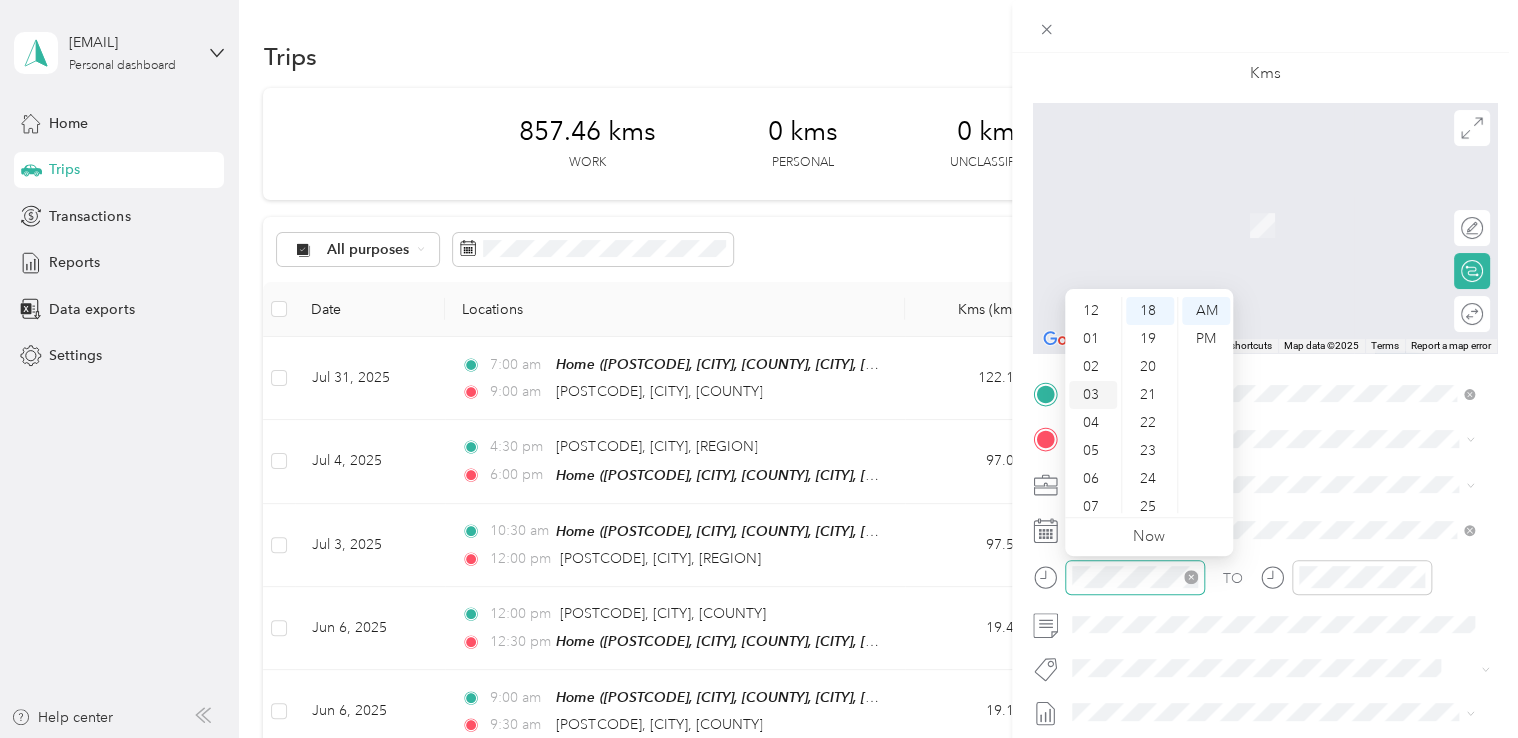 scroll, scrollTop: 84, scrollLeft: 0, axis: vertical 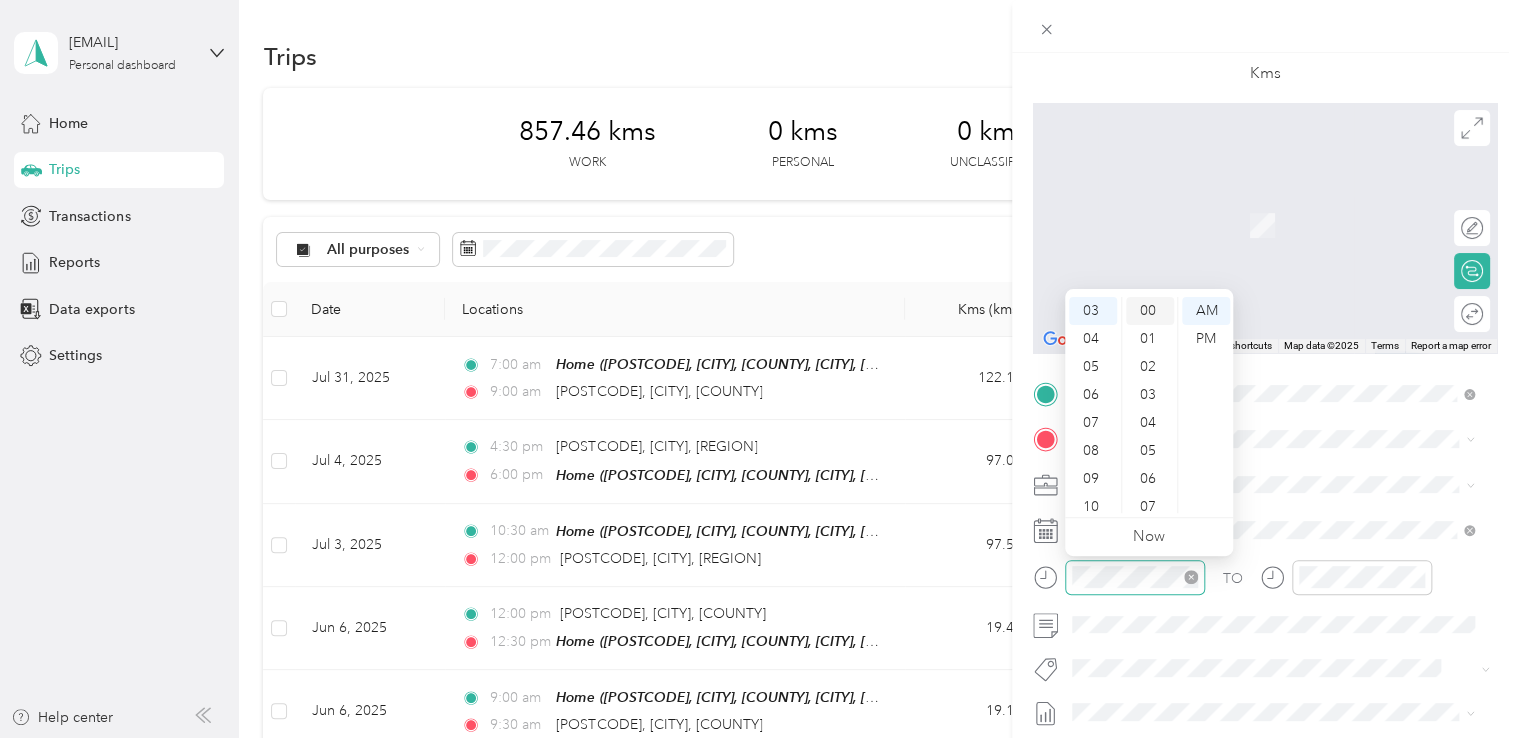click on "00" at bounding box center (1150, 311) 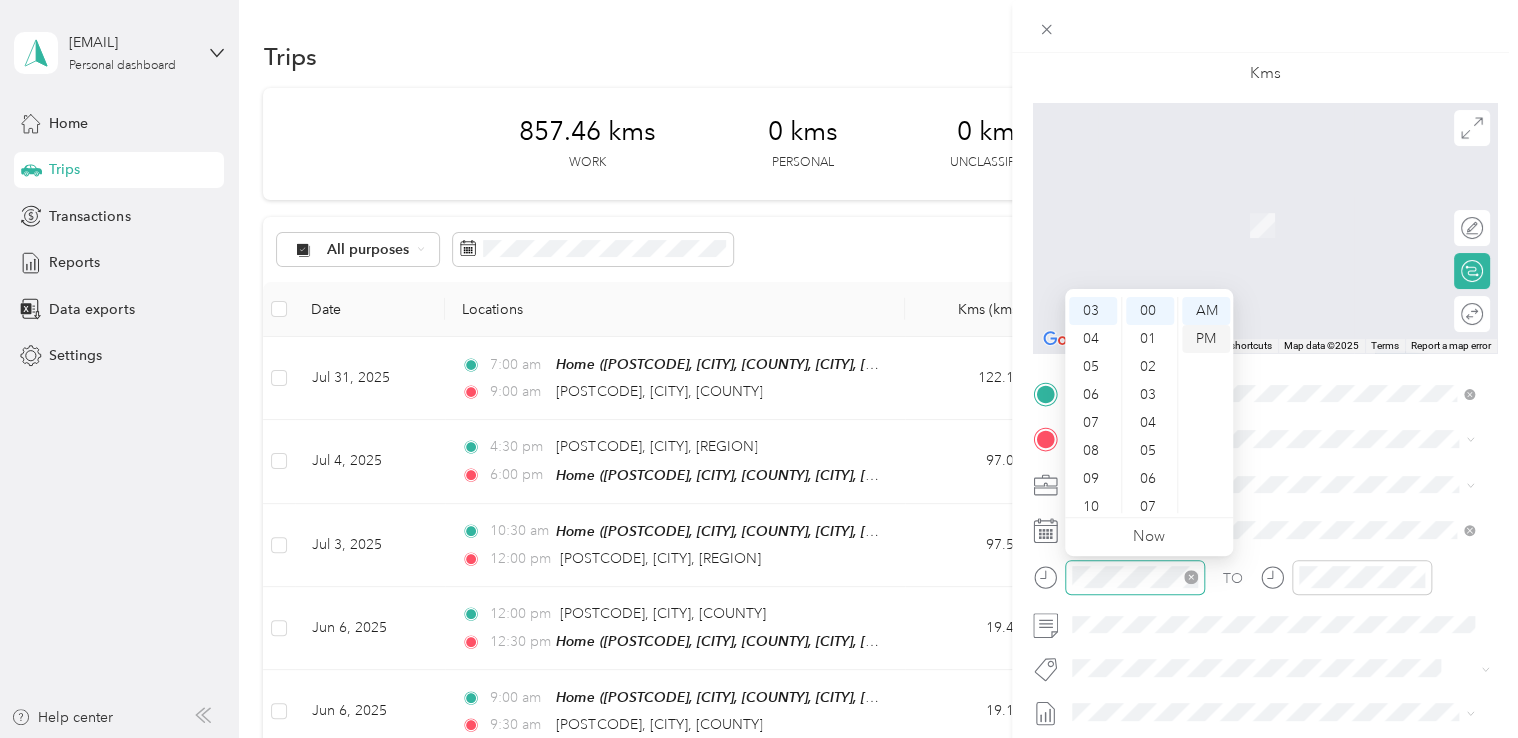 click on "PM" at bounding box center [1206, 339] 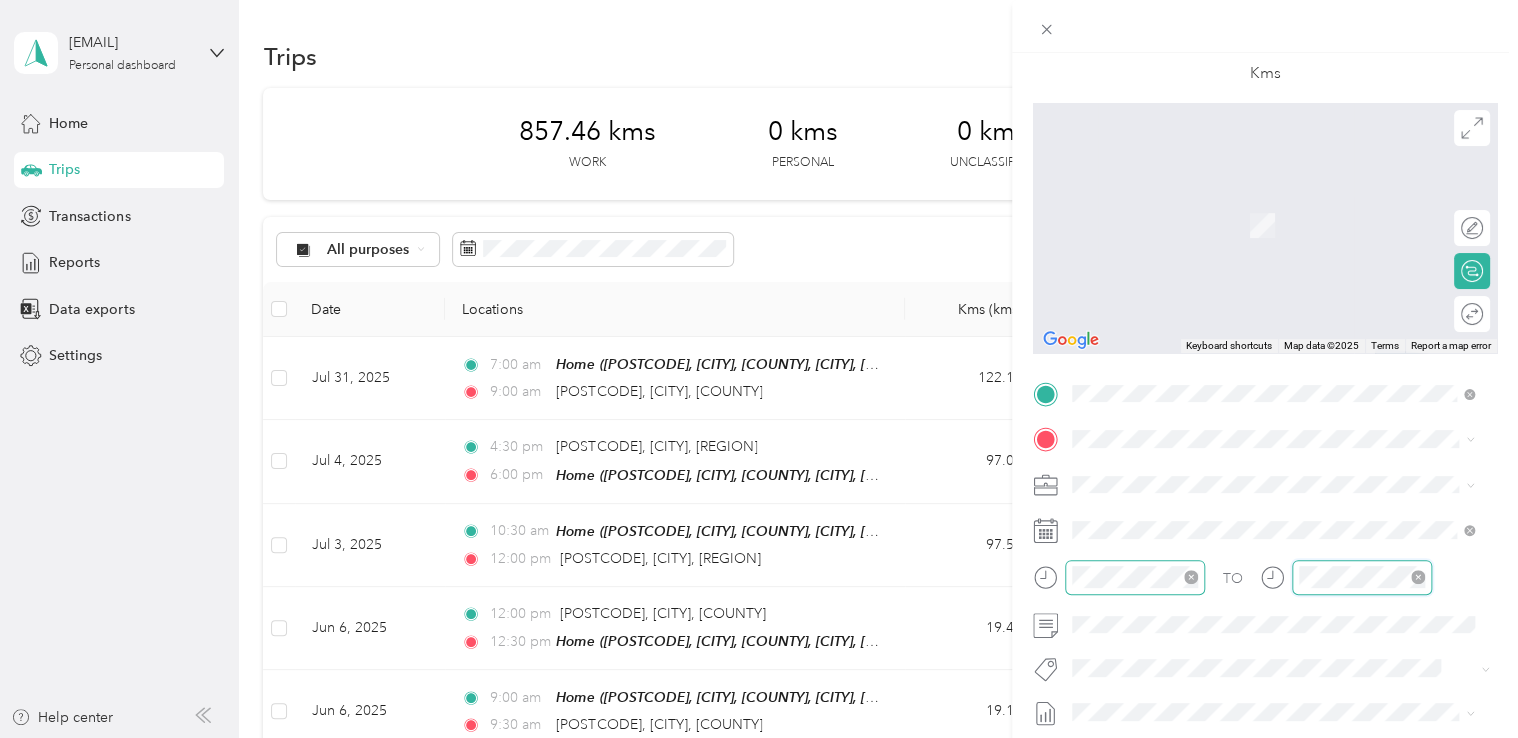 scroll, scrollTop: 120, scrollLeft: 0, axis: vertical 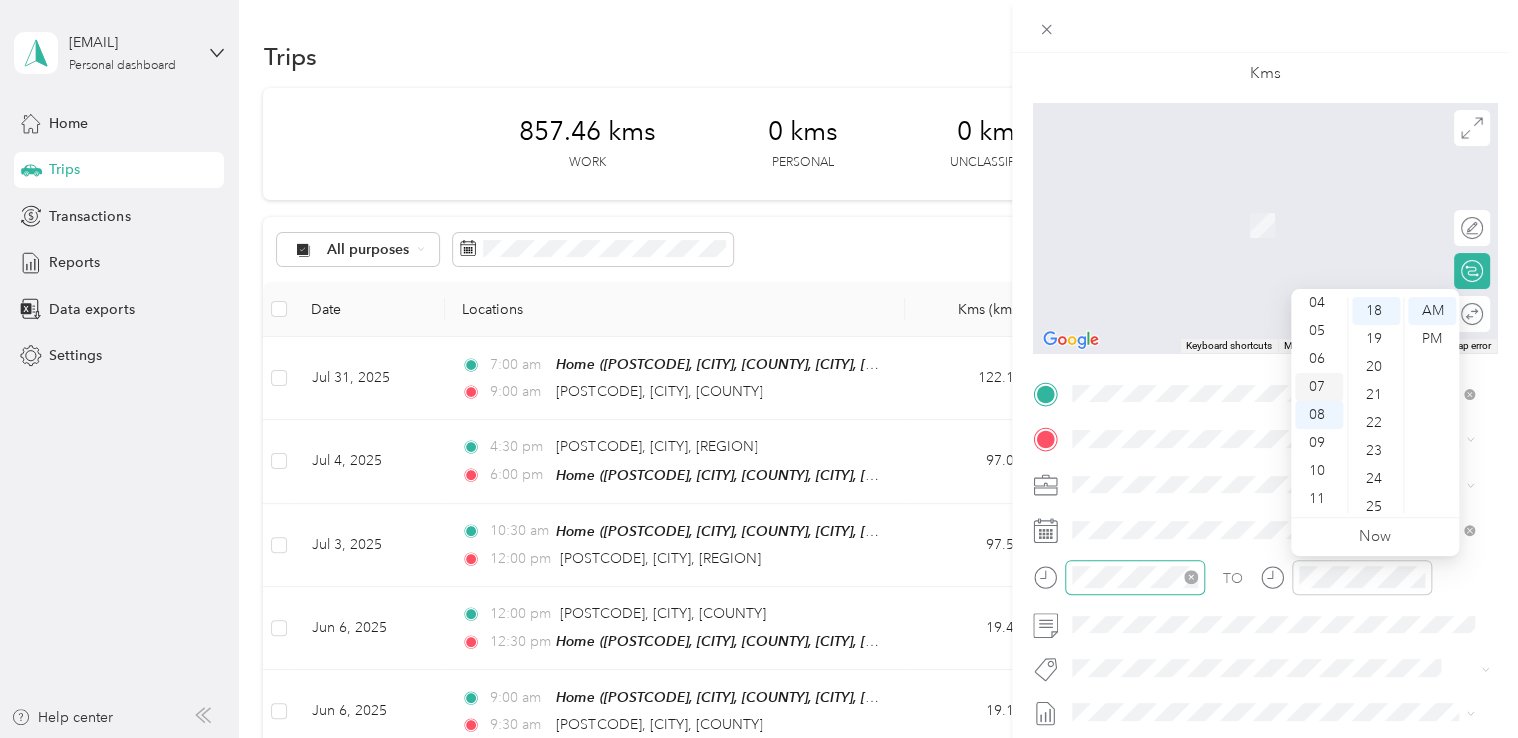 click on "07" at bounding box center [1319, 387] 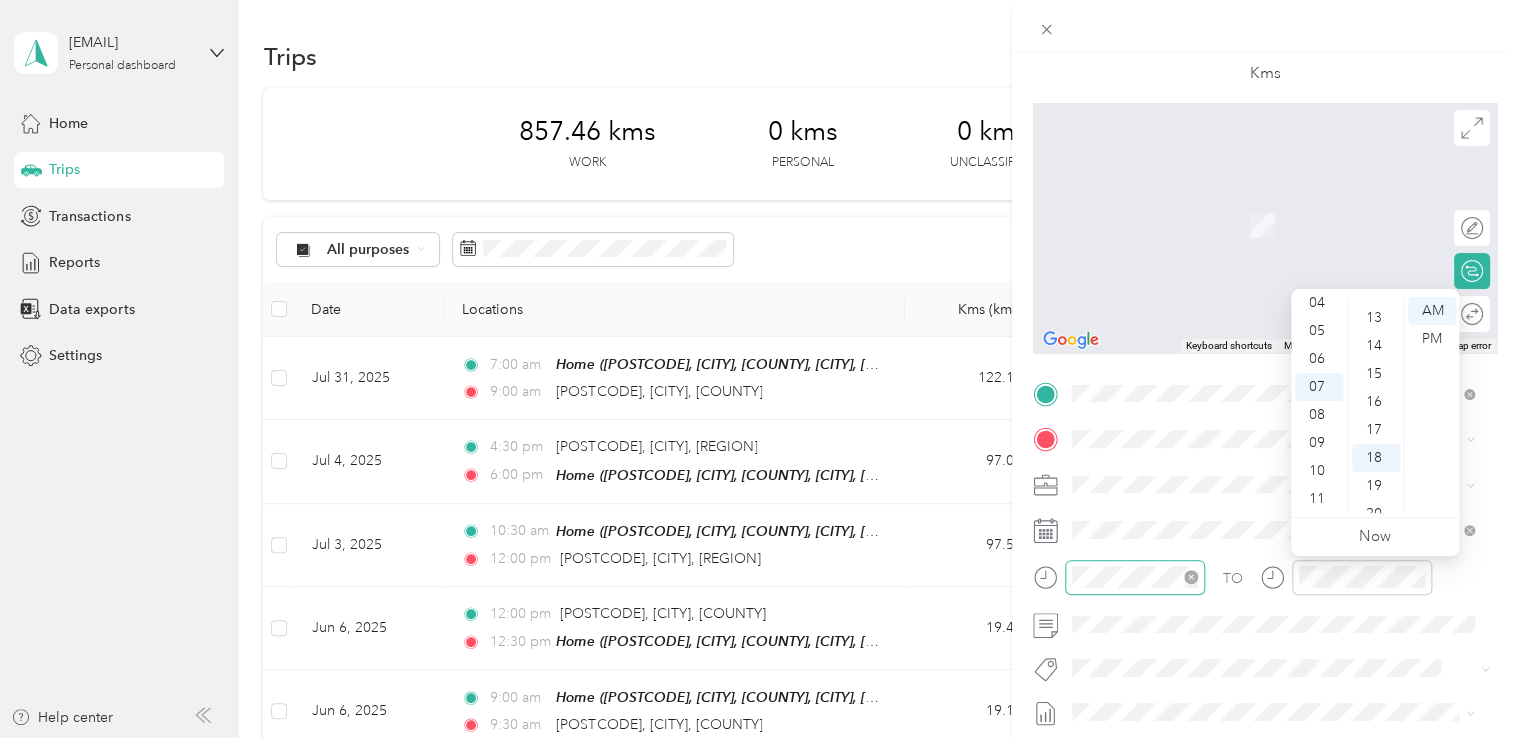 scroll, scrollTop: 0, scrollLeft: 0, axis: both 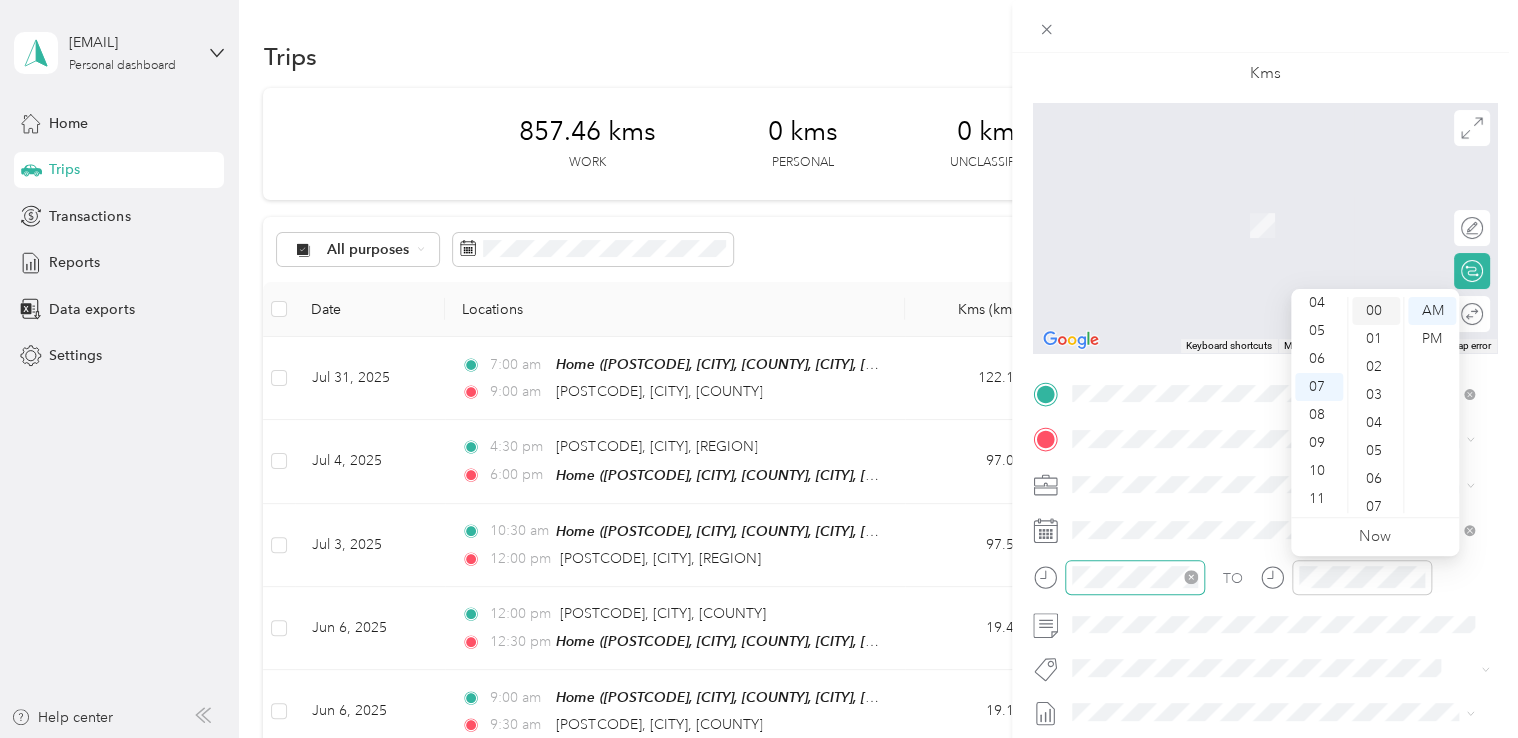 click on "00" at bounding box center [1376, 311] 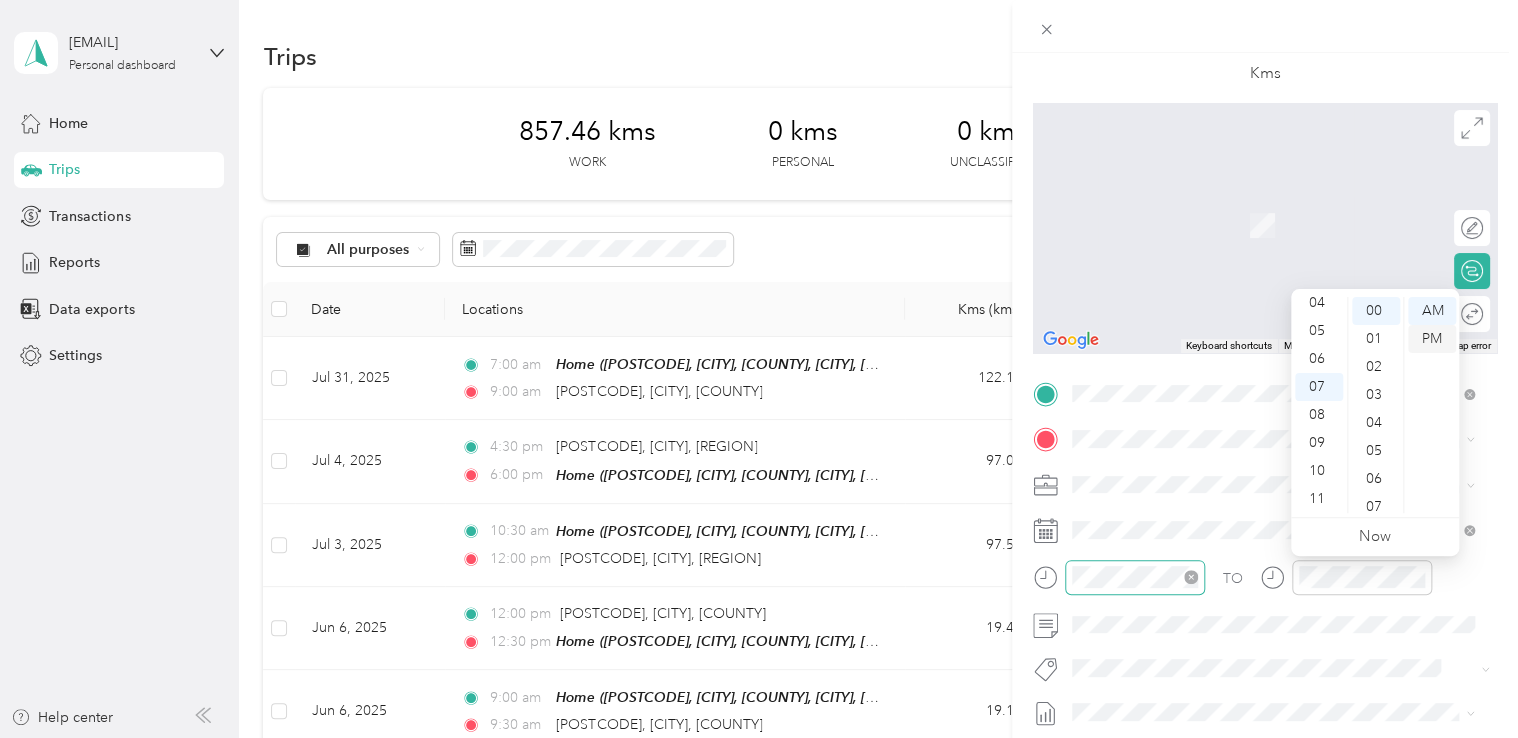 click on "PM" at bounding box center (1432, 339) 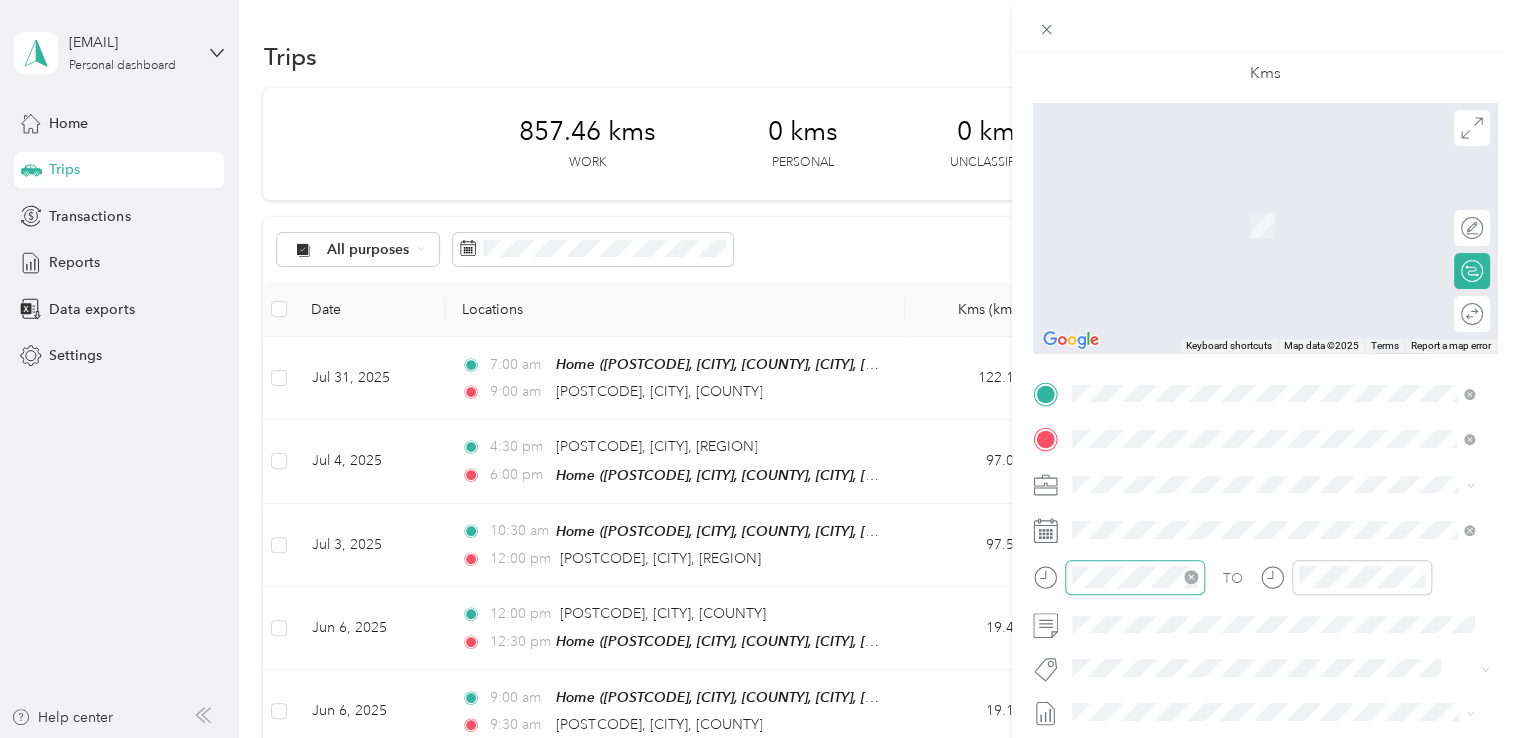 click on "[POSTCODE]
[CITY], [COUNTY], [COUNTRY], [COUNTRY]" at bounding box center [1248, 519] 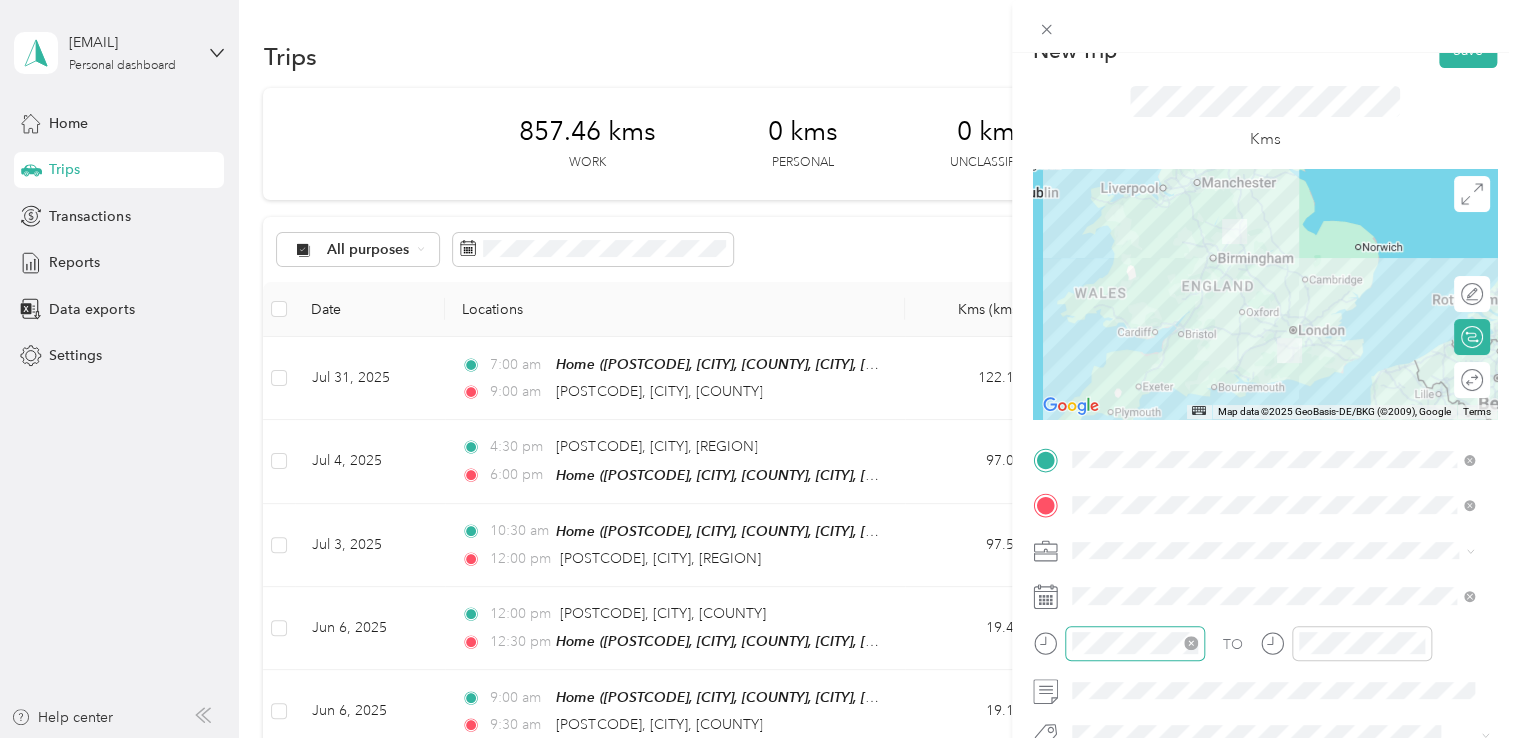 scroll, scrollTop: 0, scrollLeft: 0, axis: both 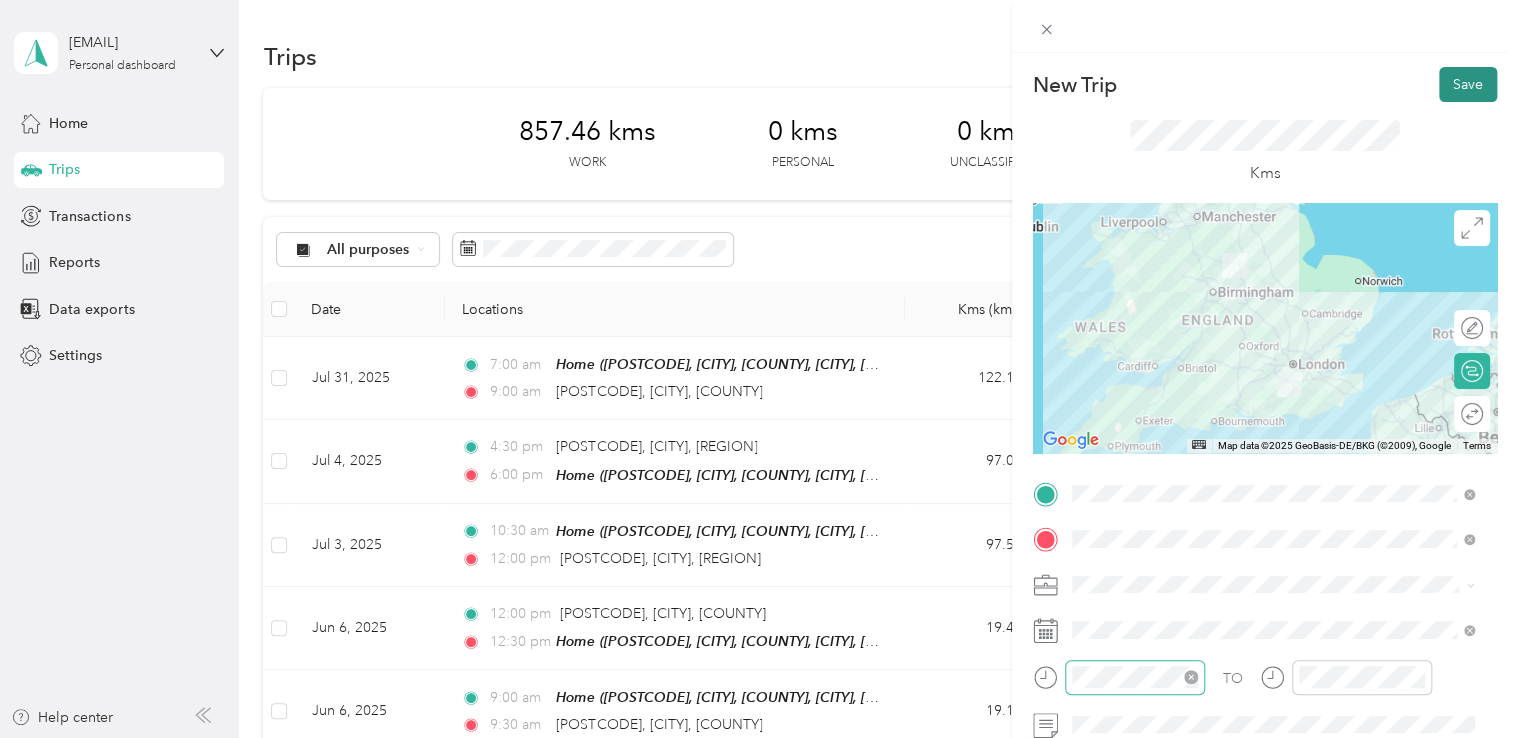 click on "Save" at bounding box center (1468, 84) 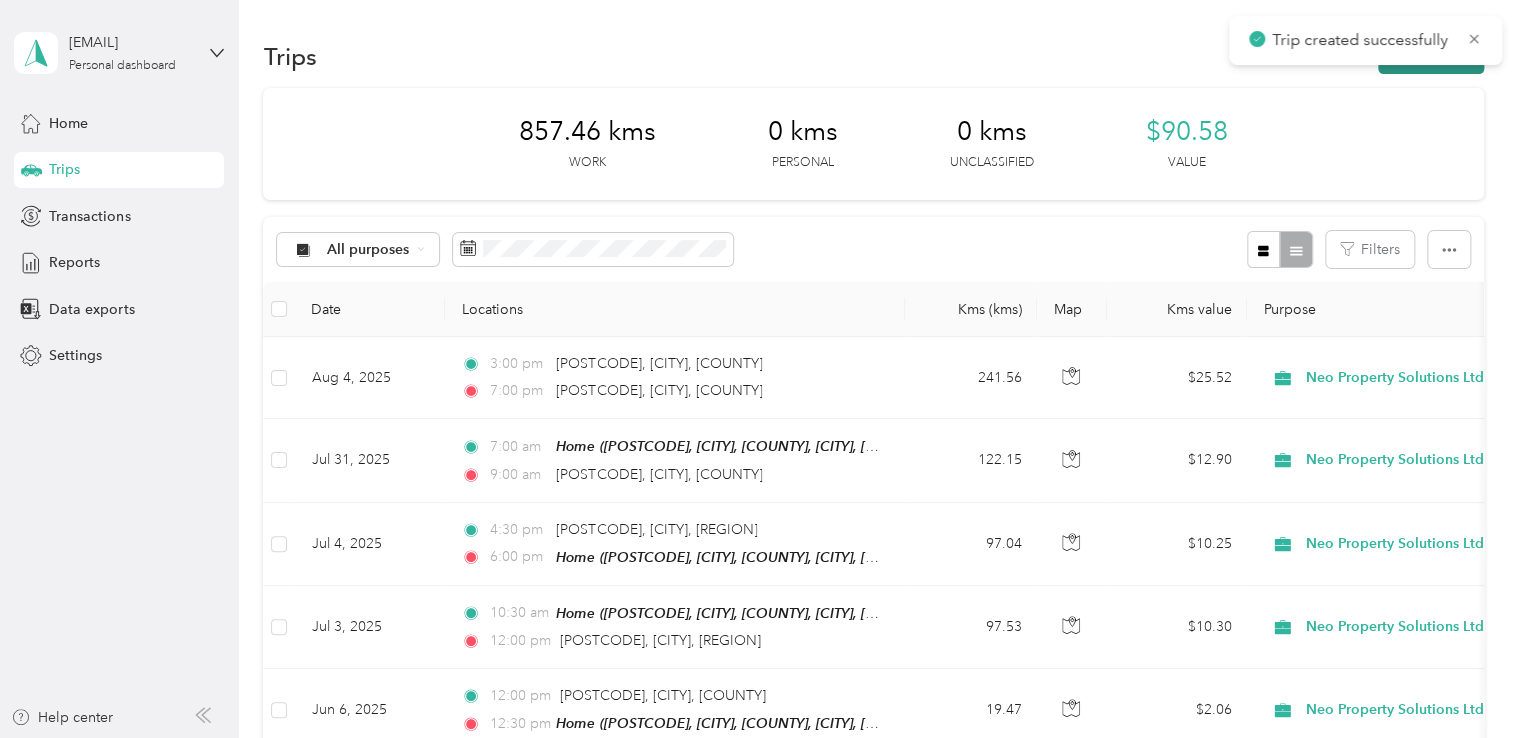 click on "New trip" at bounding box center [1431, 56] 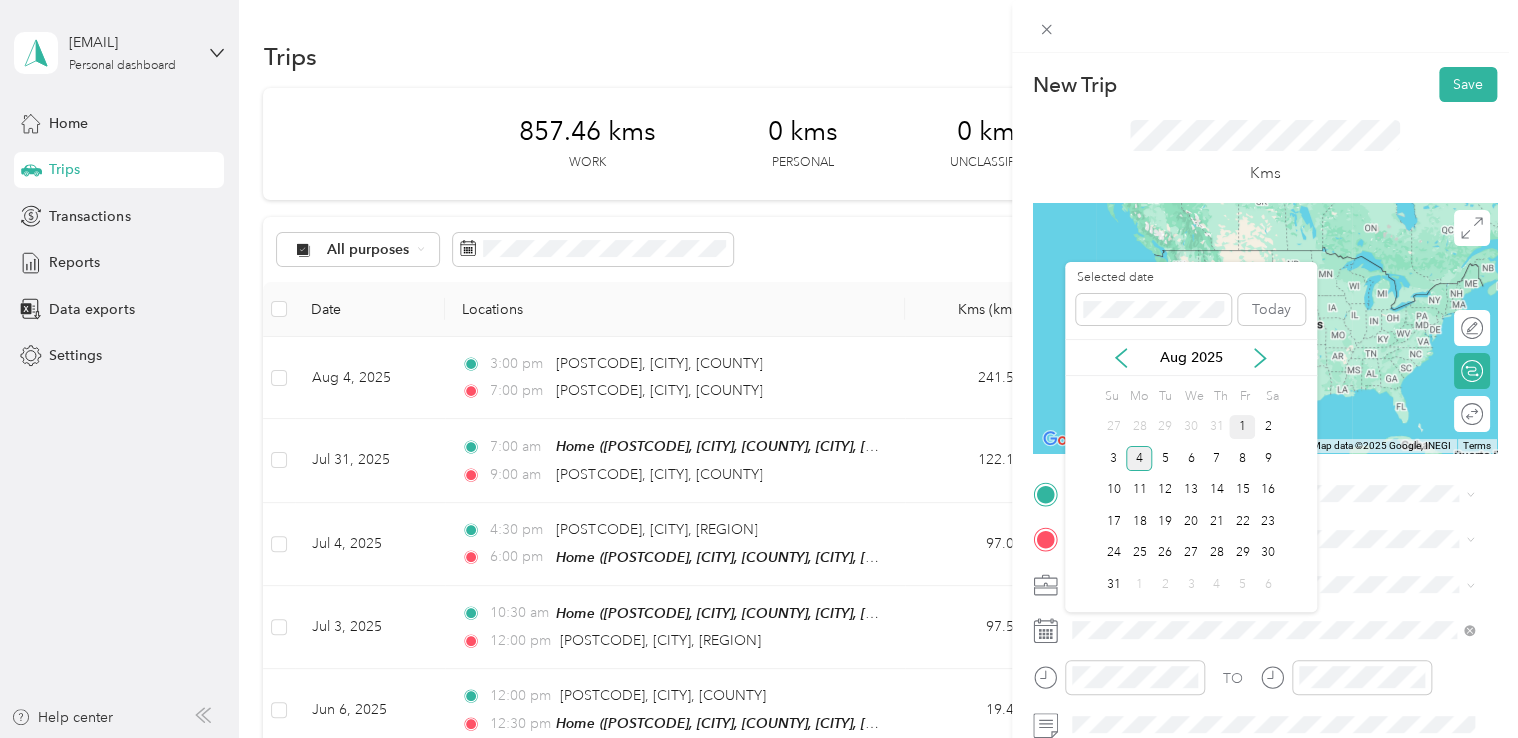 click on "1" at bounding box center [1242, 427] 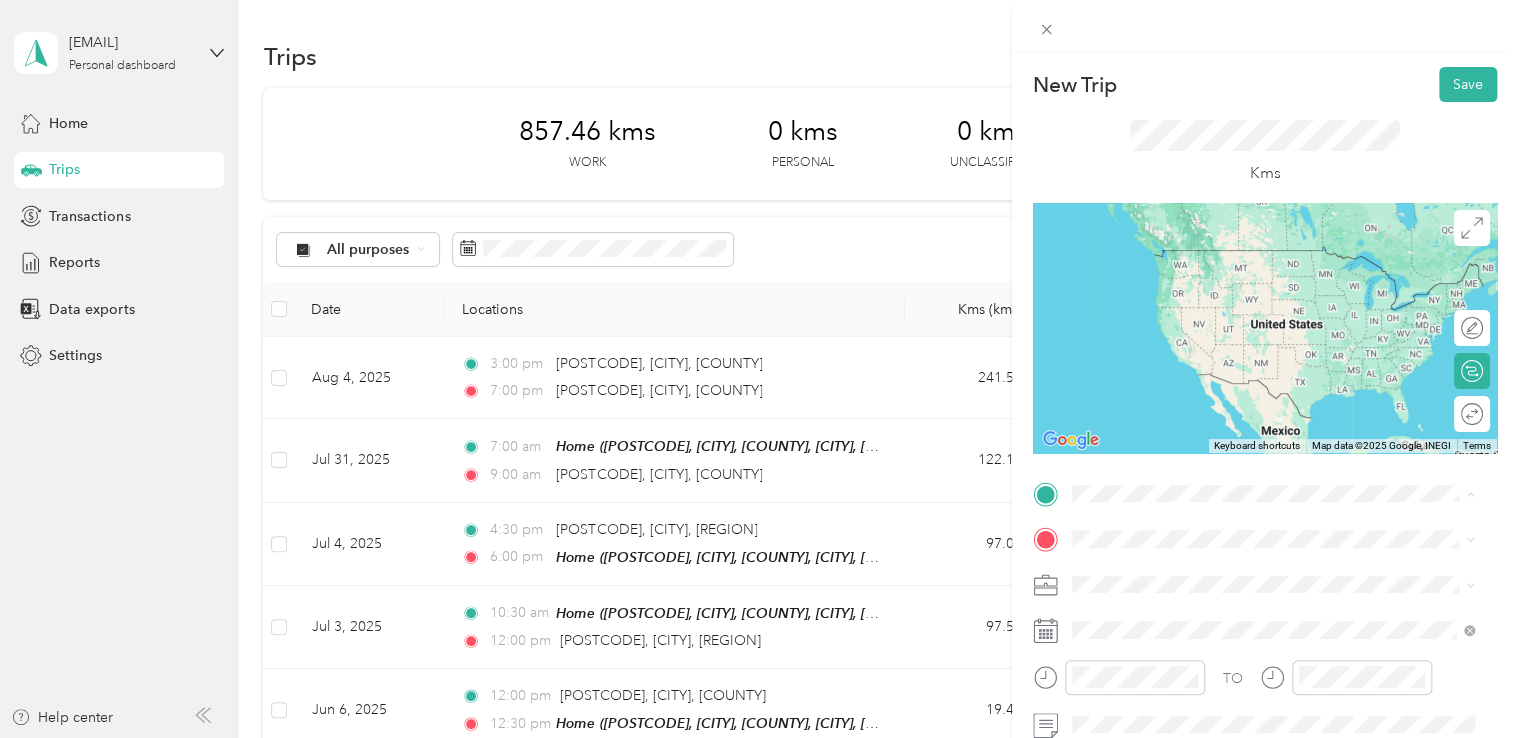 click on "[POSTCODE]
[CITY], [COUNTY], [COUNTRY], [COUNTRY]" at bounding box center [1248, 279] 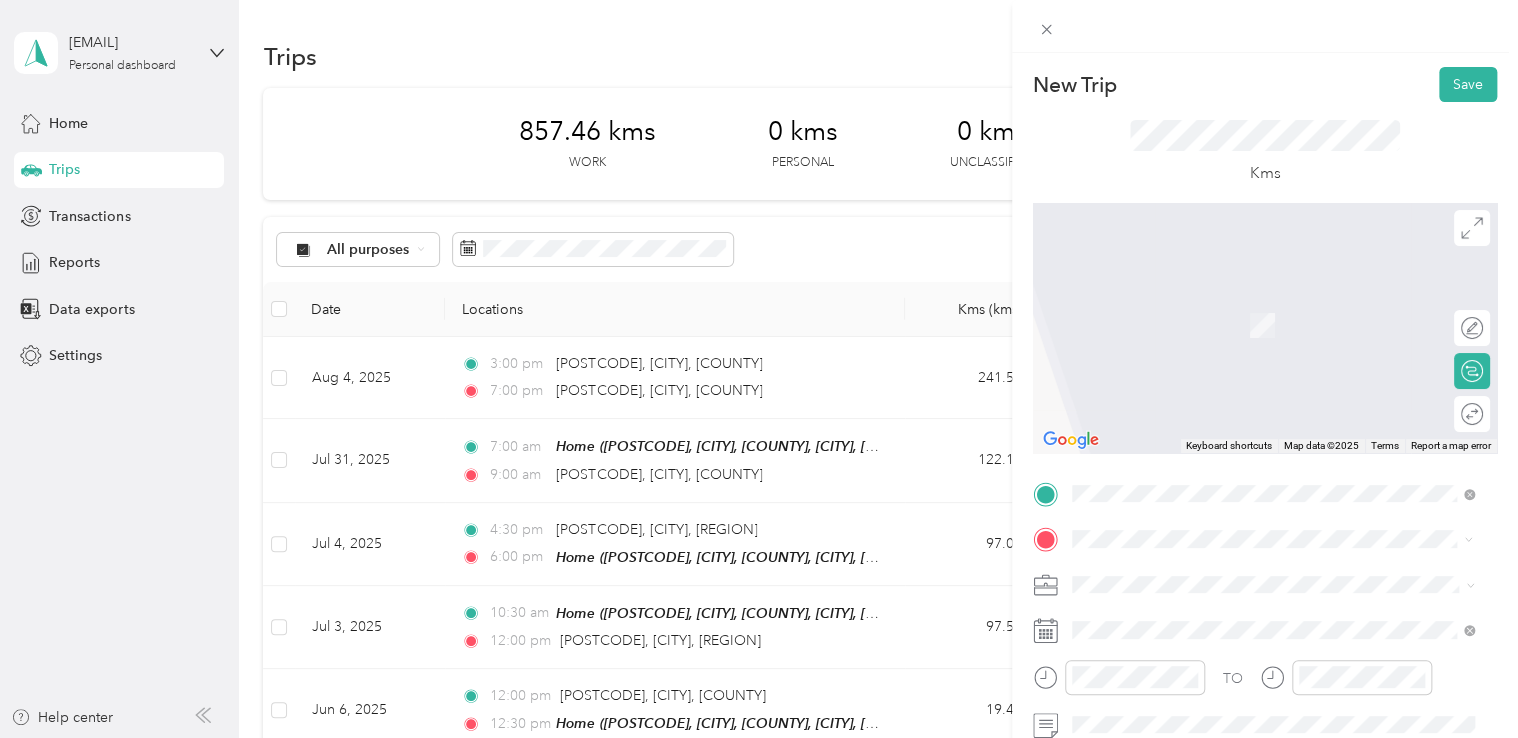click on "[POSTCODE]
[CITY], [BOROUGH], [COUNTRY], [COUNTRY]" at bounding box center [1255, 619] 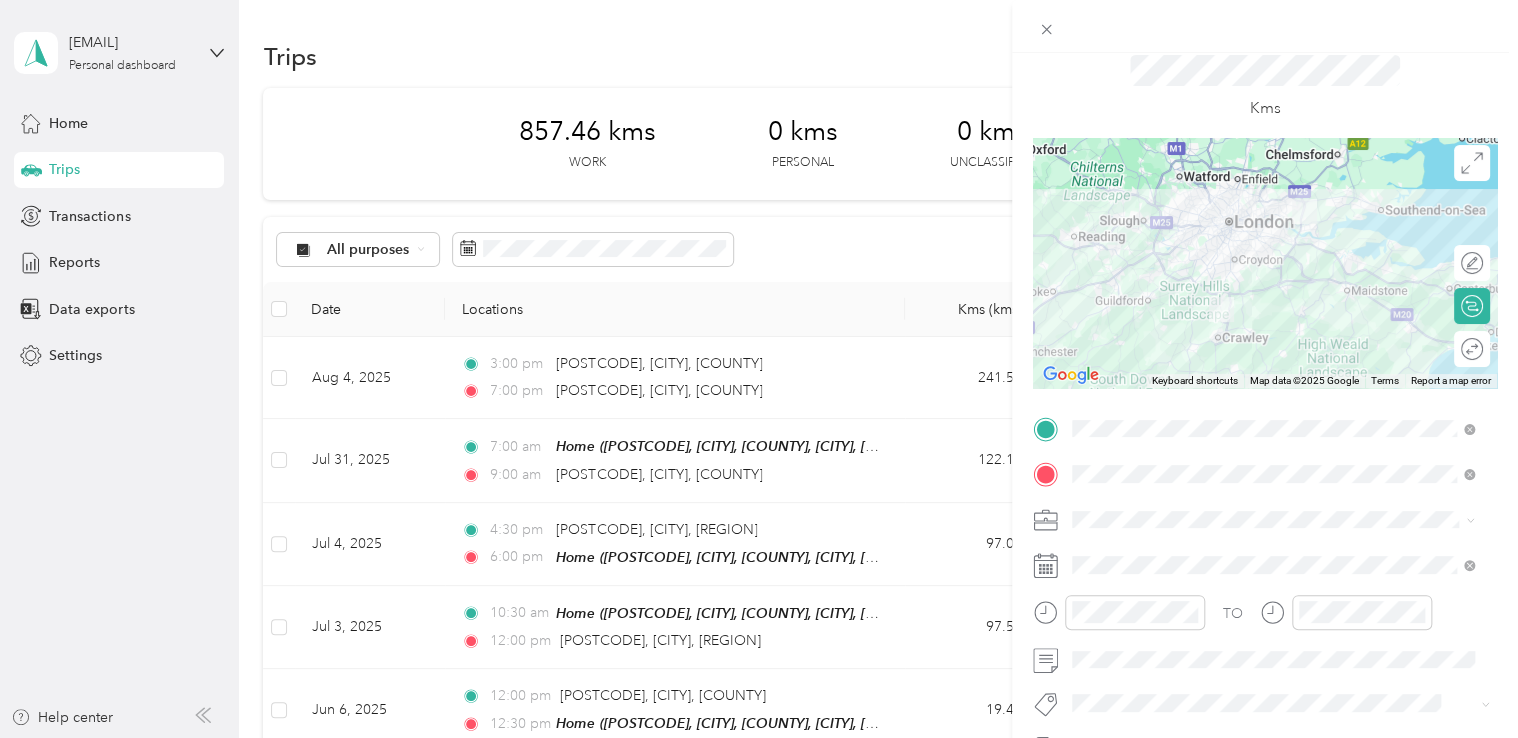 scroll, scrollTop: 100, scrollLeft: 0, axis: vertical 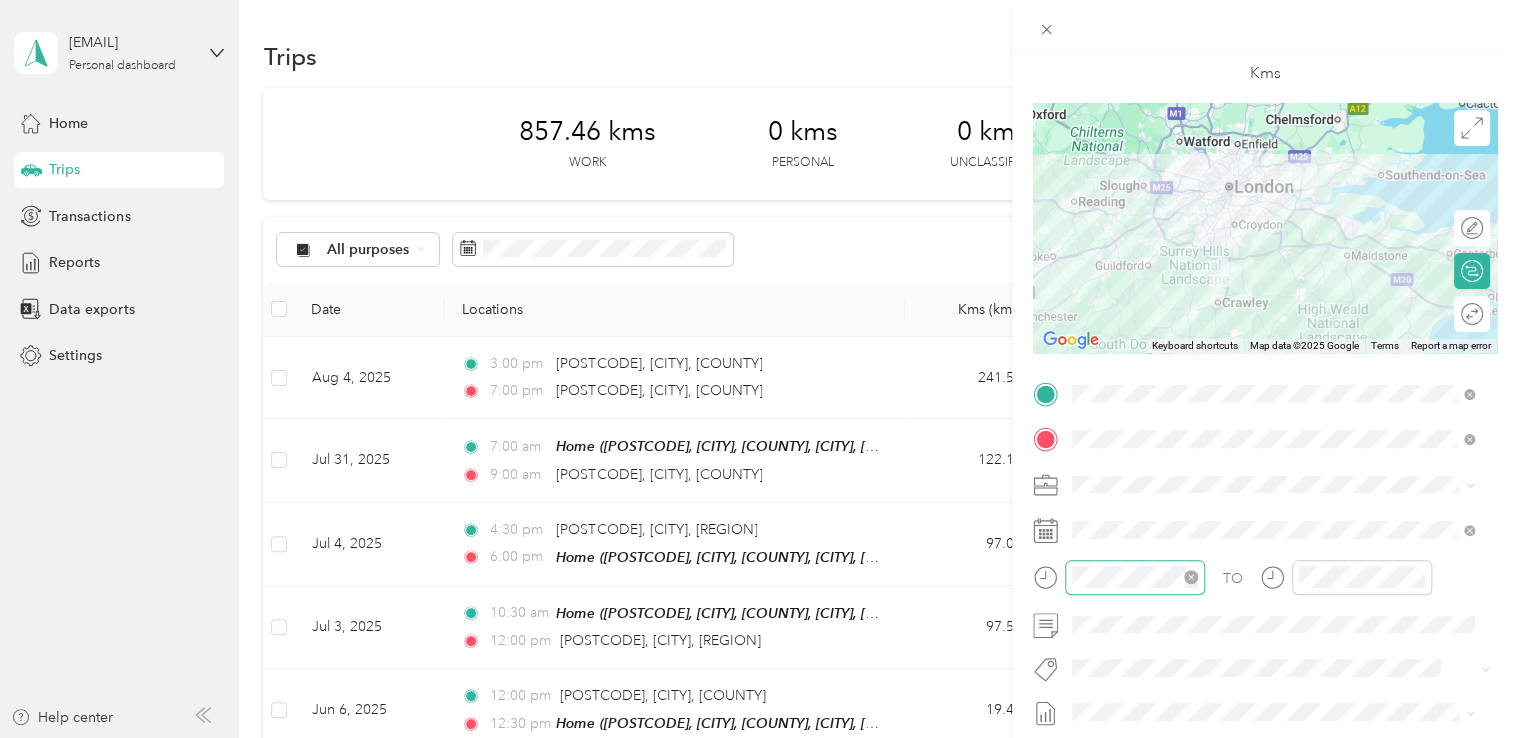 click 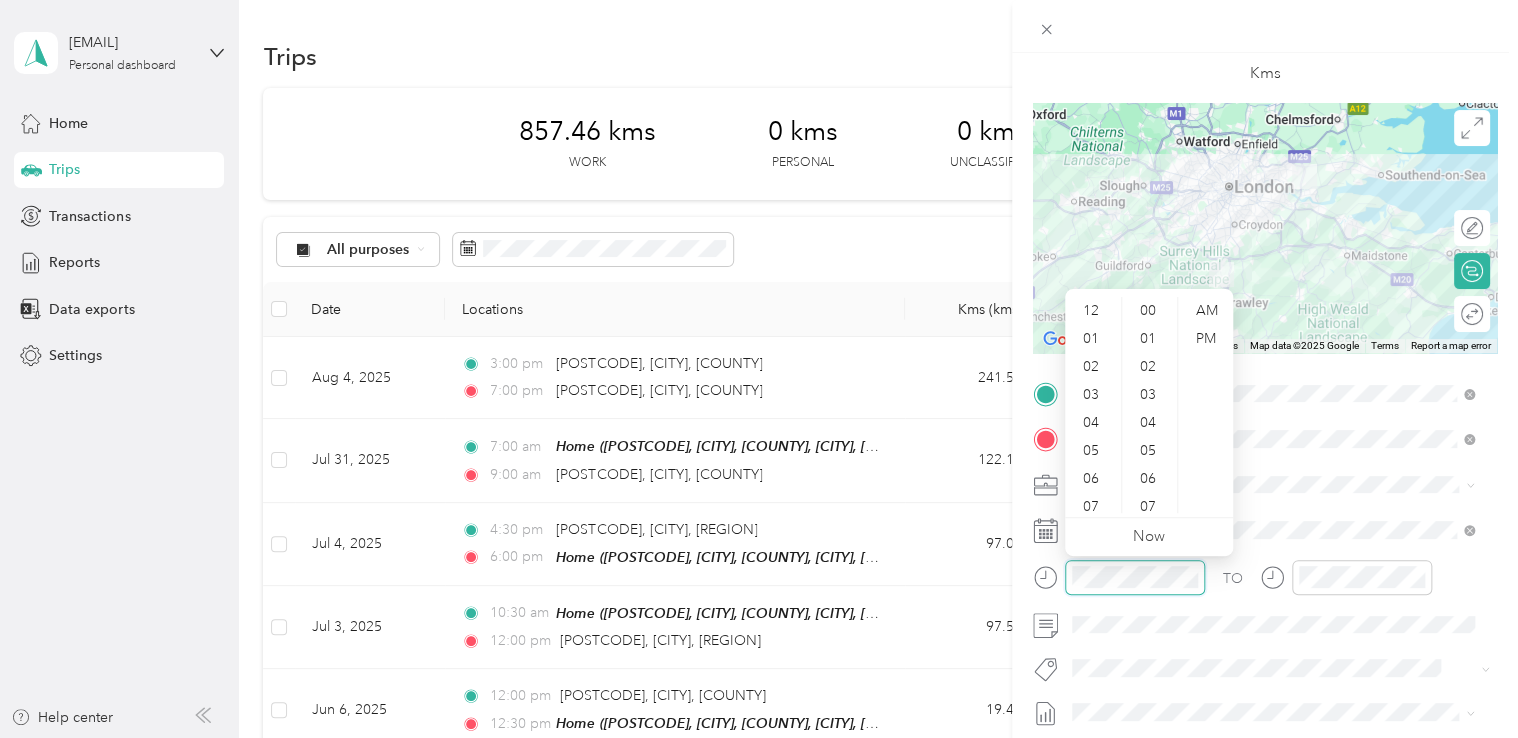 scroll, scrollTop: 560, scrollLeft: 0, axis: vertical 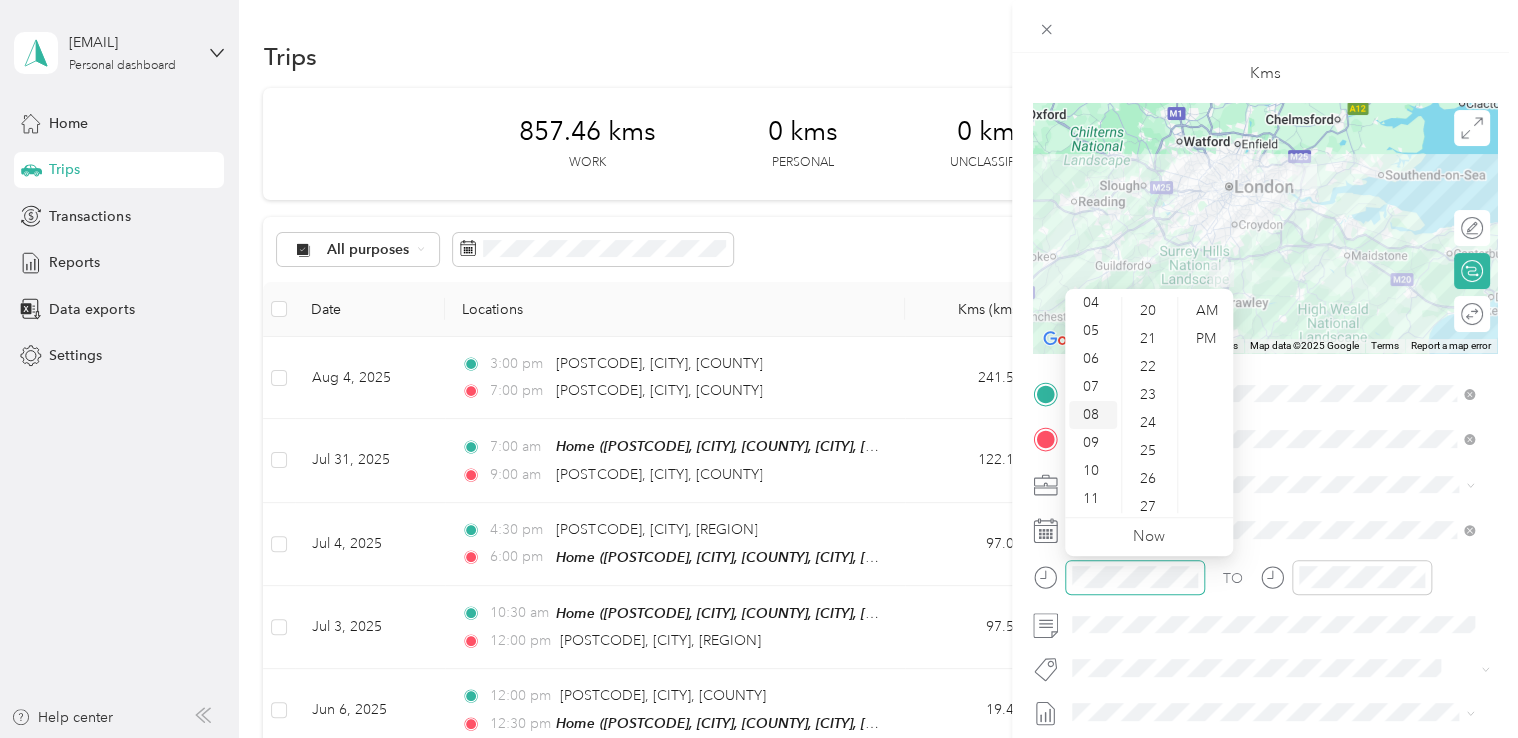 click on "08" at bounding box center [1093, 415] 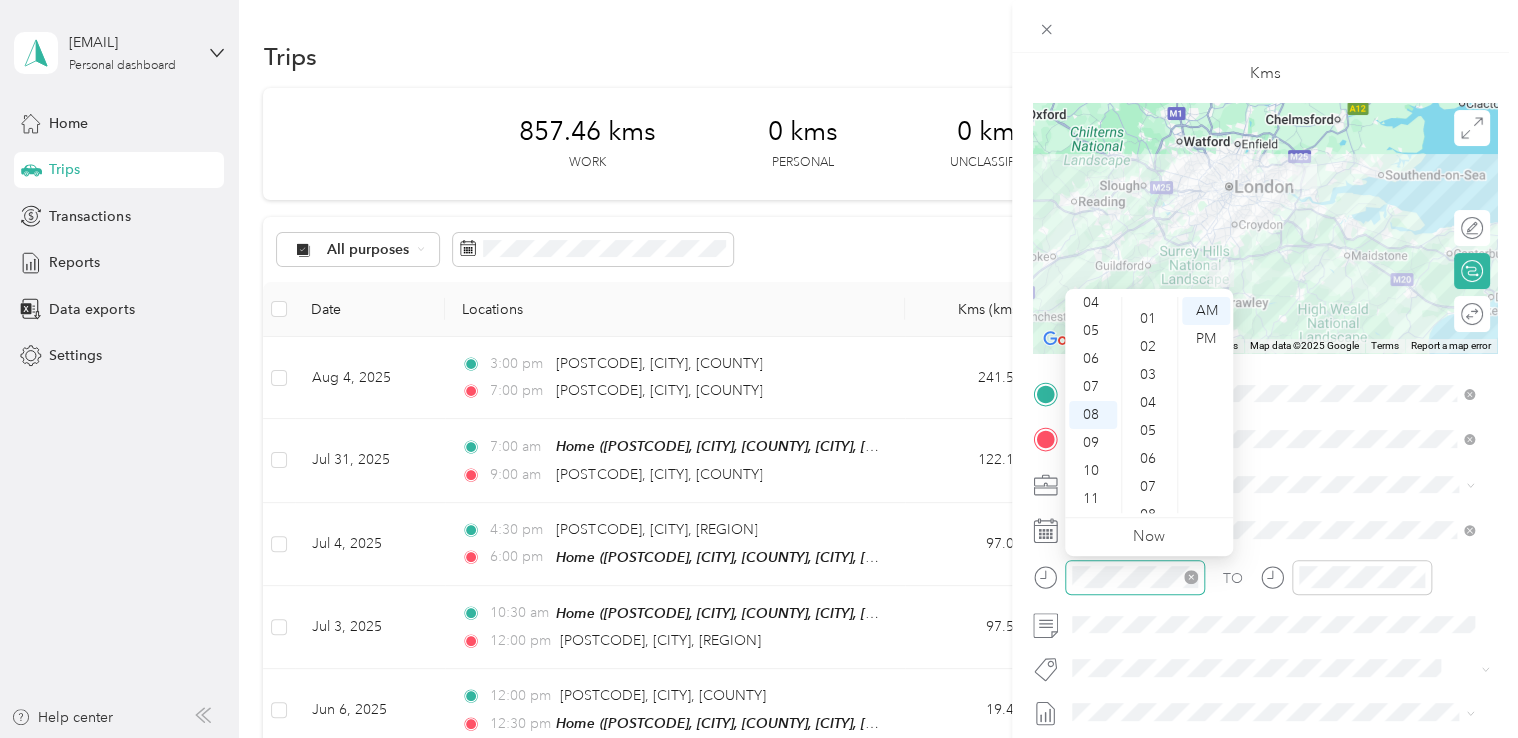 scroll, scrollTop: 0, scrollLeft: 0, axis: both 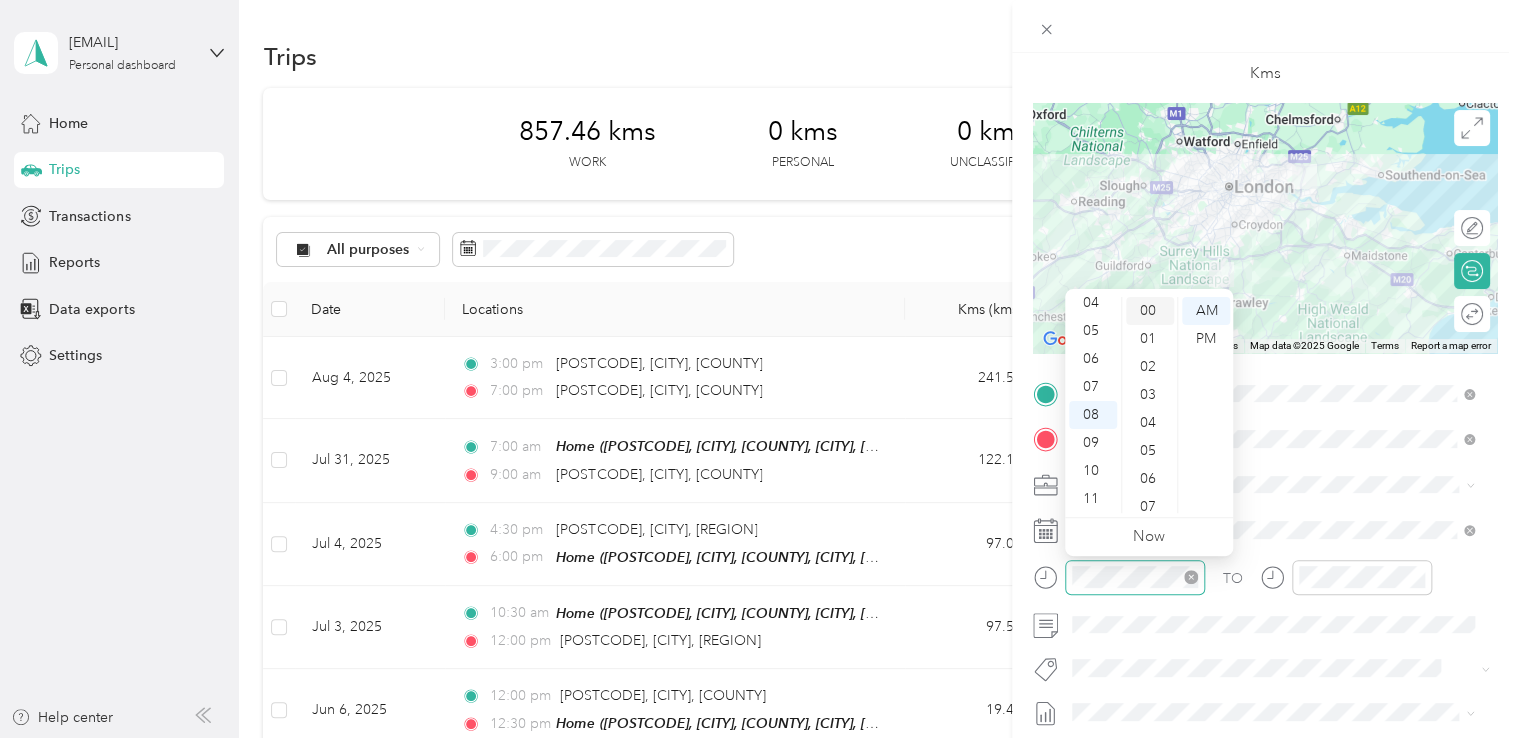 click on "00" at bounding box center (1150, 311) 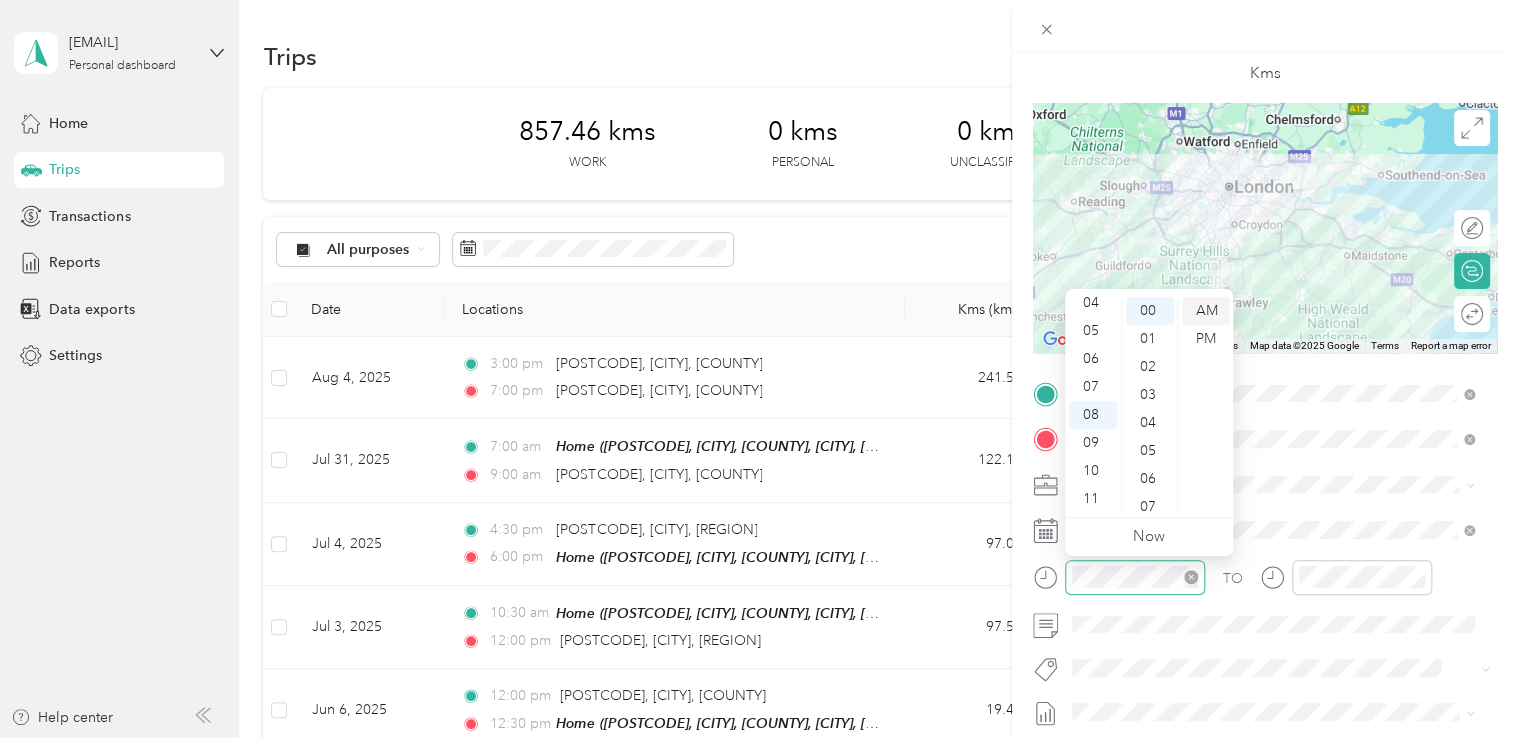 click on "AM" at bounding box center [1206, 311] 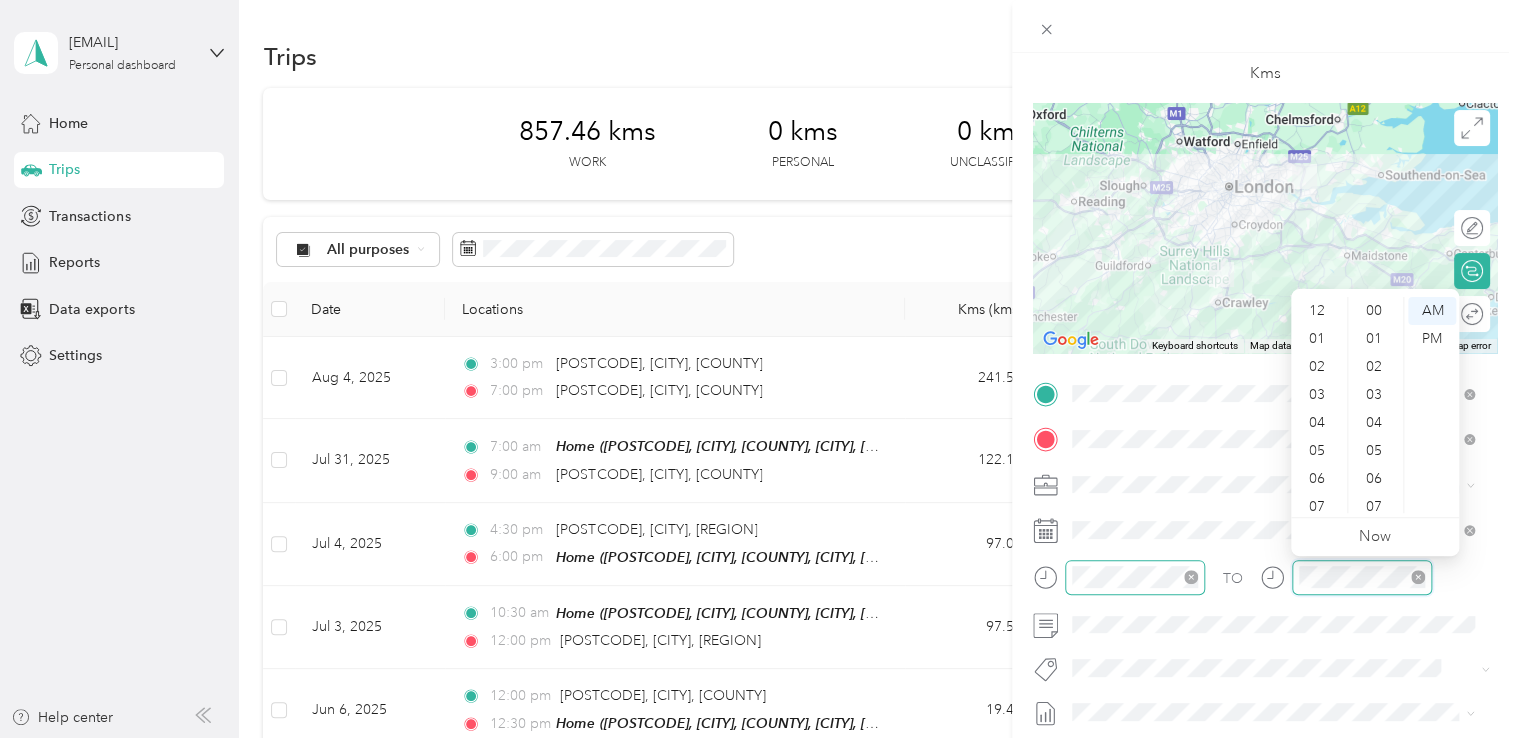 scroll, scrollTop: 560, scrollLeft: 0, axis: vertical 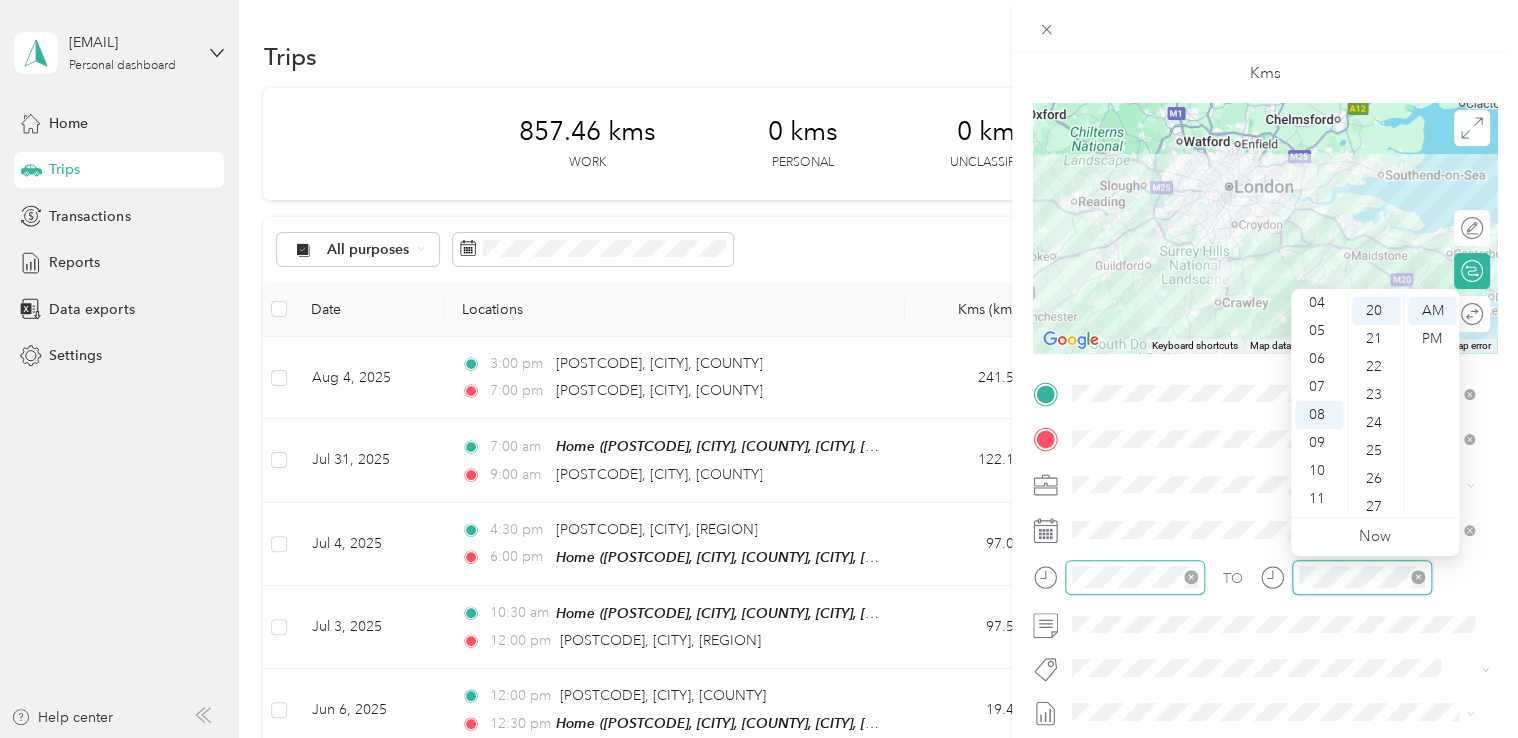 click 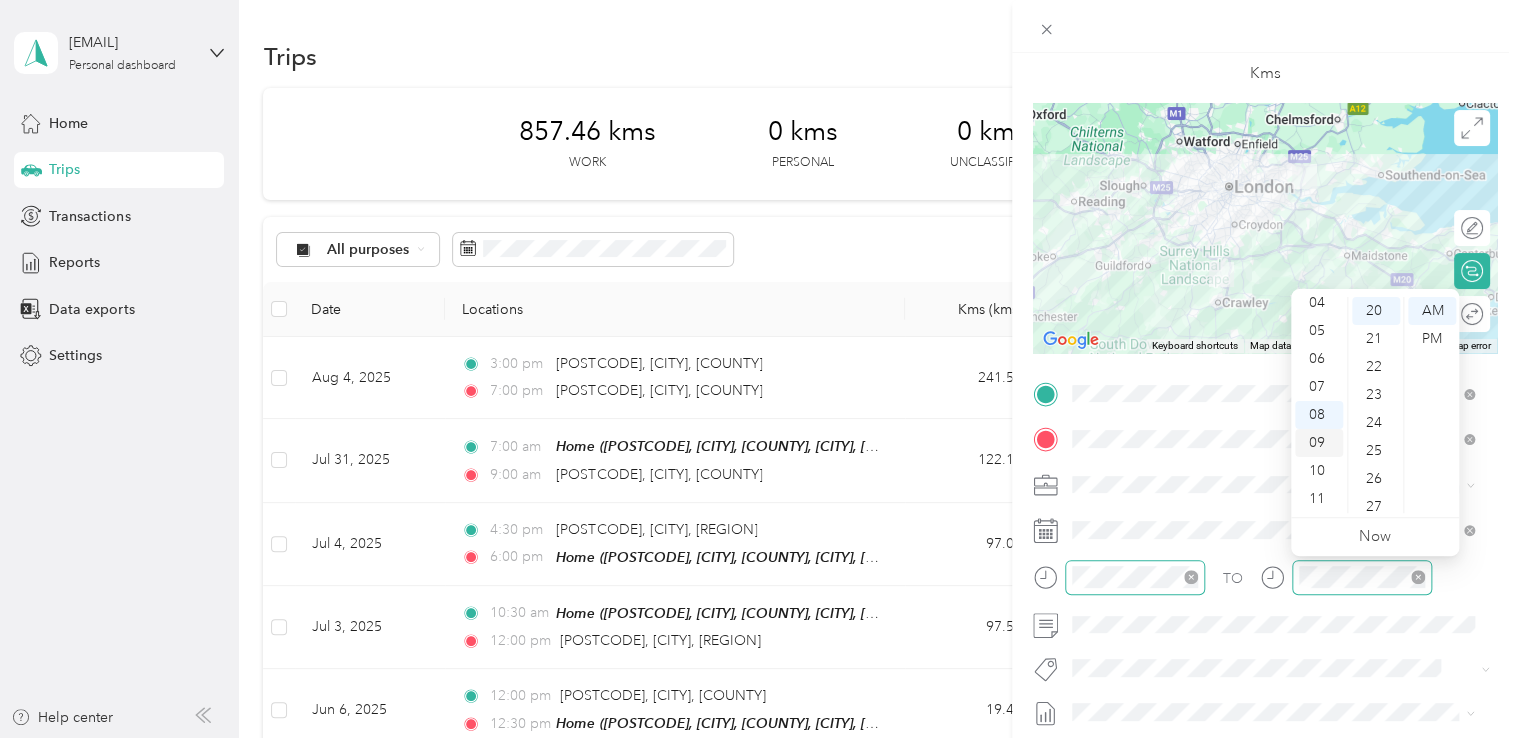 click on "09" at bounding box center [1319, 443] 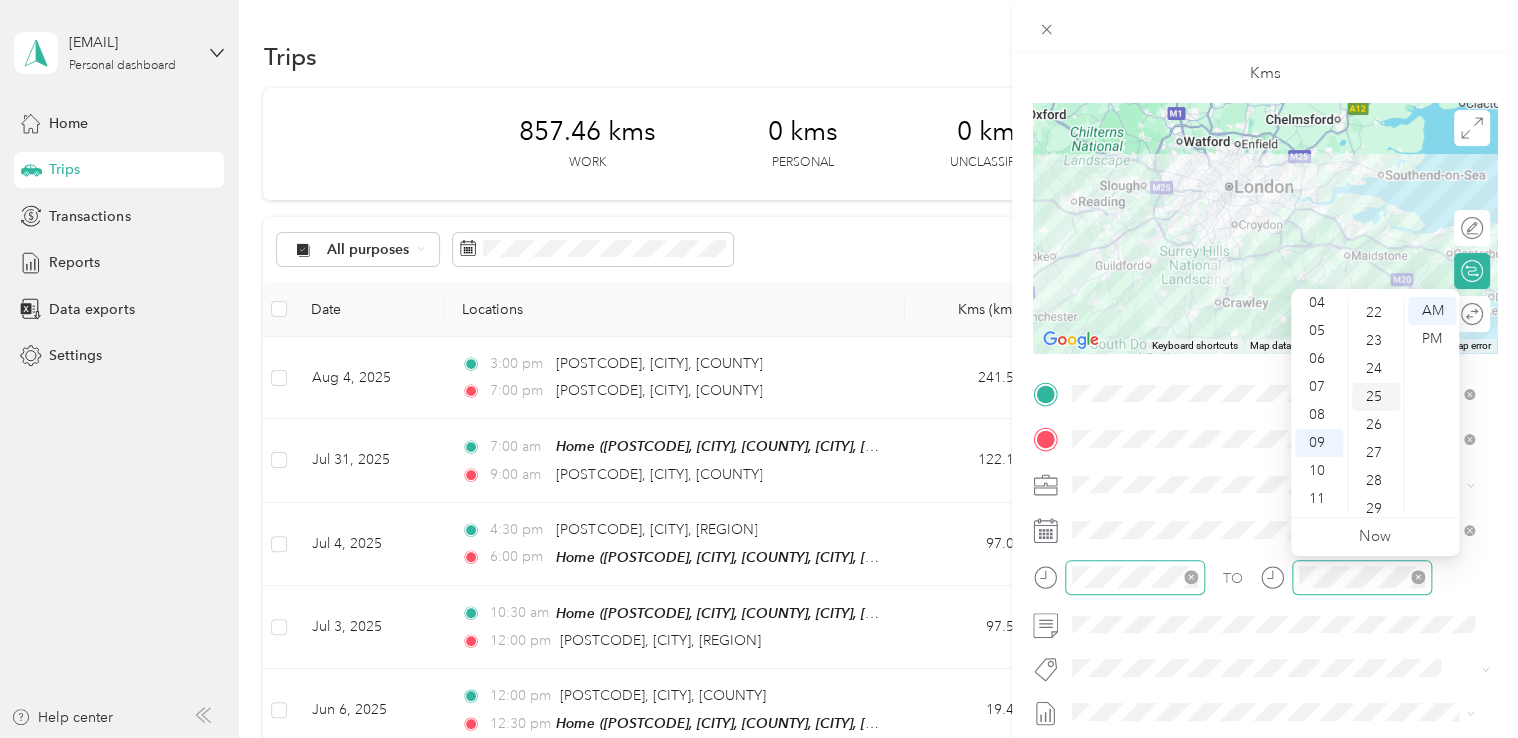 scroll, scrollTop: 660, scrollLeft: 0, axis: vertical 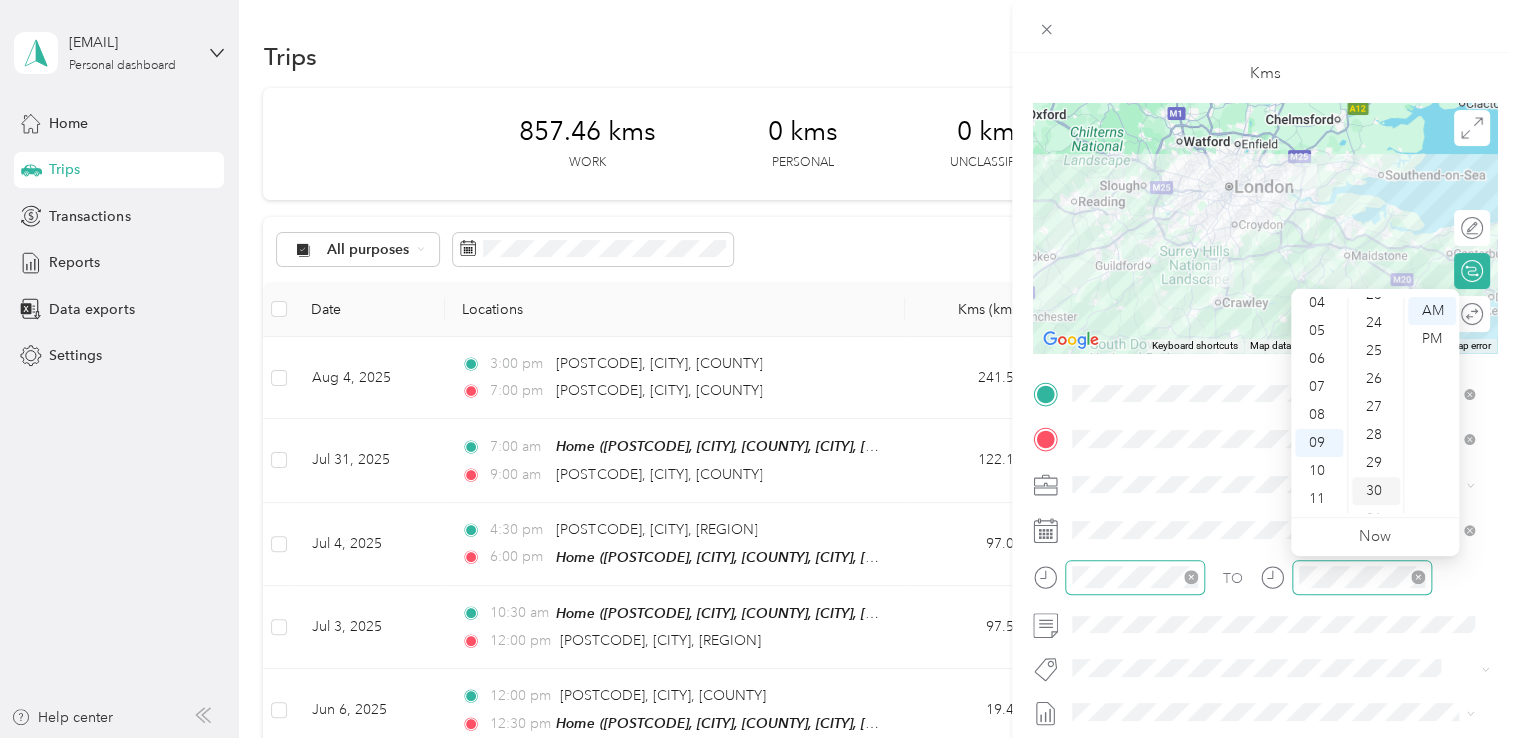 click on "30" at bounding box center (1376, 491) 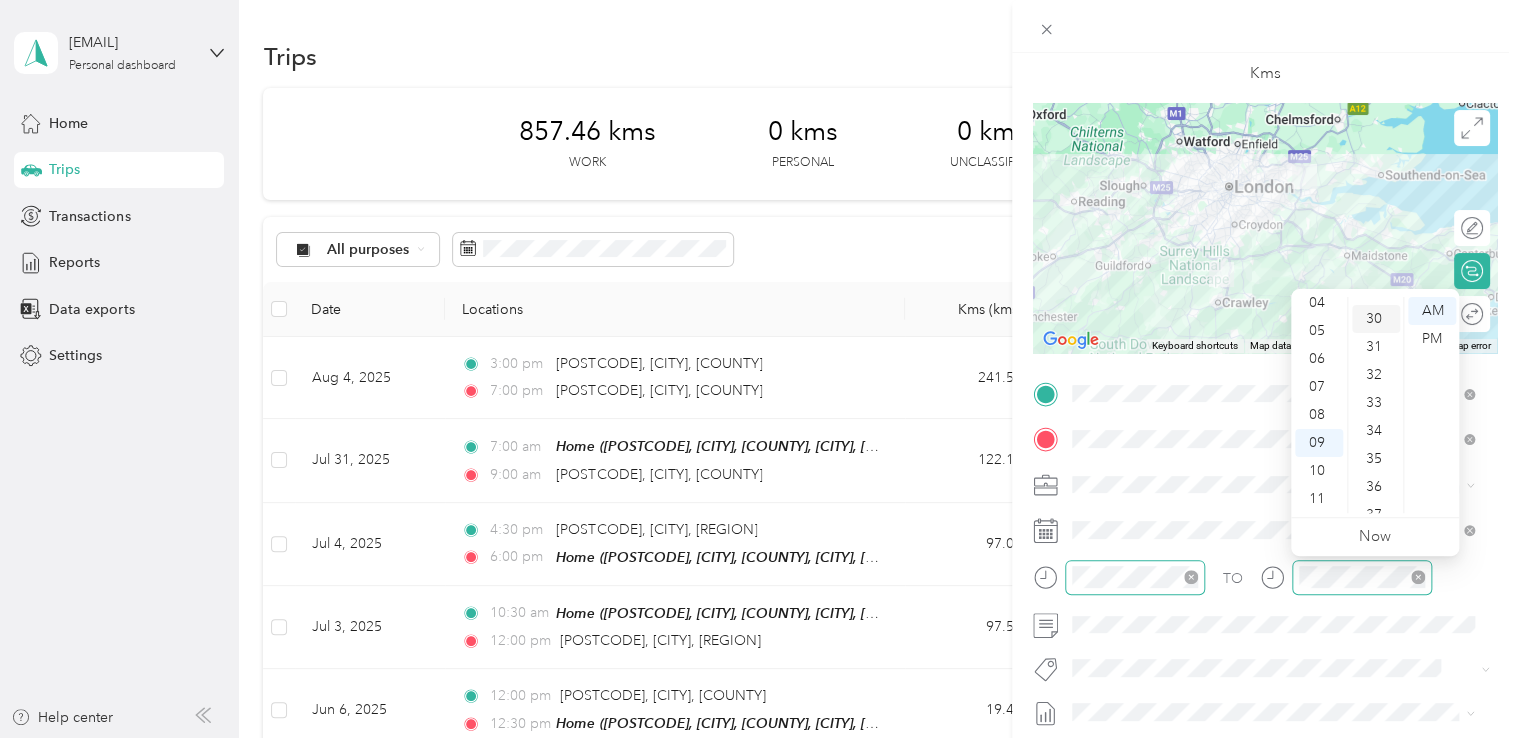 scroll, scrollTop: 840, scrollLeft: 0, axis: vertical 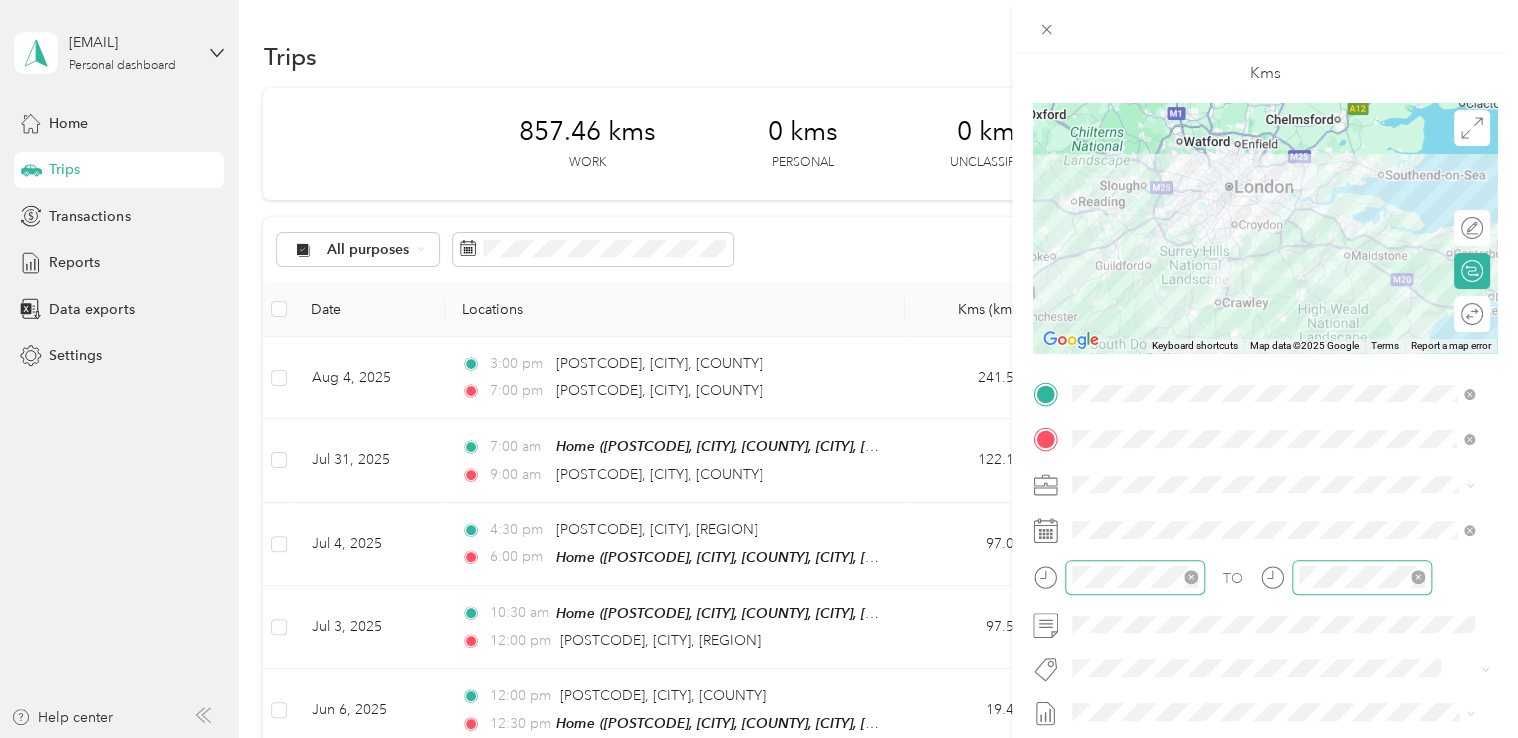 click on "TO Add photo" at bounding box center [1265, 619] 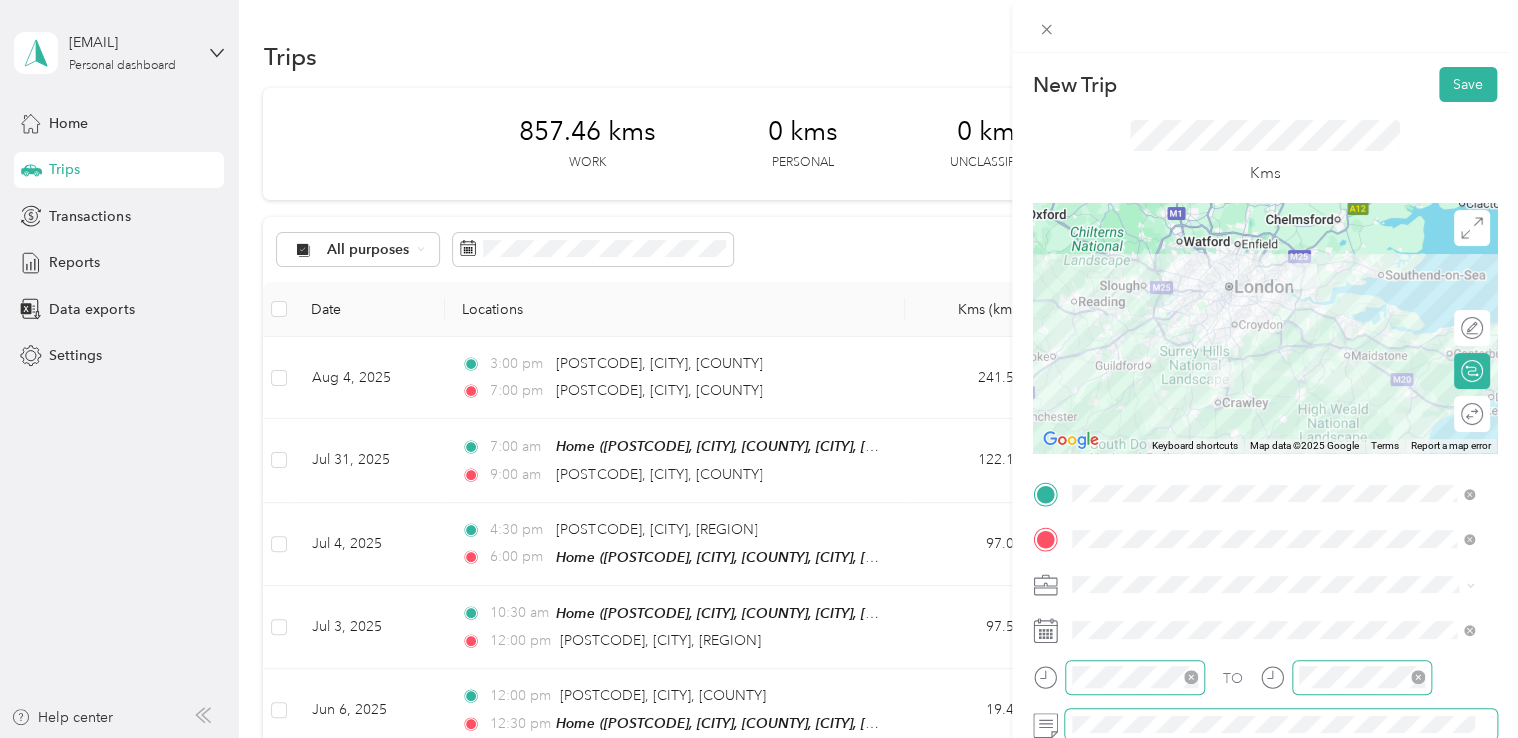 scroll, scrollTop: 0, scrollLeft: 0, axis: both 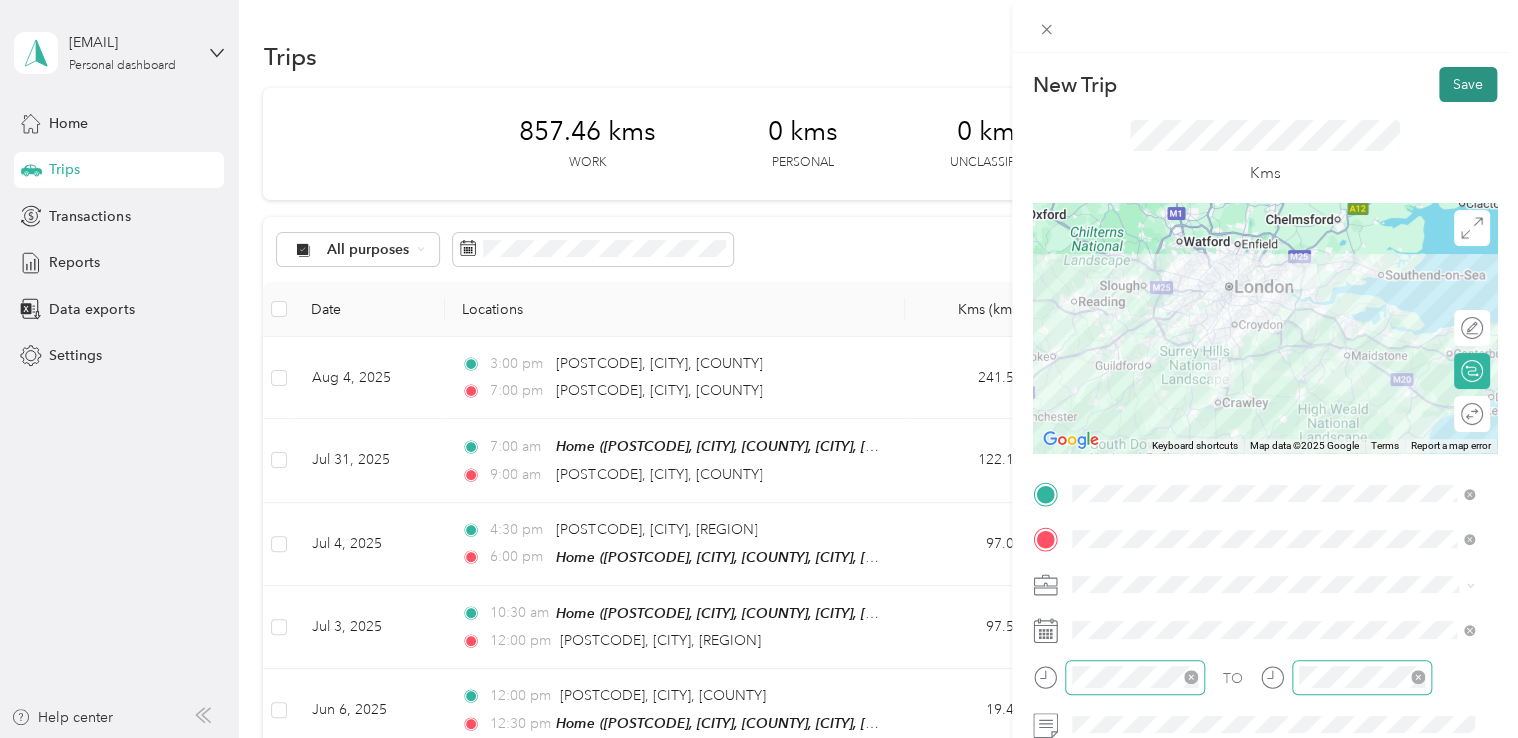 click on "Save" at bounding box center [1468, 84] 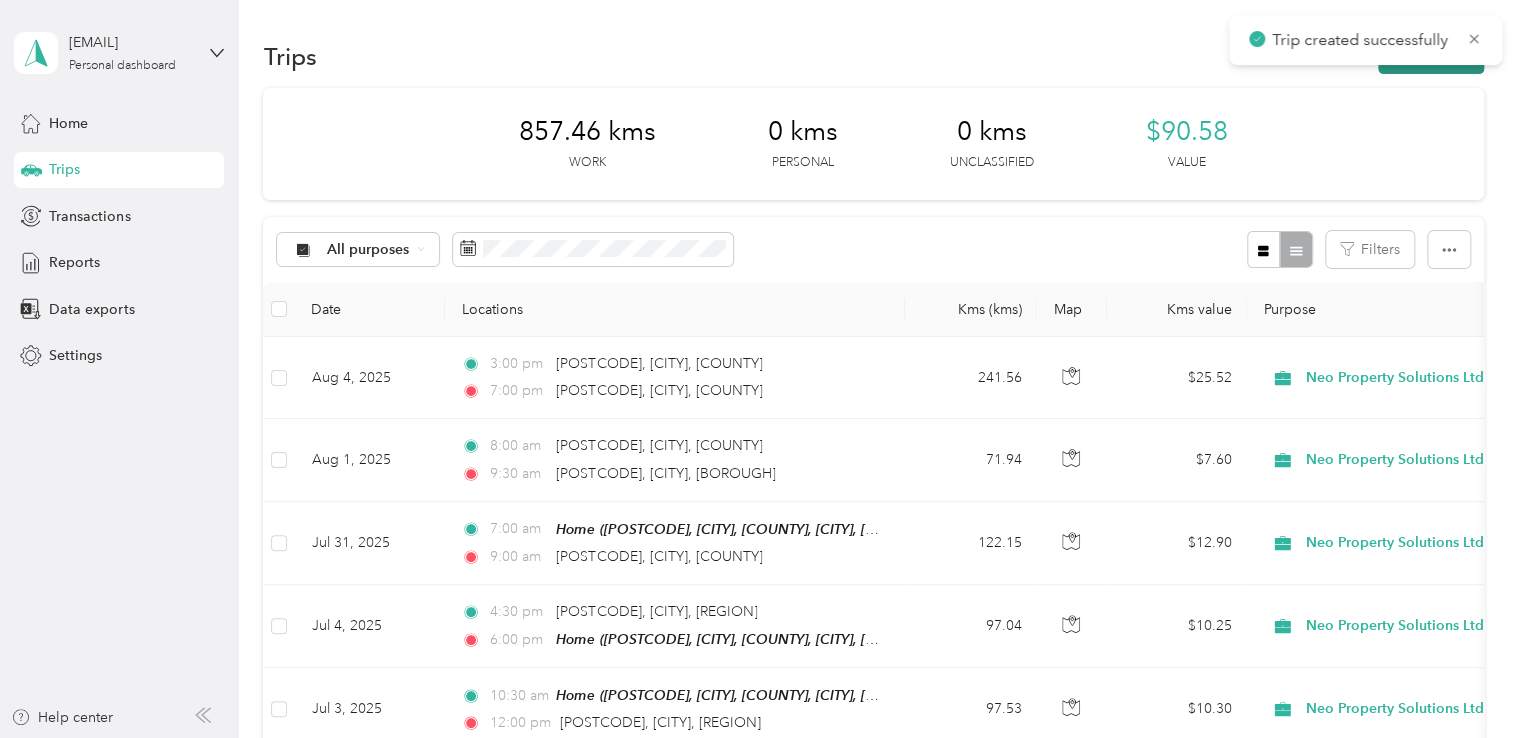 click on "New trip" at bounding box center (1431, 56) 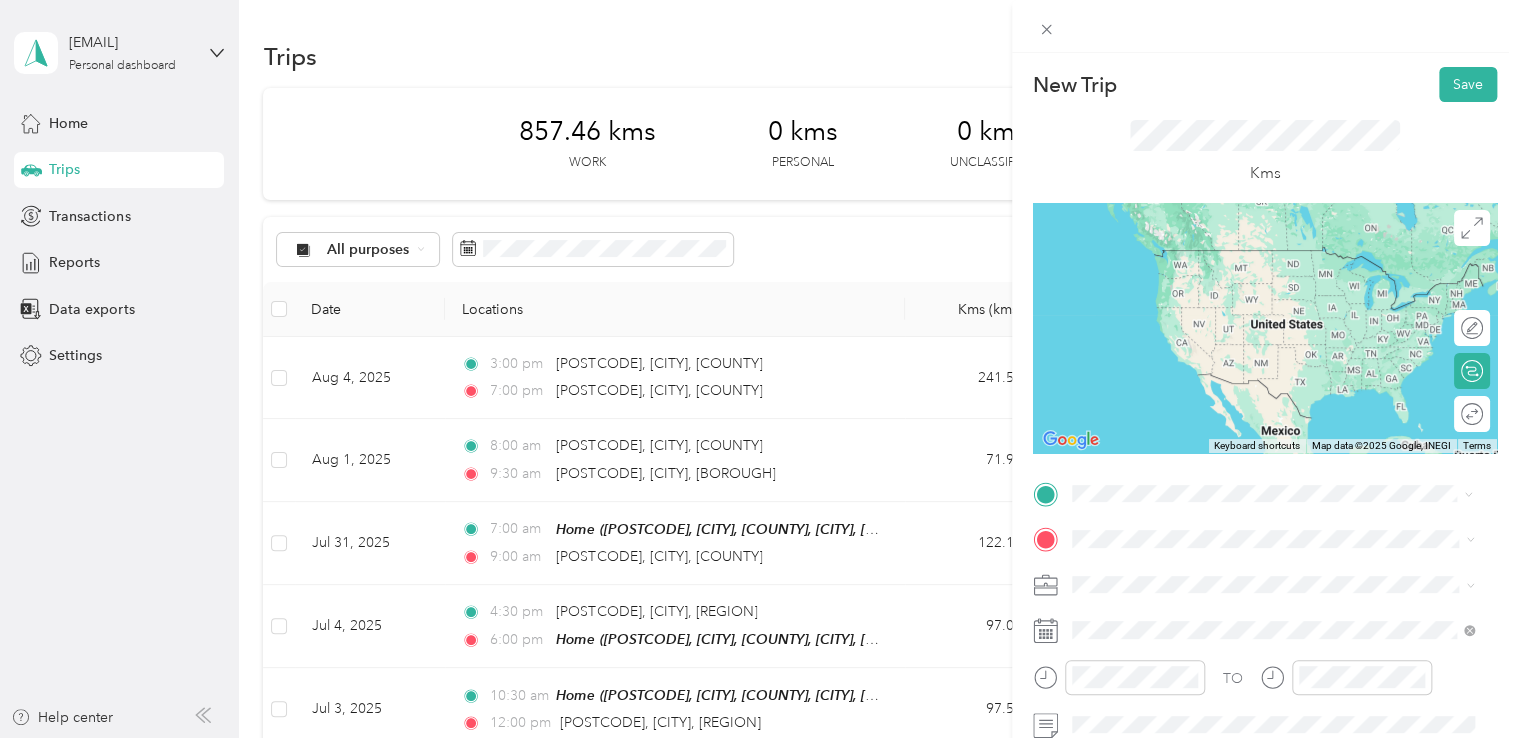click on "[POSTCODE]
[CITY], [BOROUGH], [COUNTRY], [COUNTRY]" at bounding box center [1255, 573] 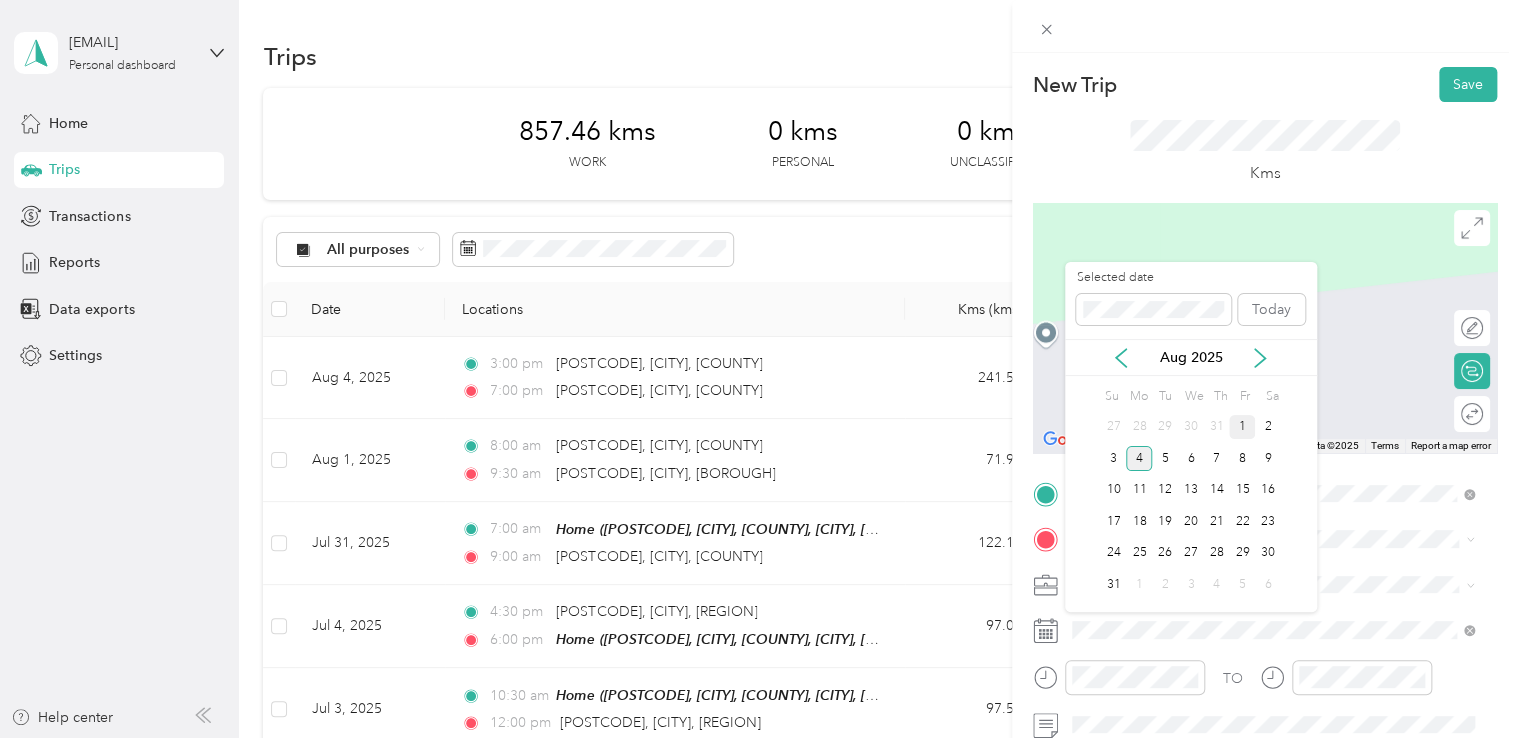 click on "1" at bounding box center (1242, 427) 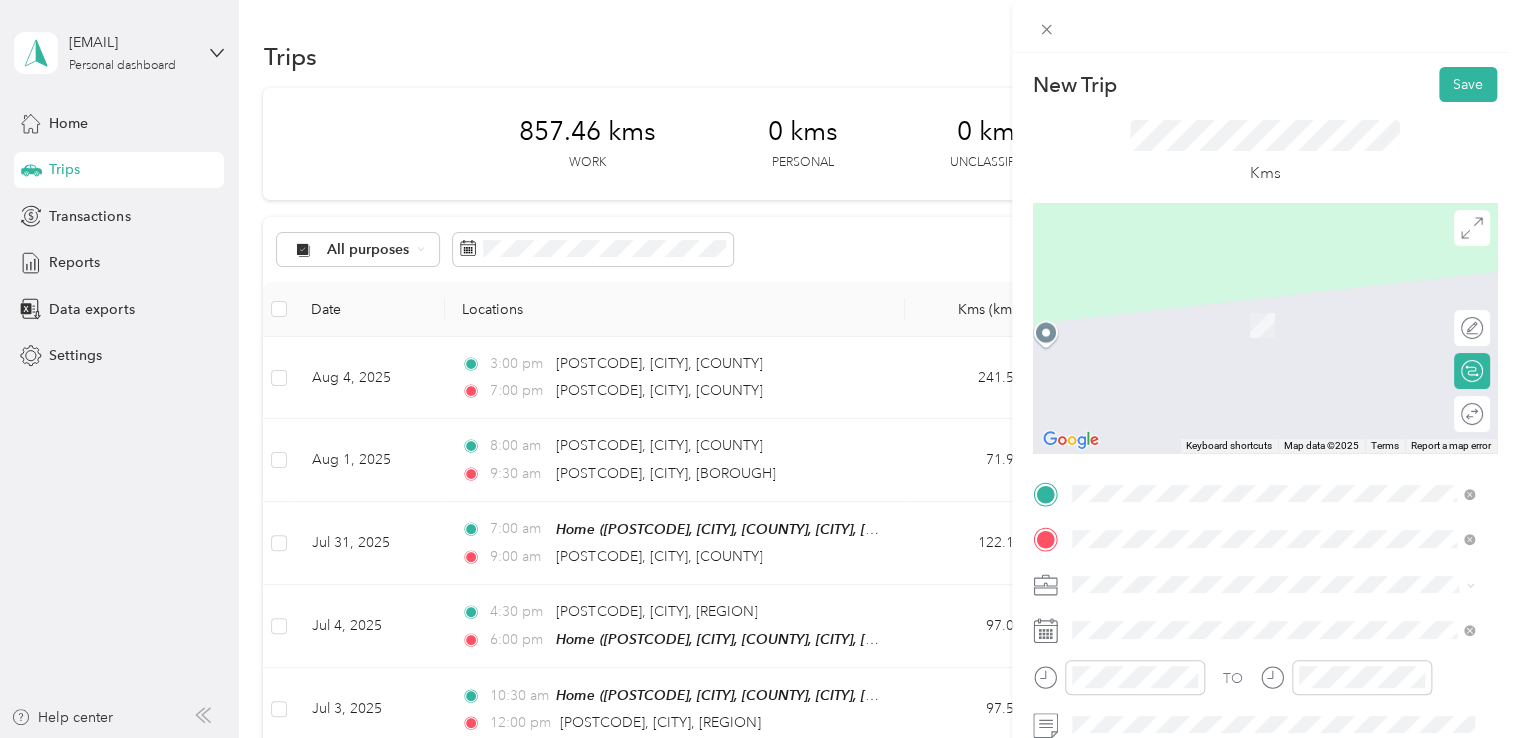 click on "[POSTCODE]
[CITY], [COUNTY], [COUNTRY], [COUNTRY]" at bounding box center [1248, 430] 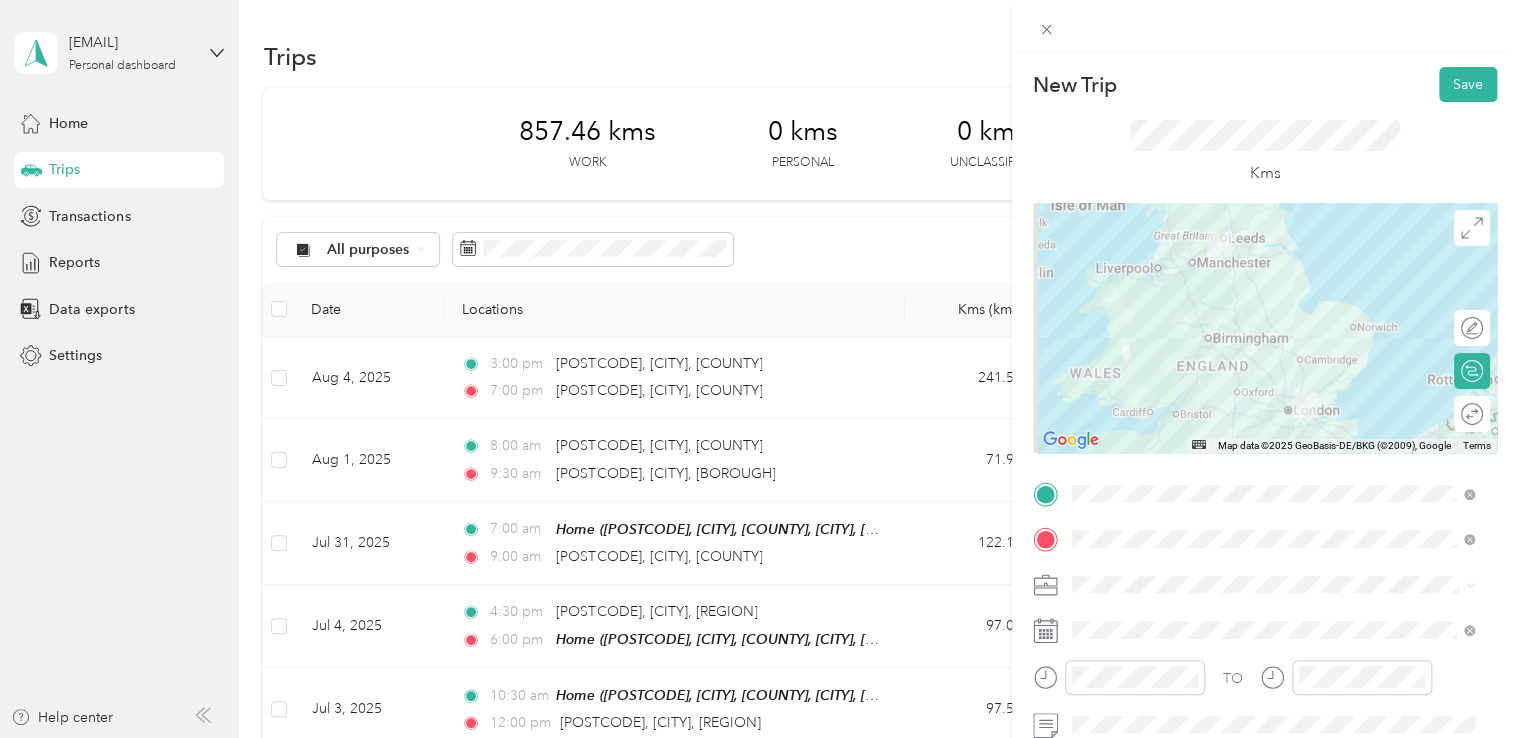 scroll, scrollTop: 100, scrollLeft: 0, axis: vertical 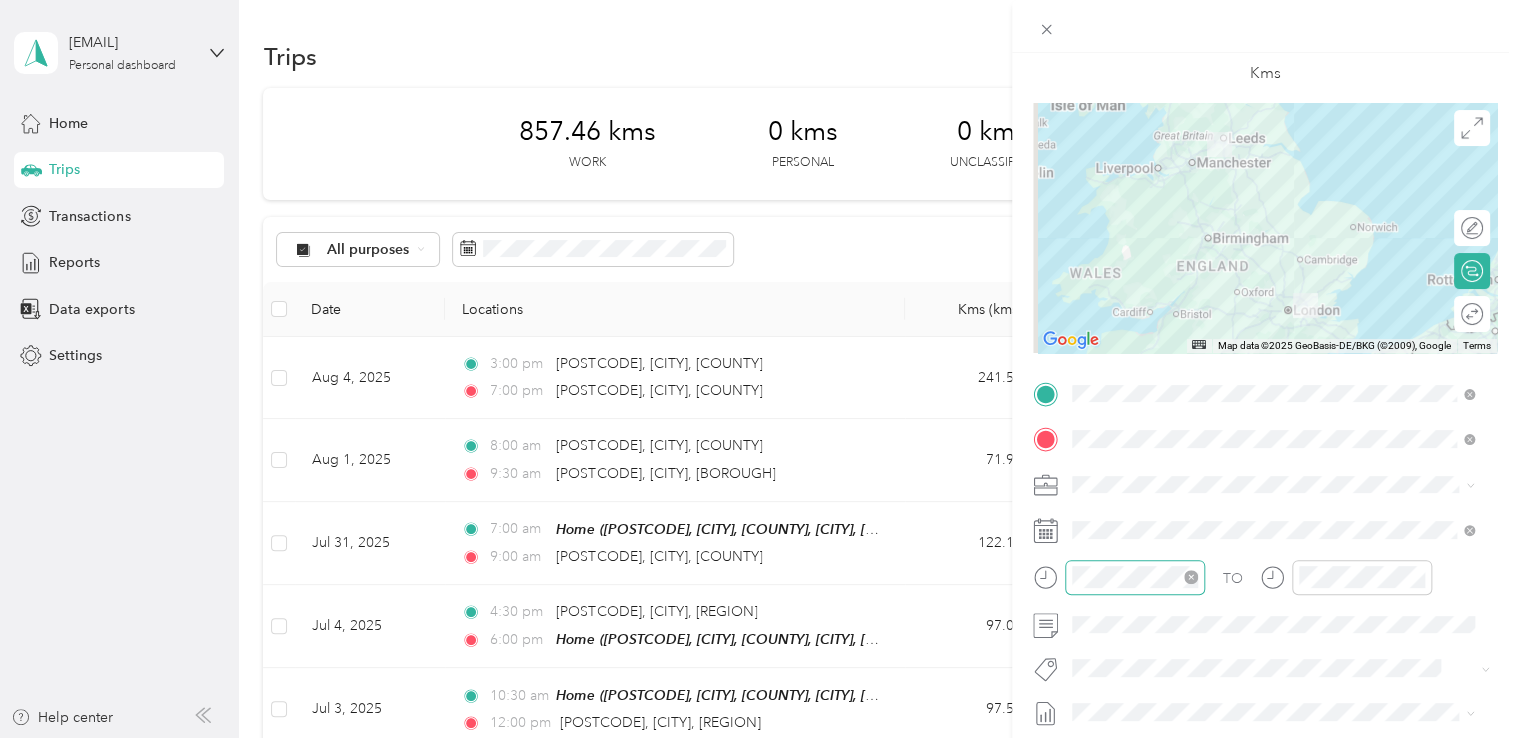 click 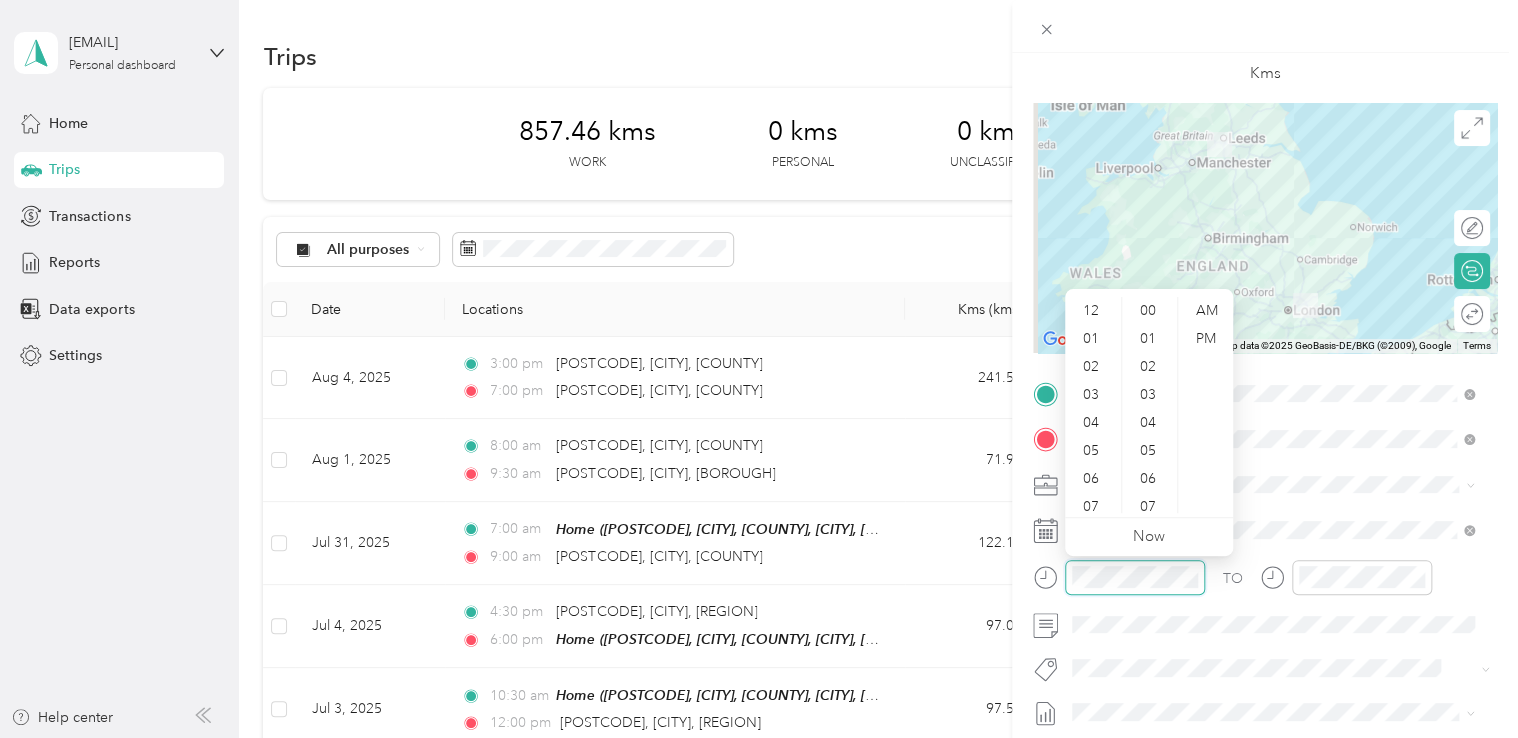 scroll, scrollTop: 560, scrollLeft: 0, axis: vertical 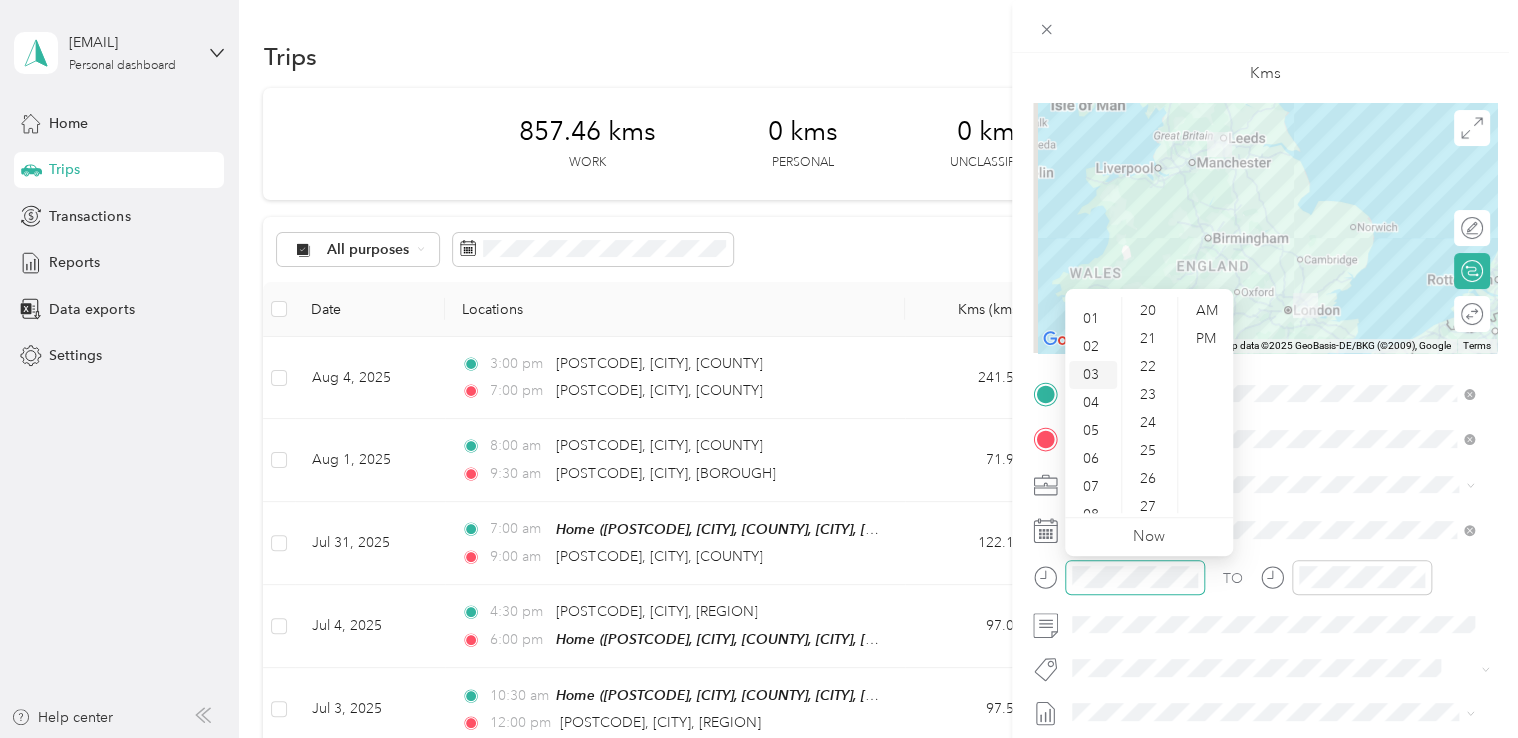 click on "03" at bounding box center (1093, 375) 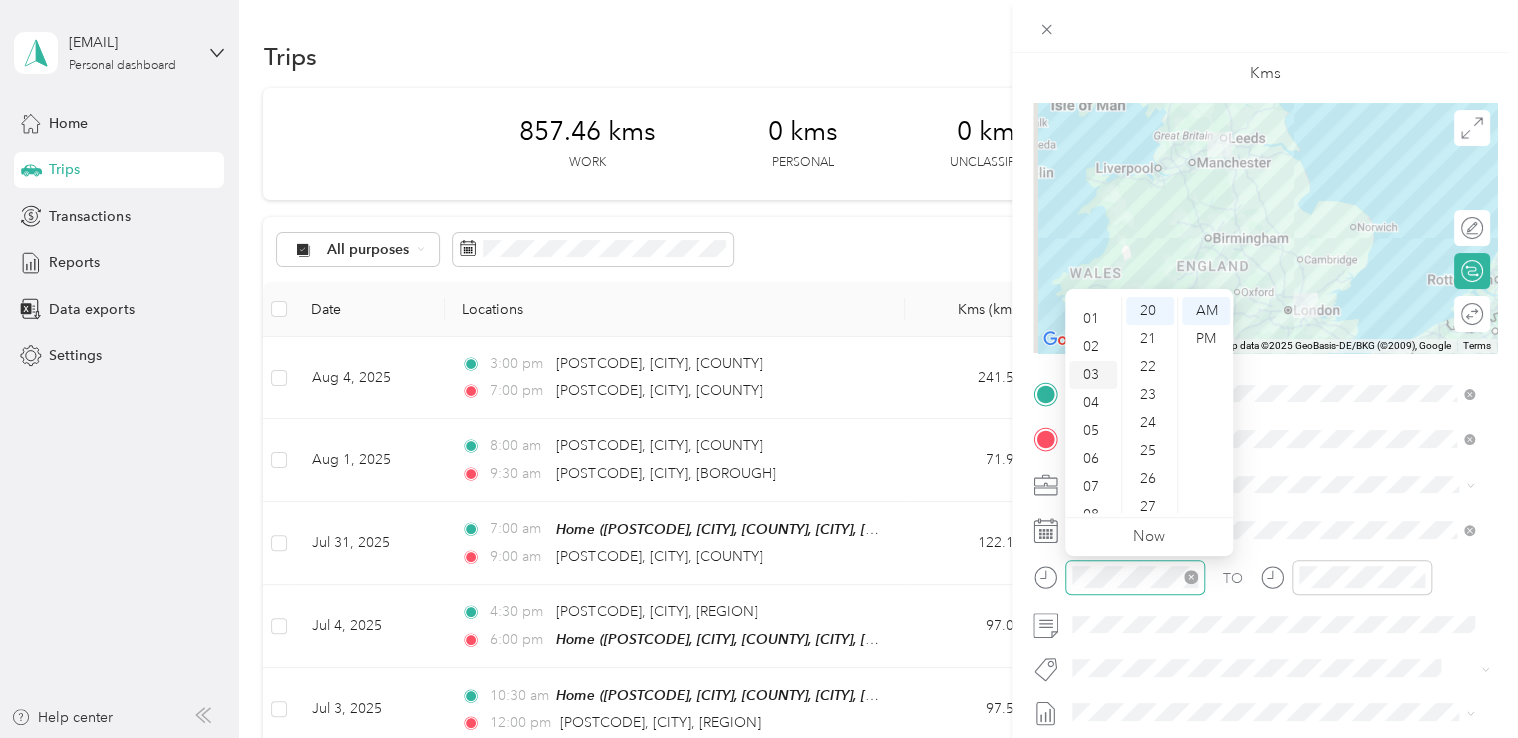 scroll, scrollTop: 84, scrollLeft: 0, axis: vertical 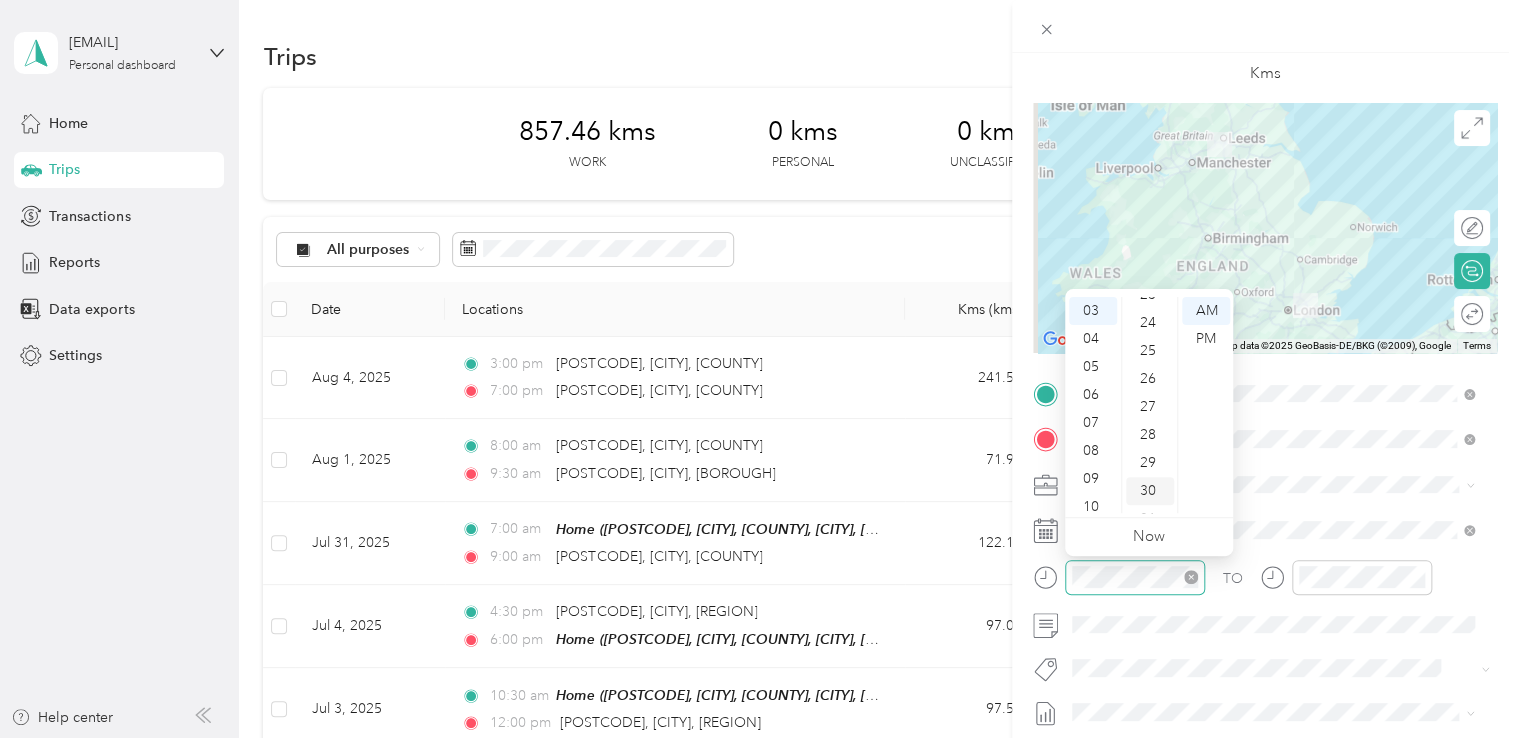 click on "30" at bounding box center (1150, 491) 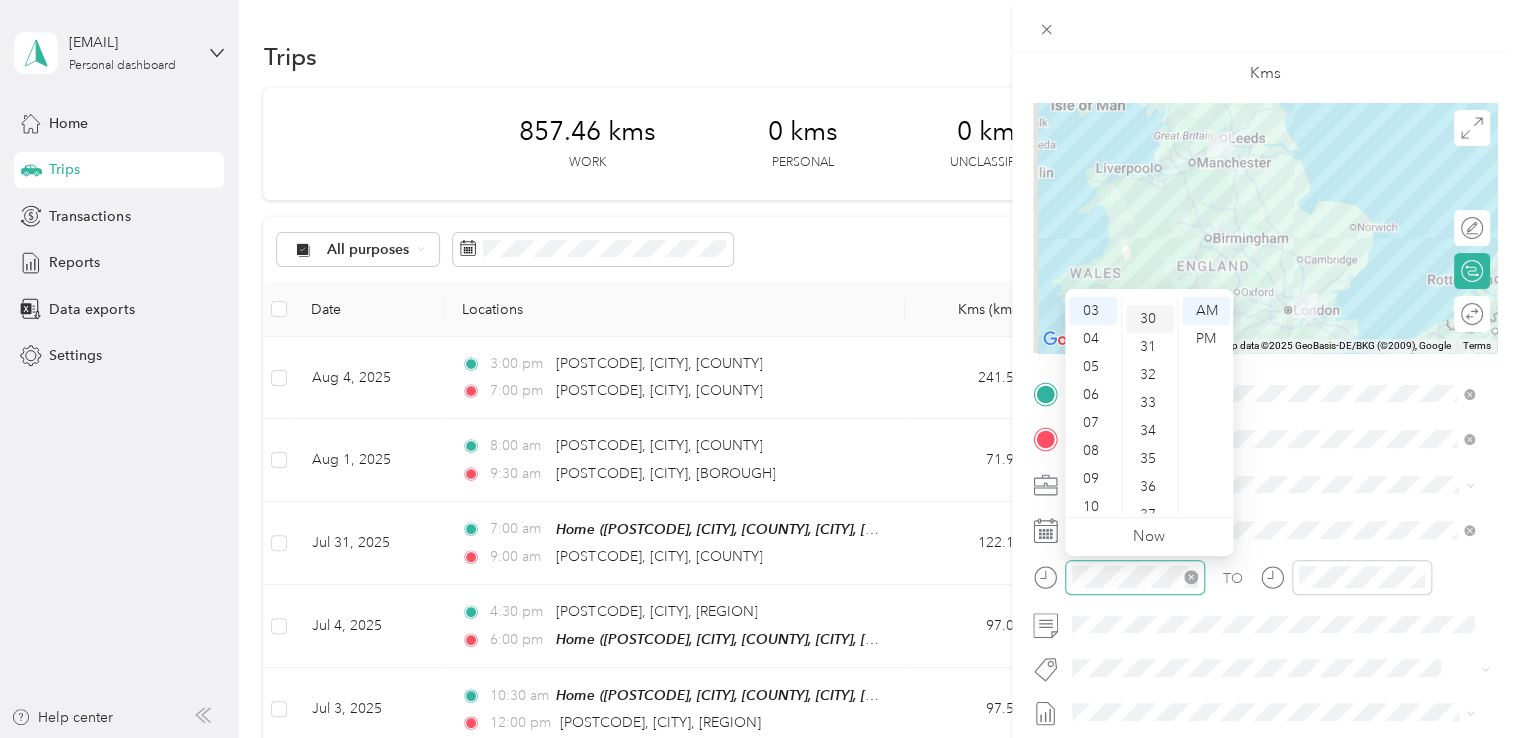 scroll, scrollTop: 840, scrollLeft: 0, axis: vertical 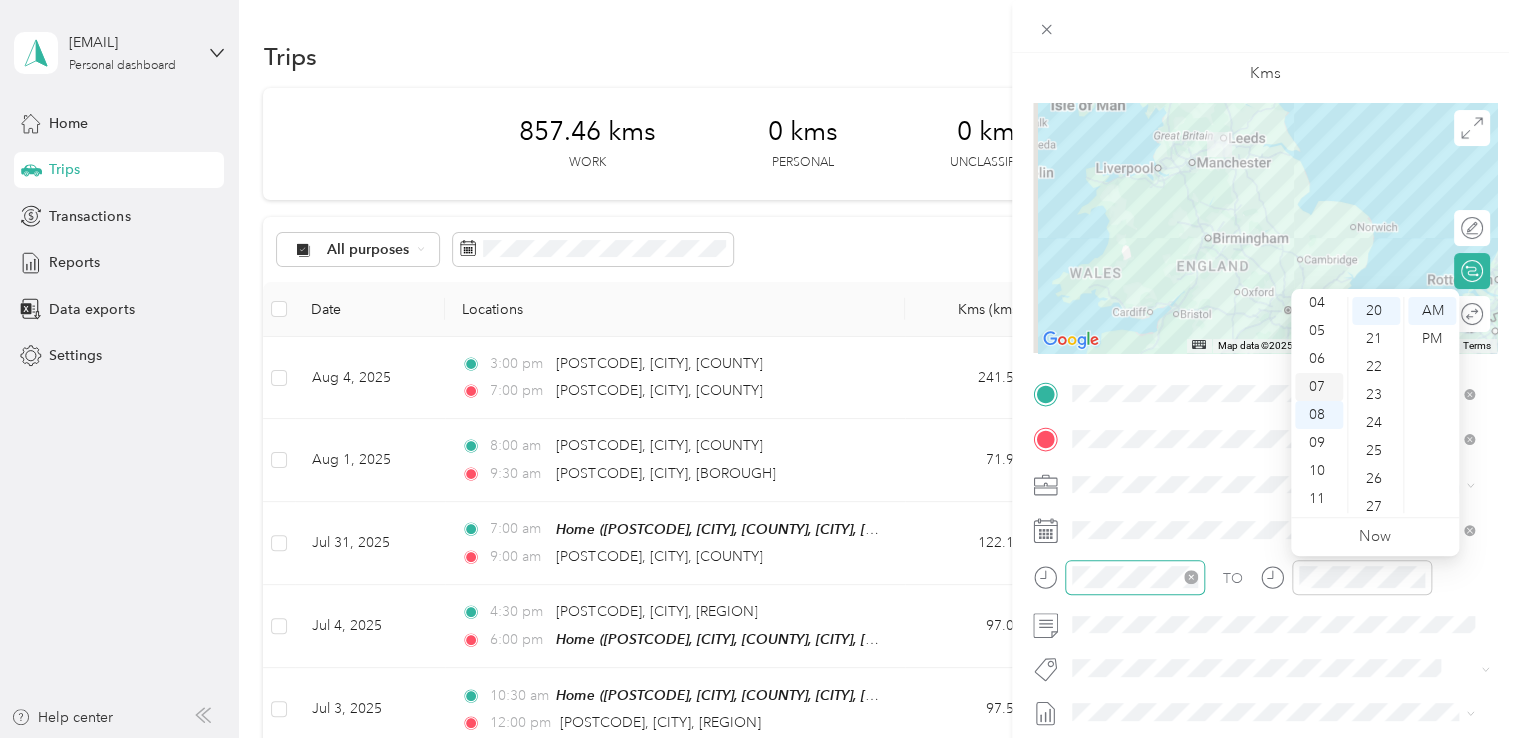 click on "07" at bounding box center [1319, 387] 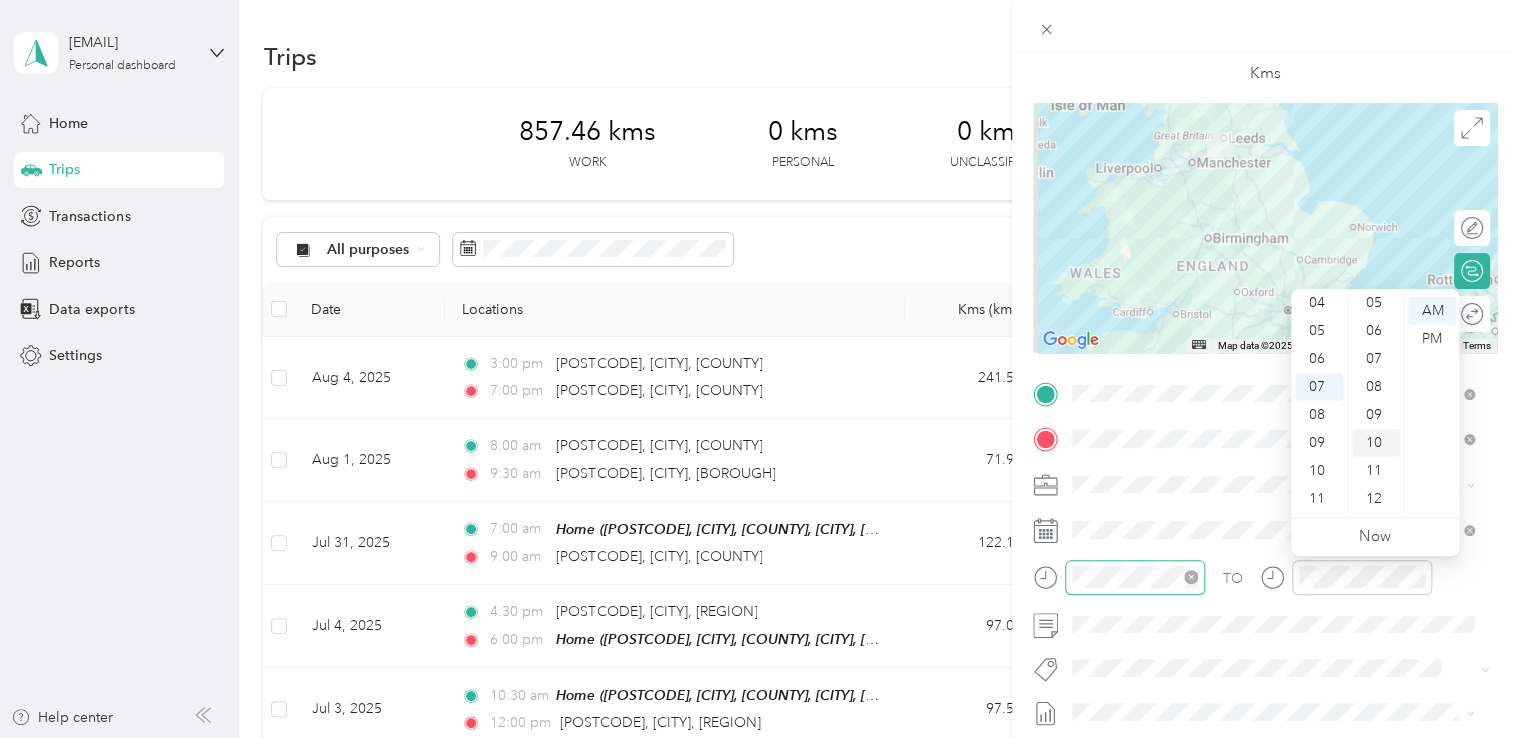 scroll, scrollTop: 0, scrollLeft: 0, axis: both 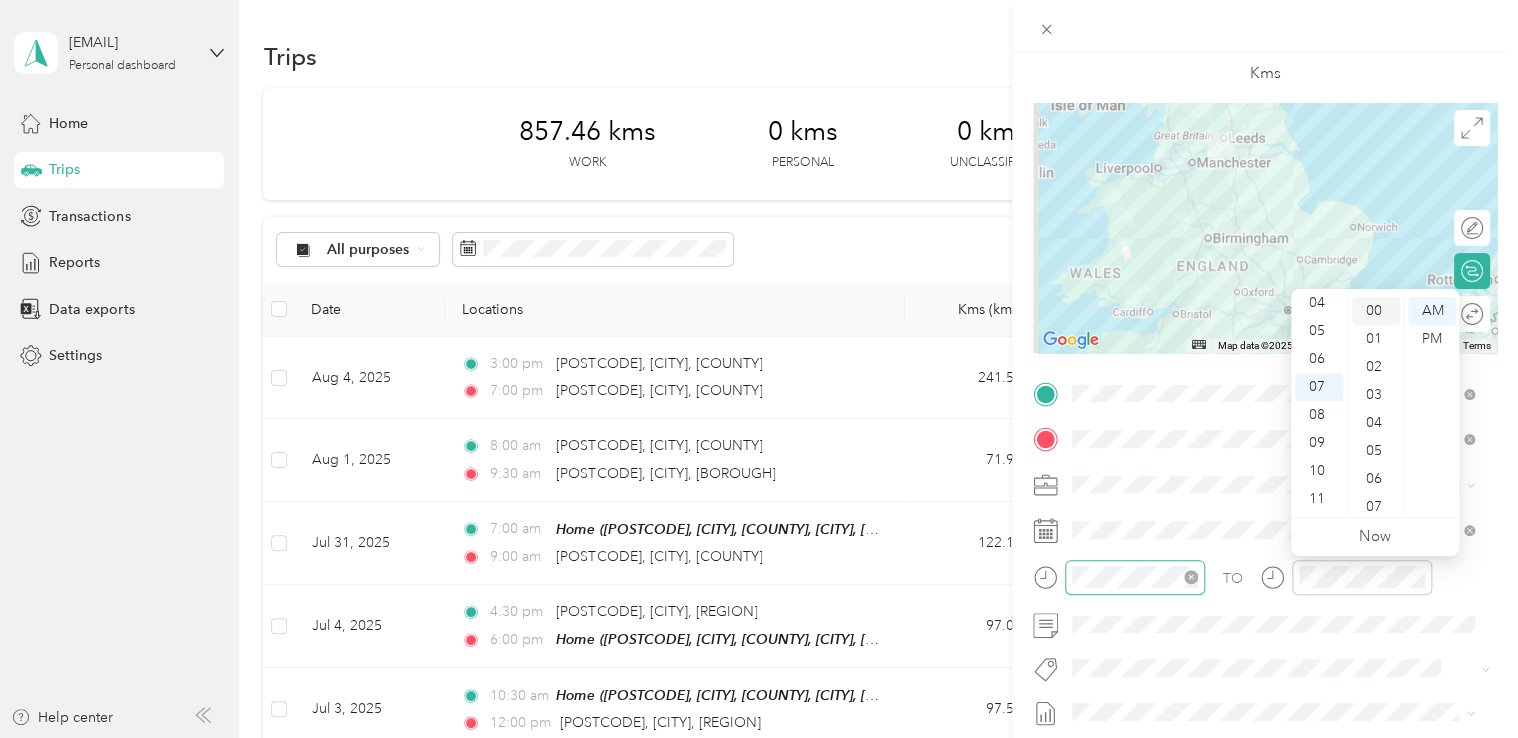 click on "00" at bounding box center (1376, 311) 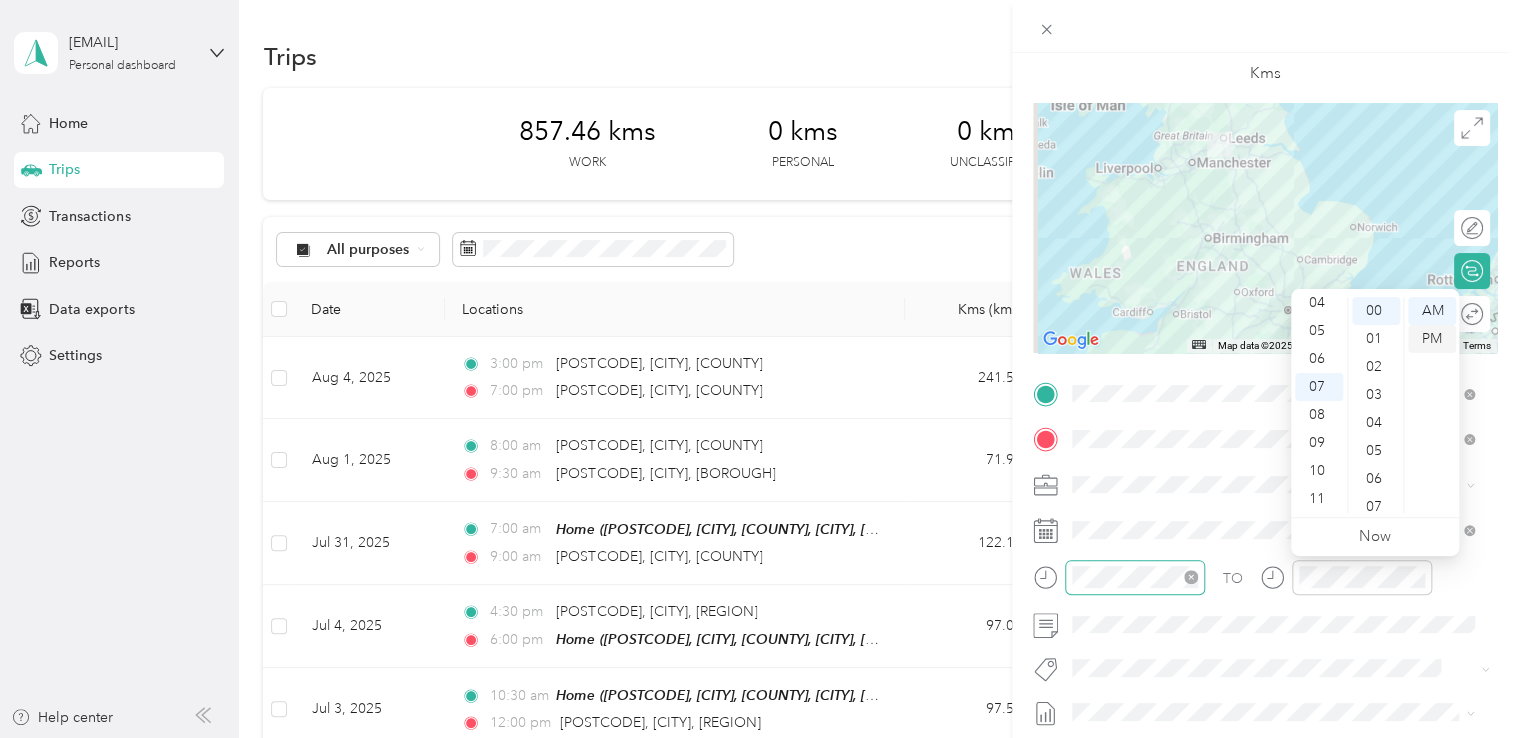 click on "PM" at bounding box center [1432, 339] 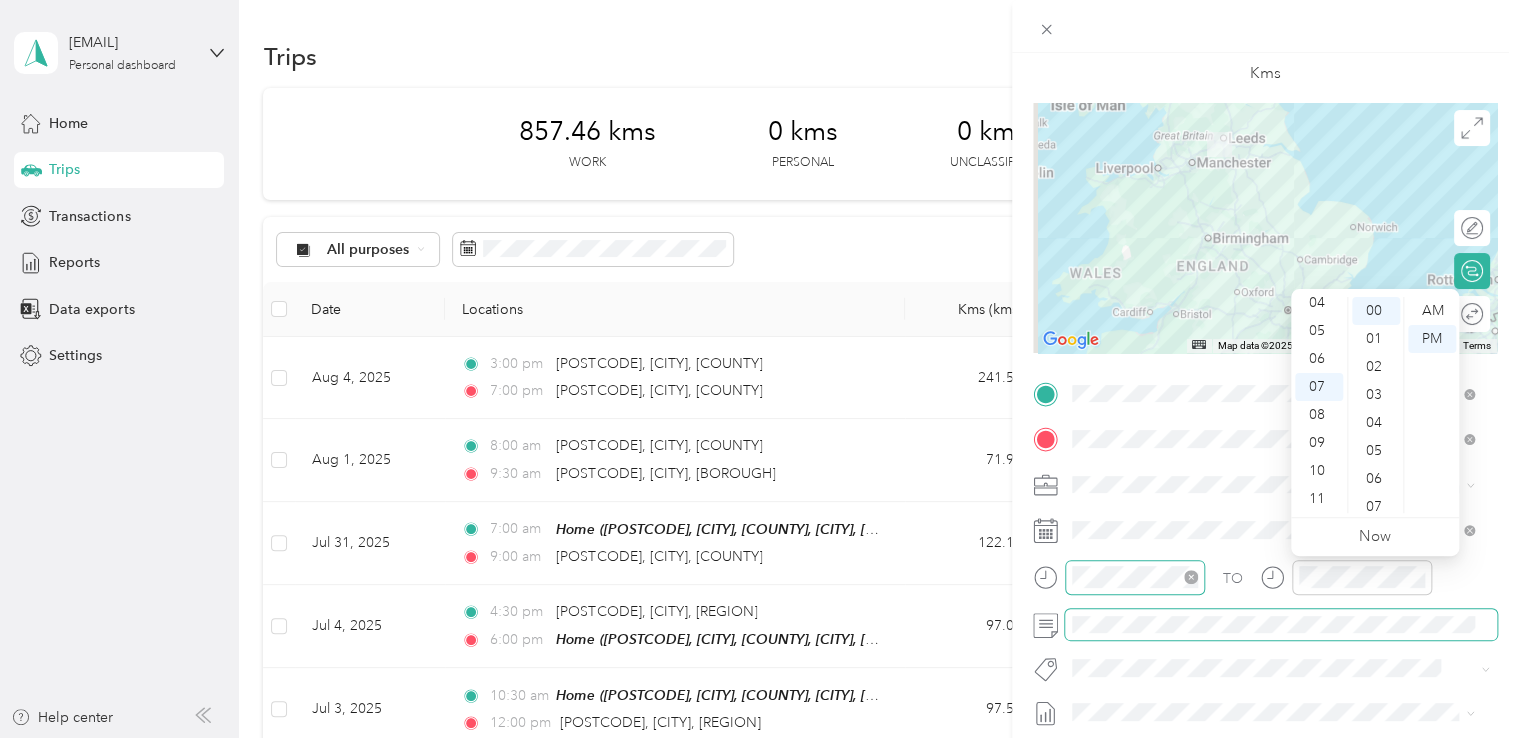 click at bounding box center (1281, 625) 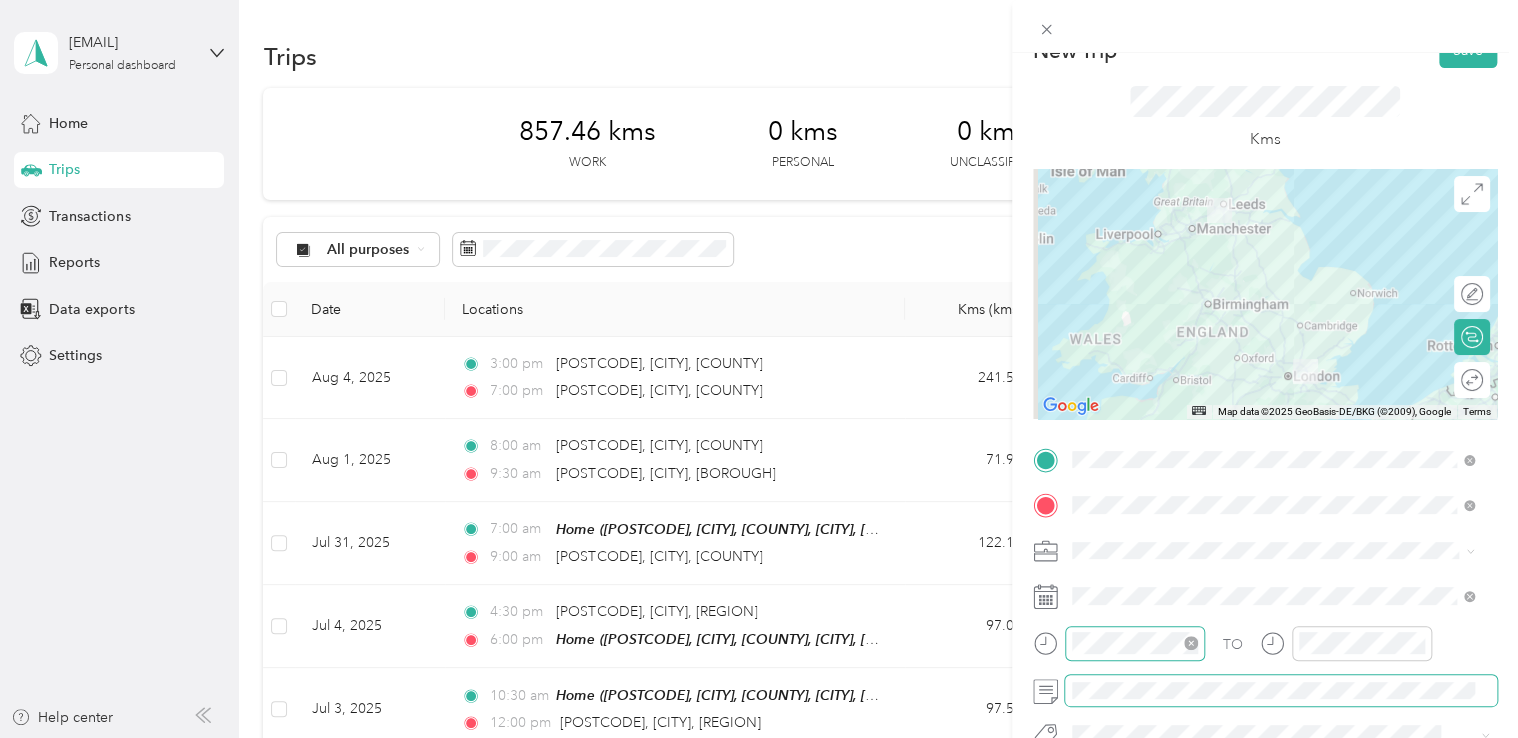 scroll, scrollTop: 0, scrollLeft: 0, axis: both 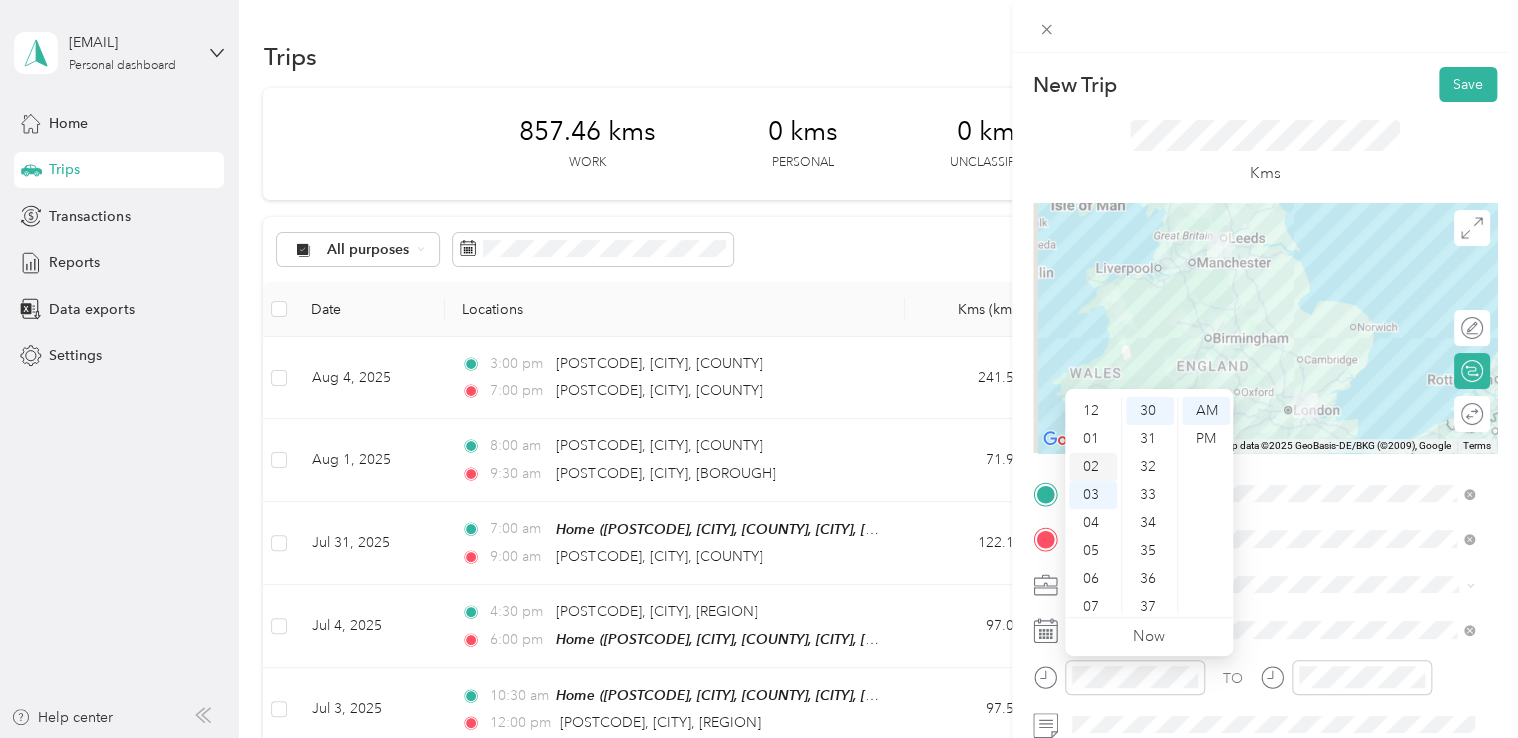 click on "02" at bounding box center (1093, 467) 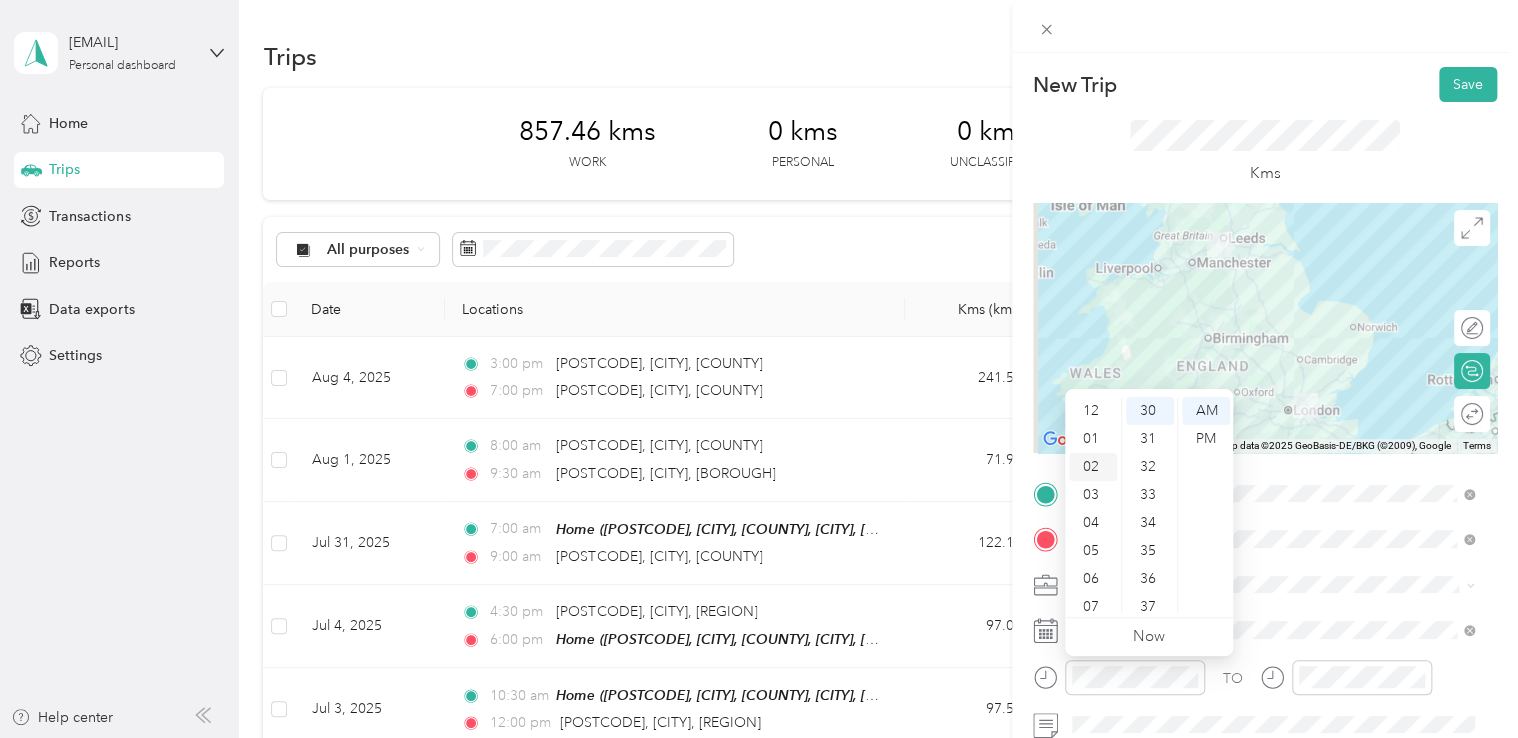 scroll, scrollTop: 56, scrollLeft: 0, axis: vertical 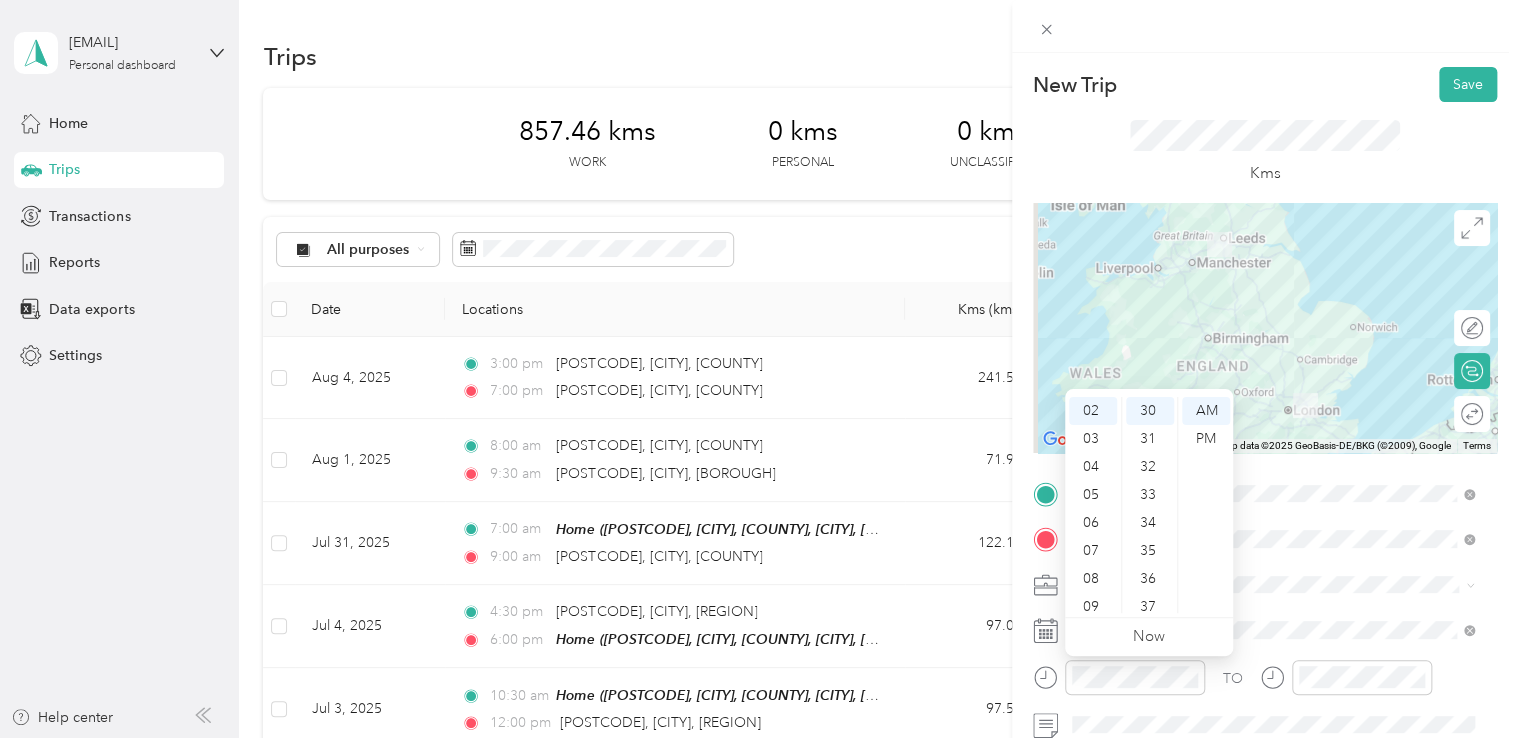 click at bounding box center (1281, 585) 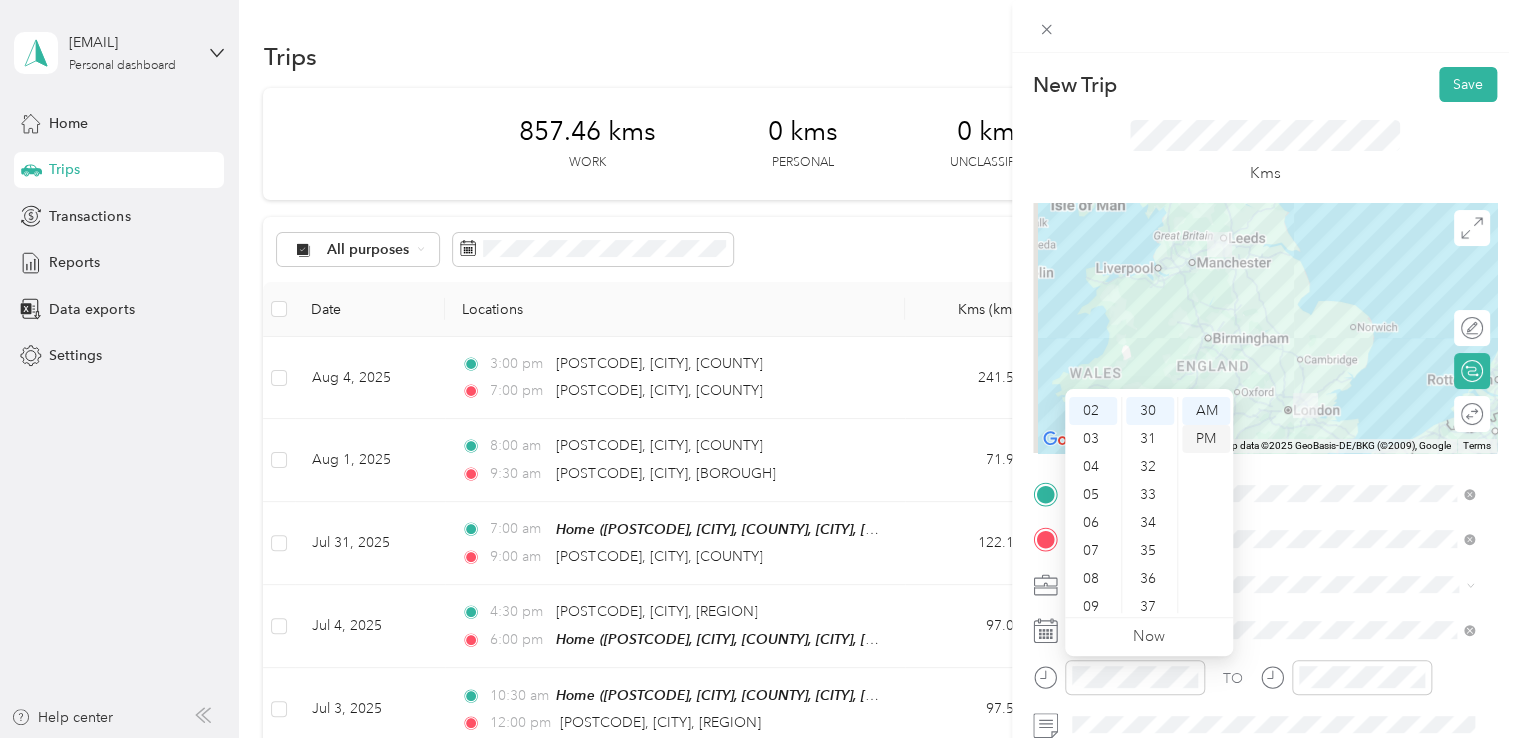 click on "PM" at bounding box center [1206, 439] 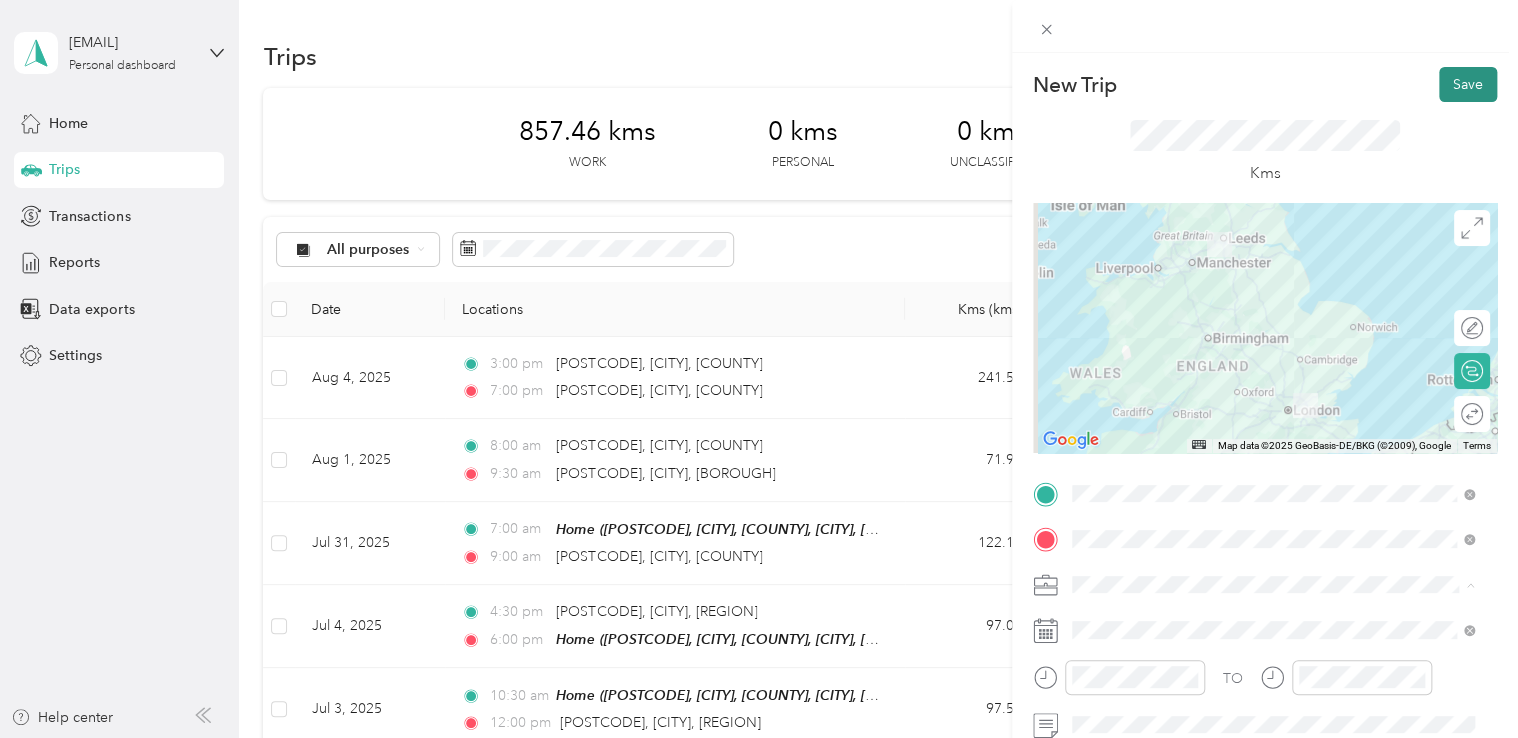 click on "Save" at bounding box center [1468, 84] 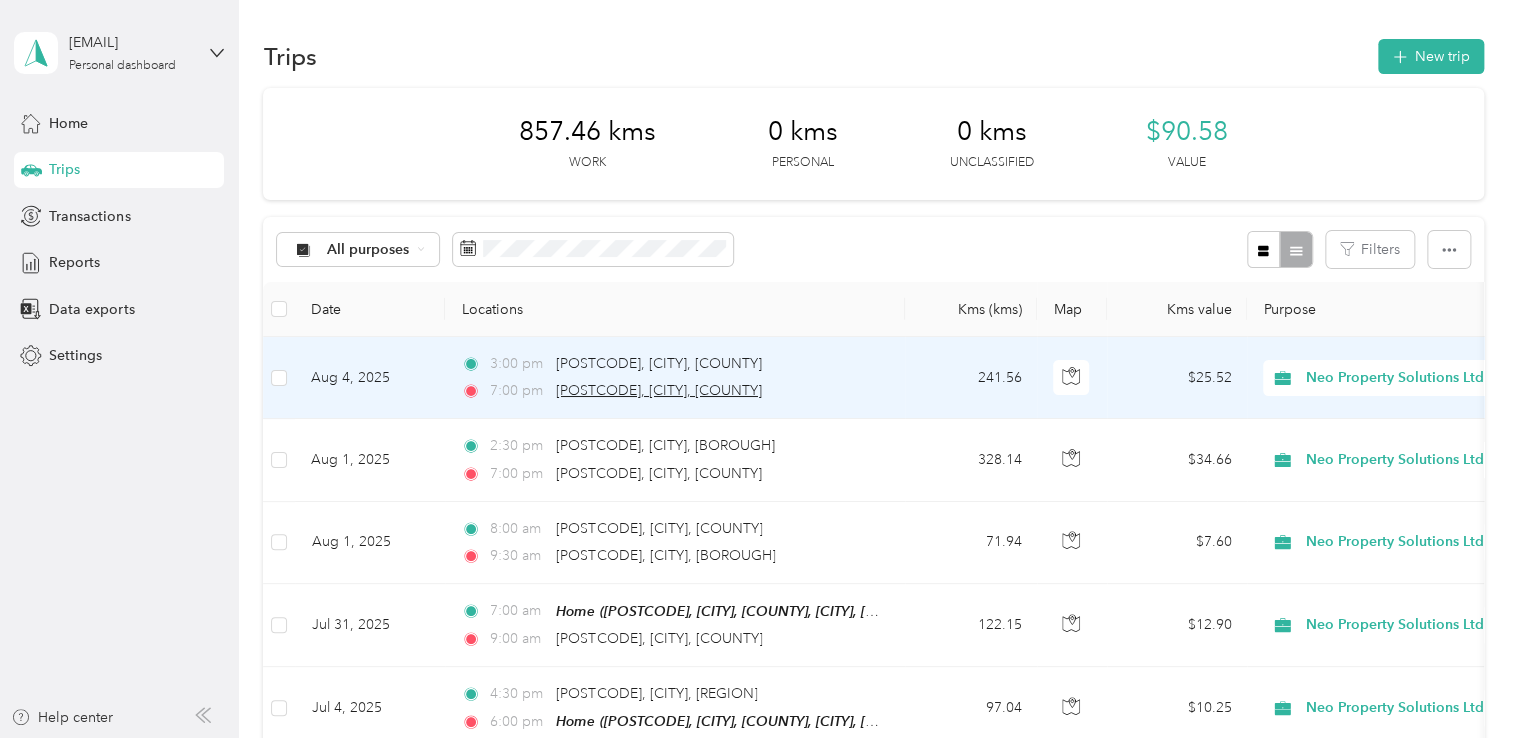 click on "[POSTCODE], [CITY], [COUNTY]" at bounding box center (659, 390) 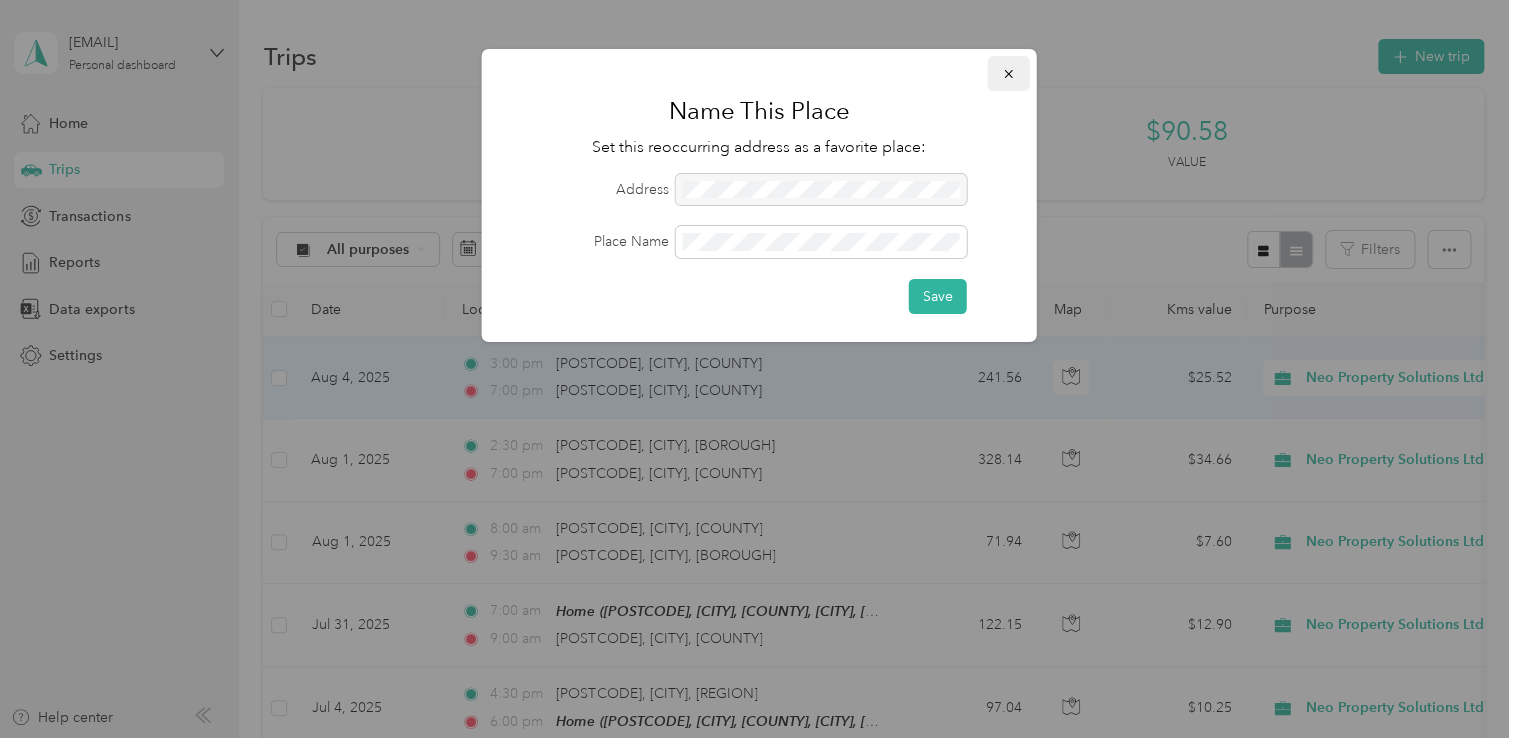 click 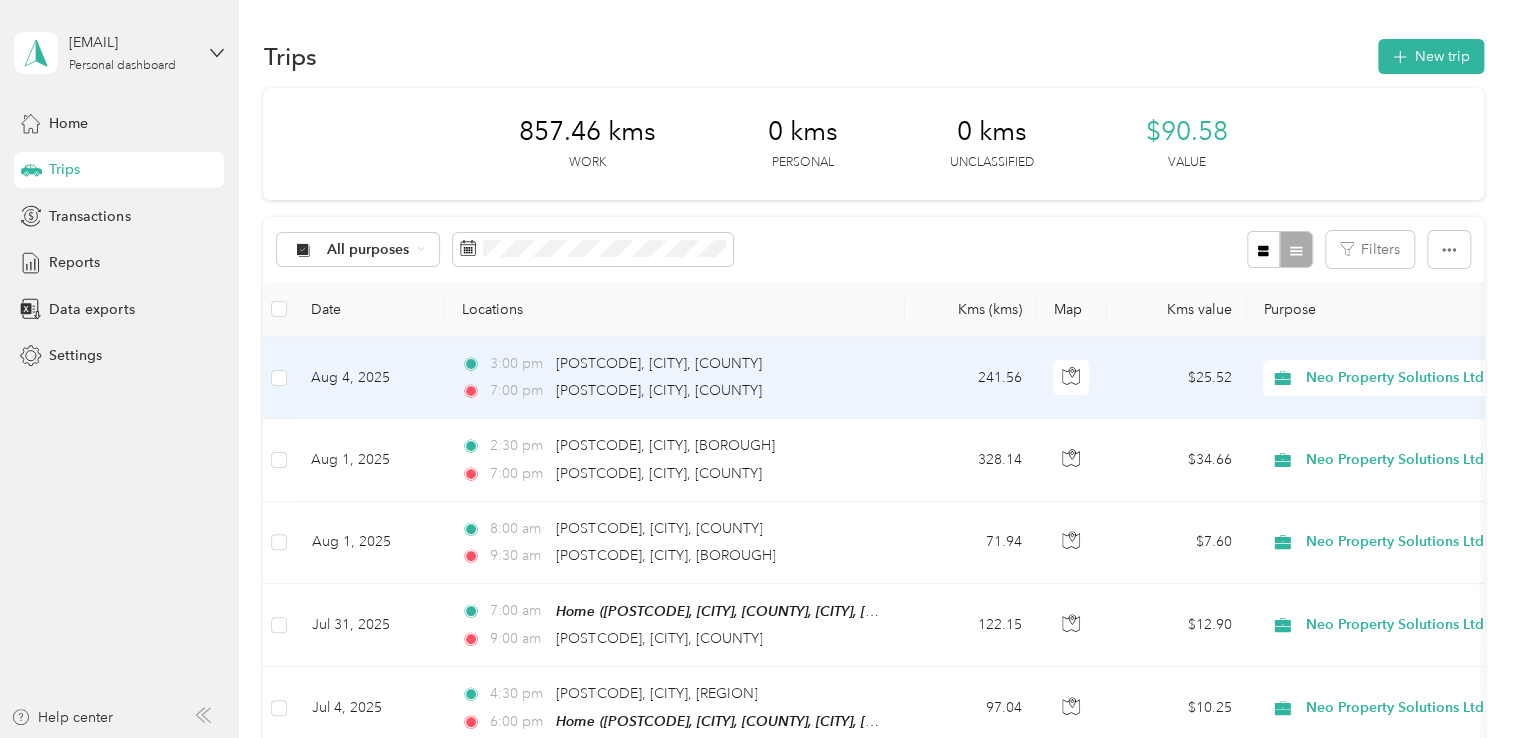 click on "Aug 4, 2025" at bounding box center (370, 378) 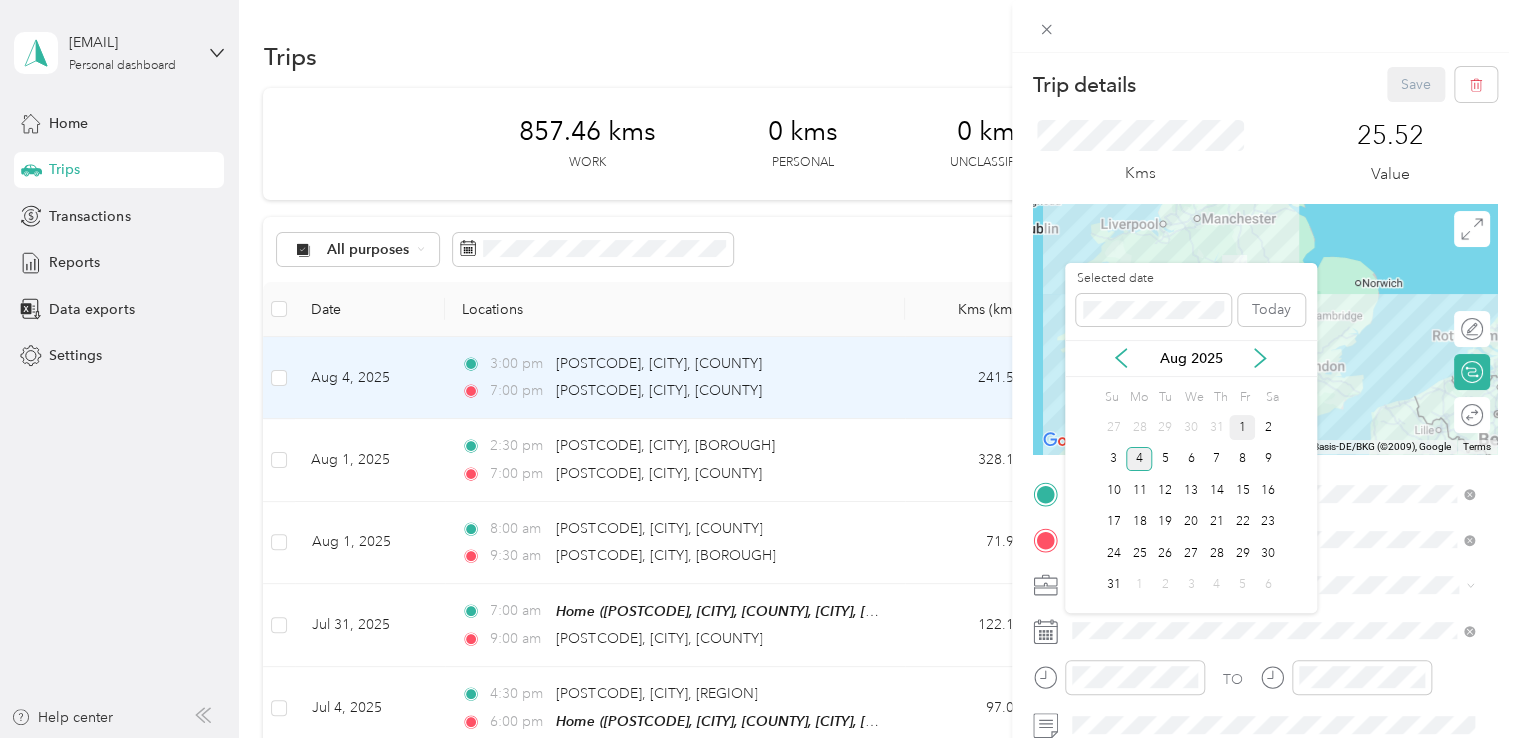 click on "1" at bounding box center (1242, 427) 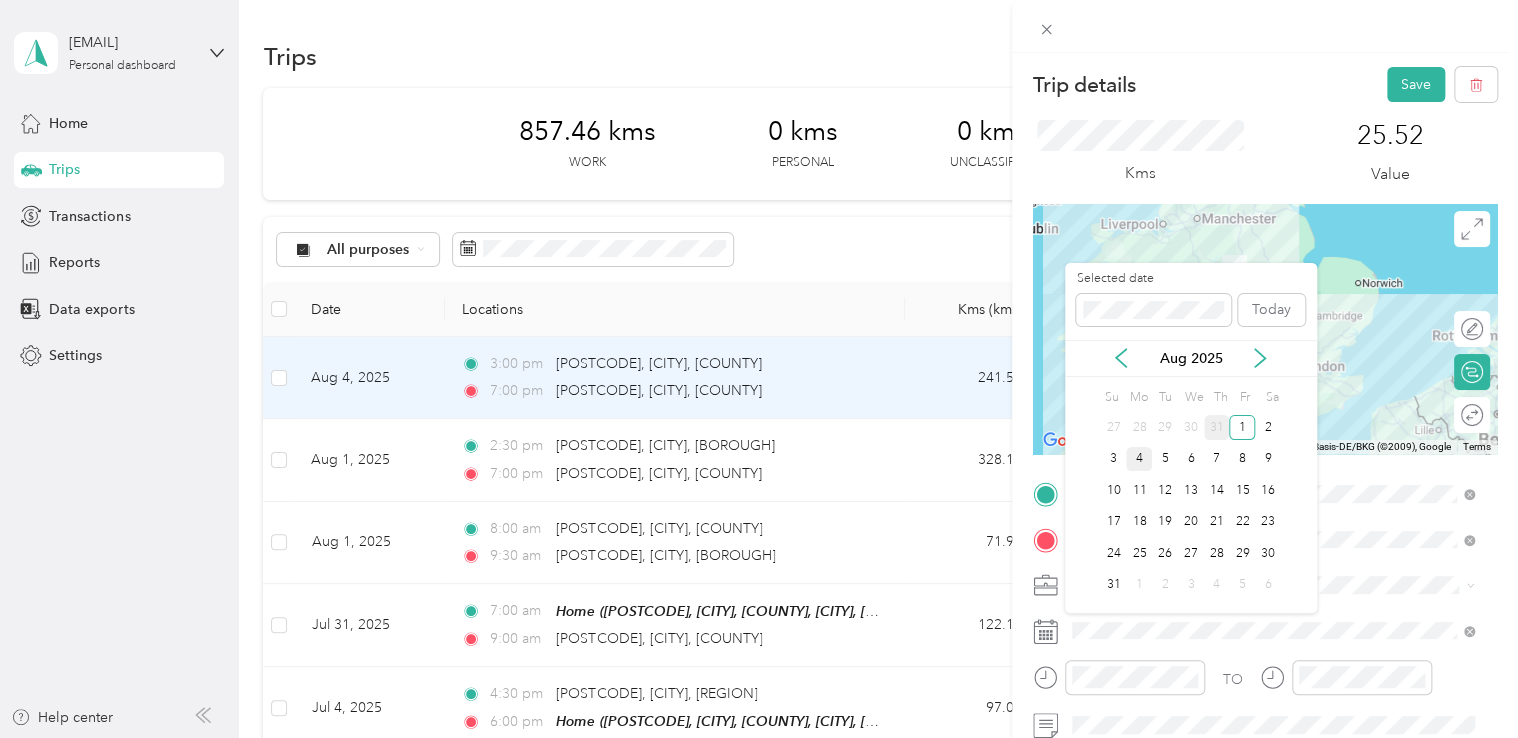click on "31" at bounding box center (1217, 427) 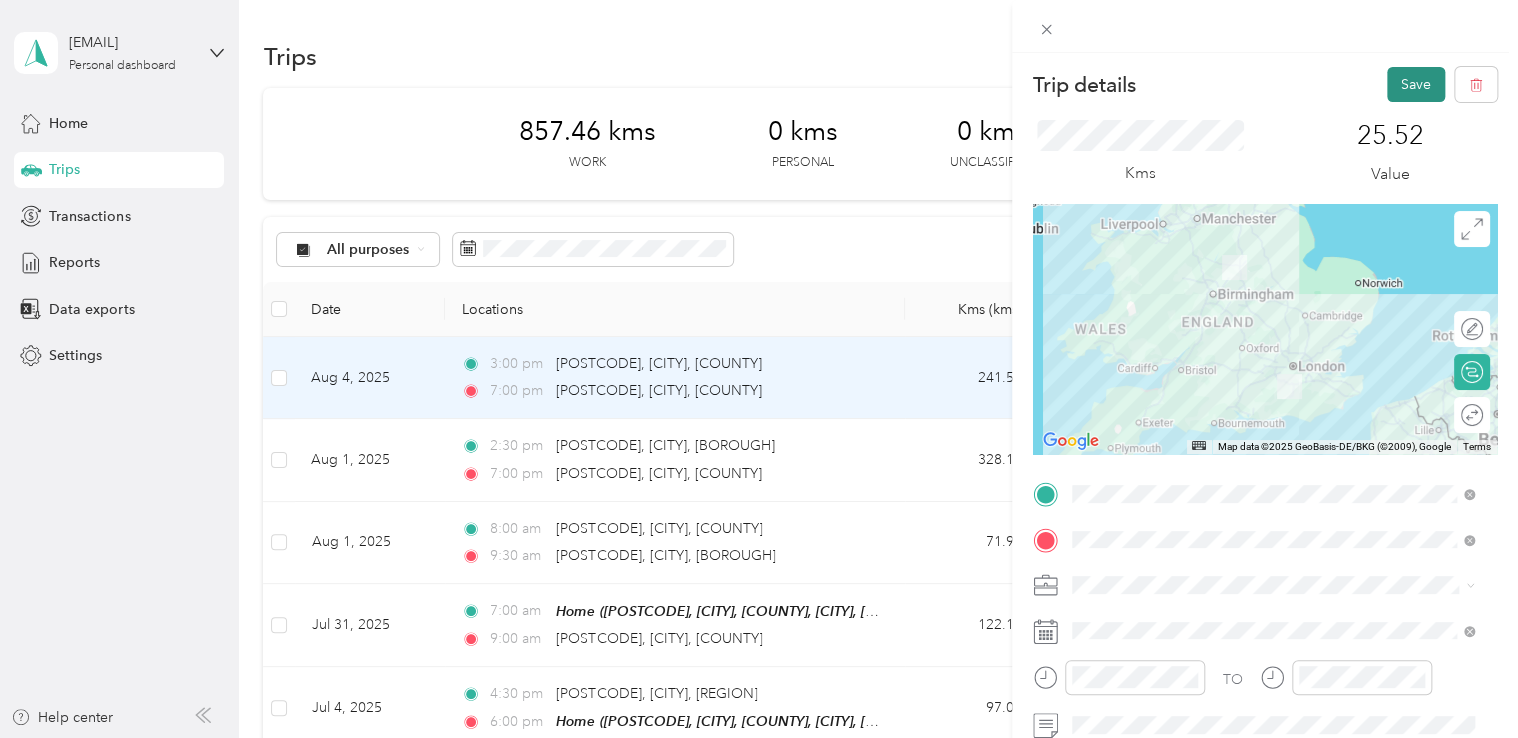 click on "Save" at bounding box center [1416, 84] 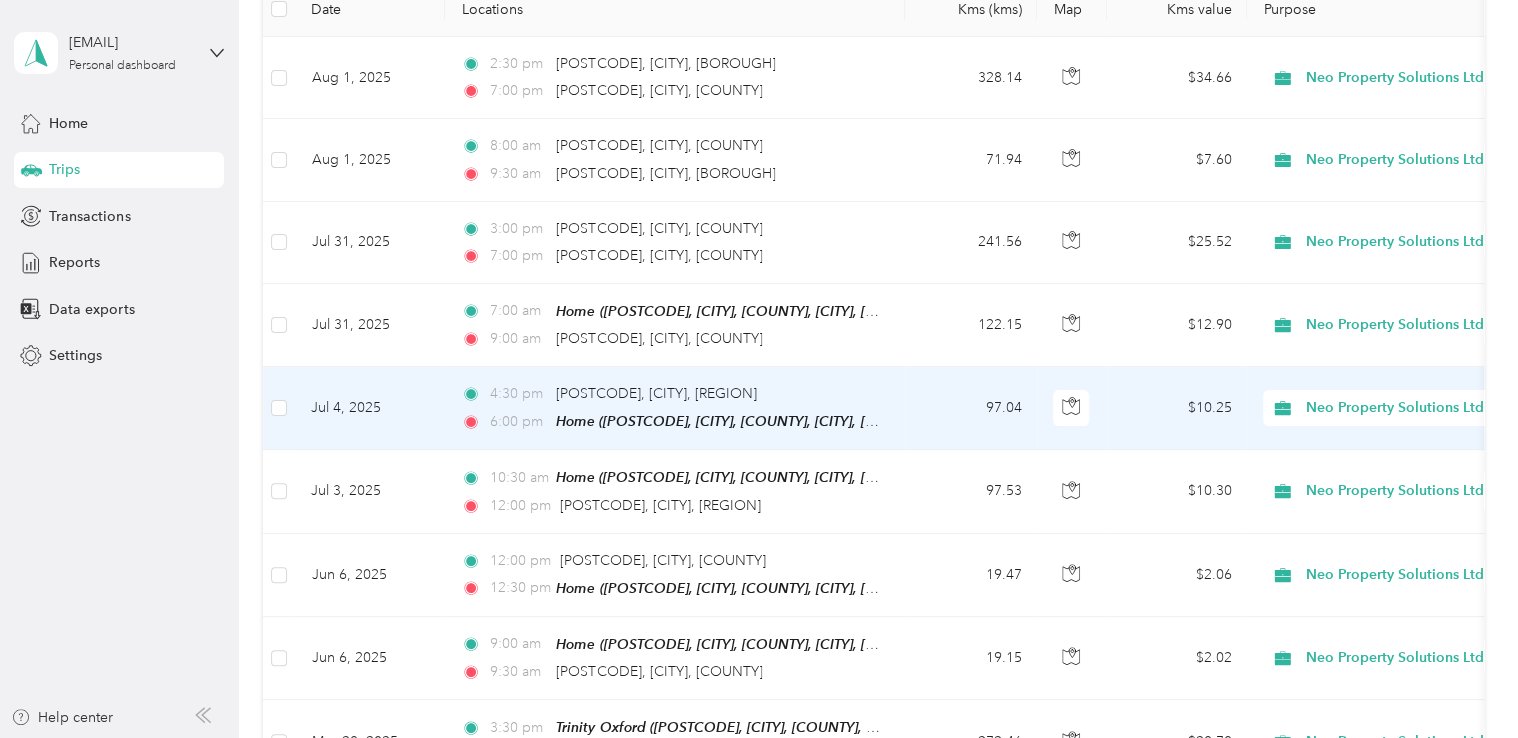 scroll, scrollTop: 0, scrollLeft: 0, axis: both 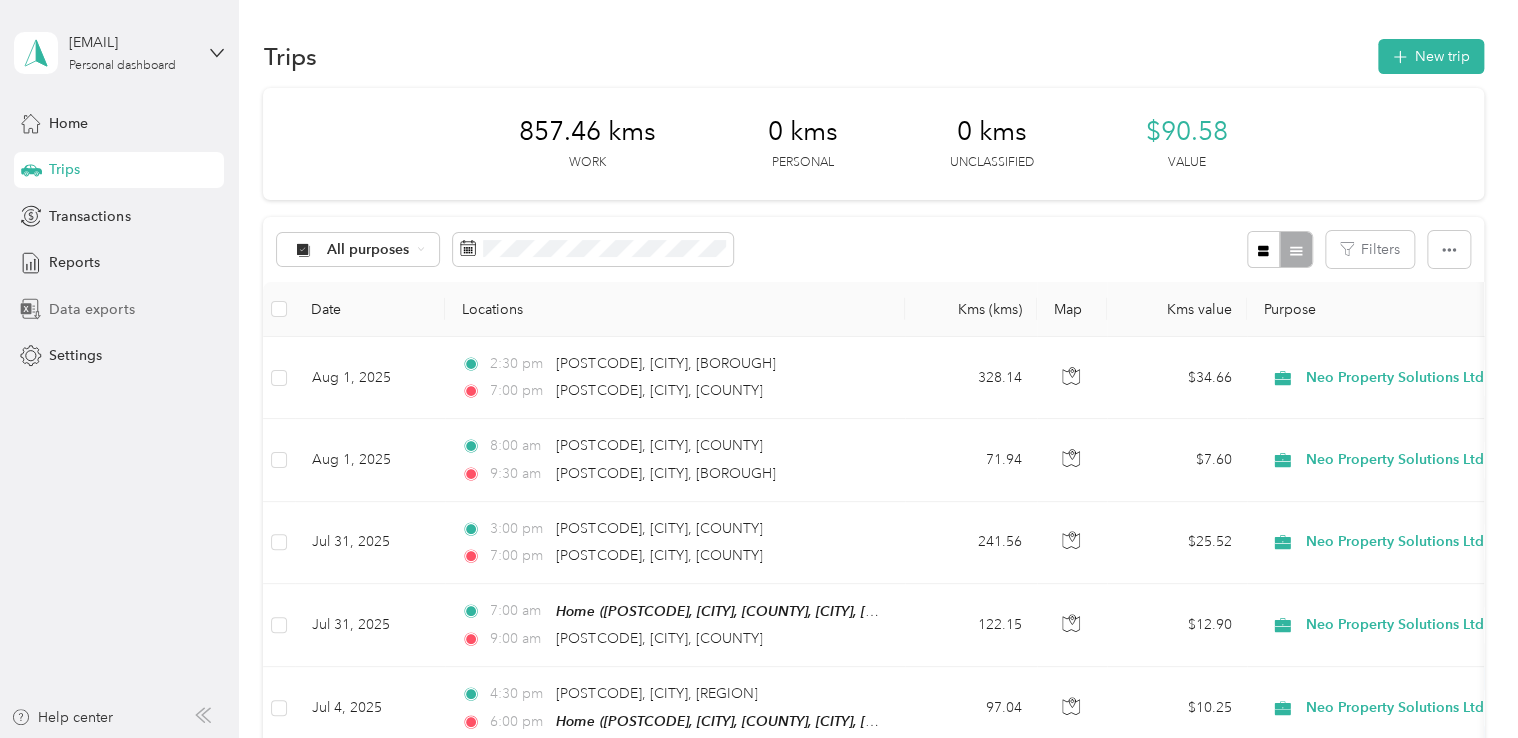 click on "Data exports" at bounding box center (91, 309) 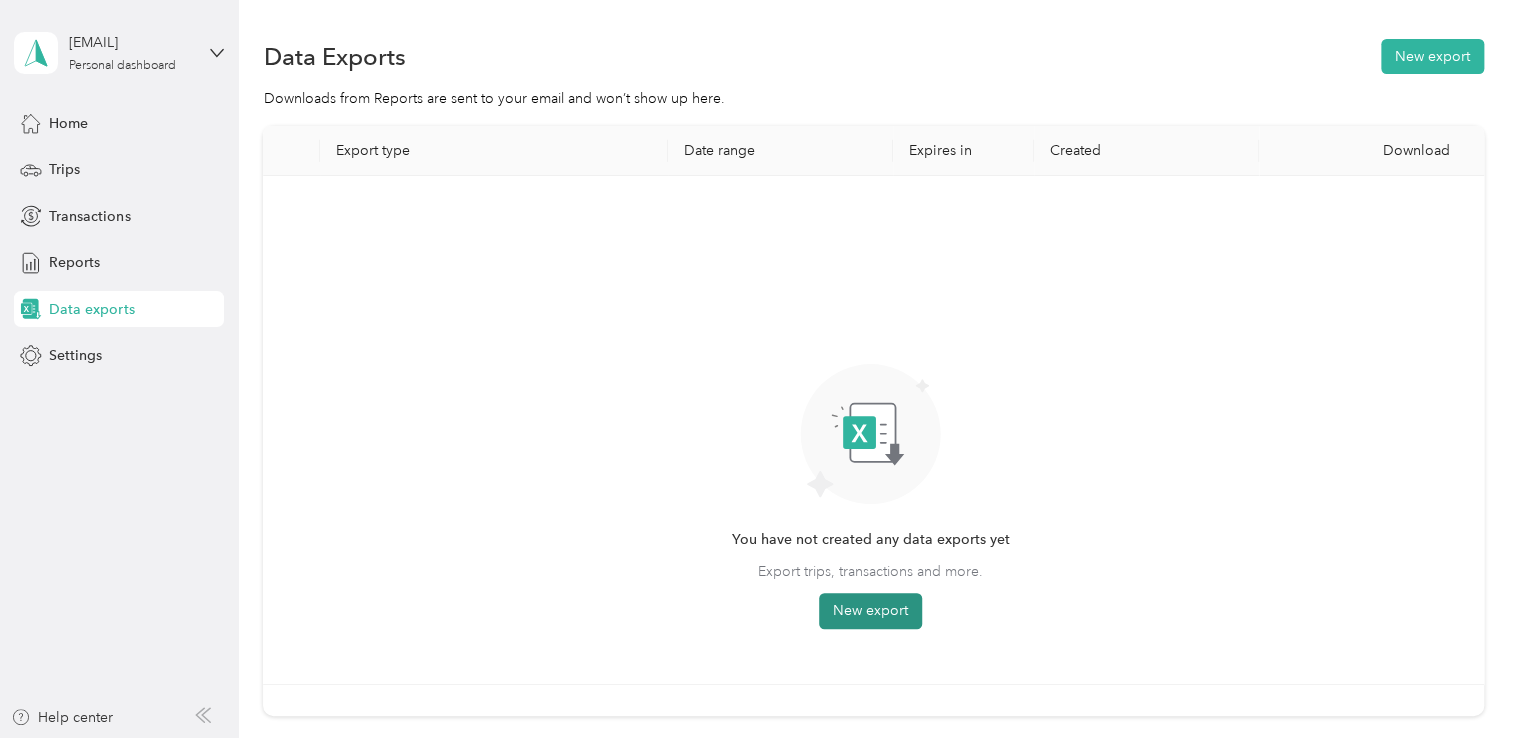 click on "New export" at bounding box center [870, 611] 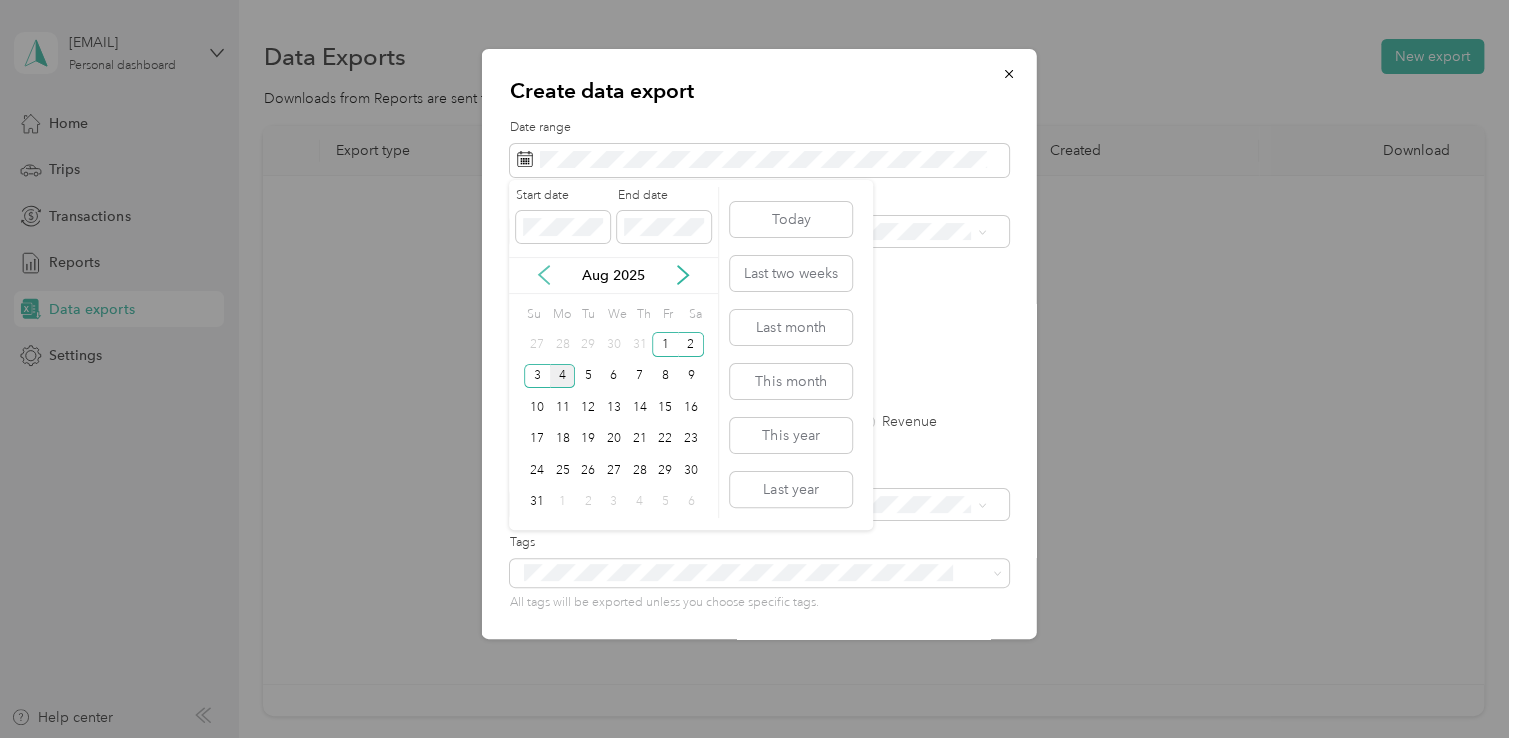 click 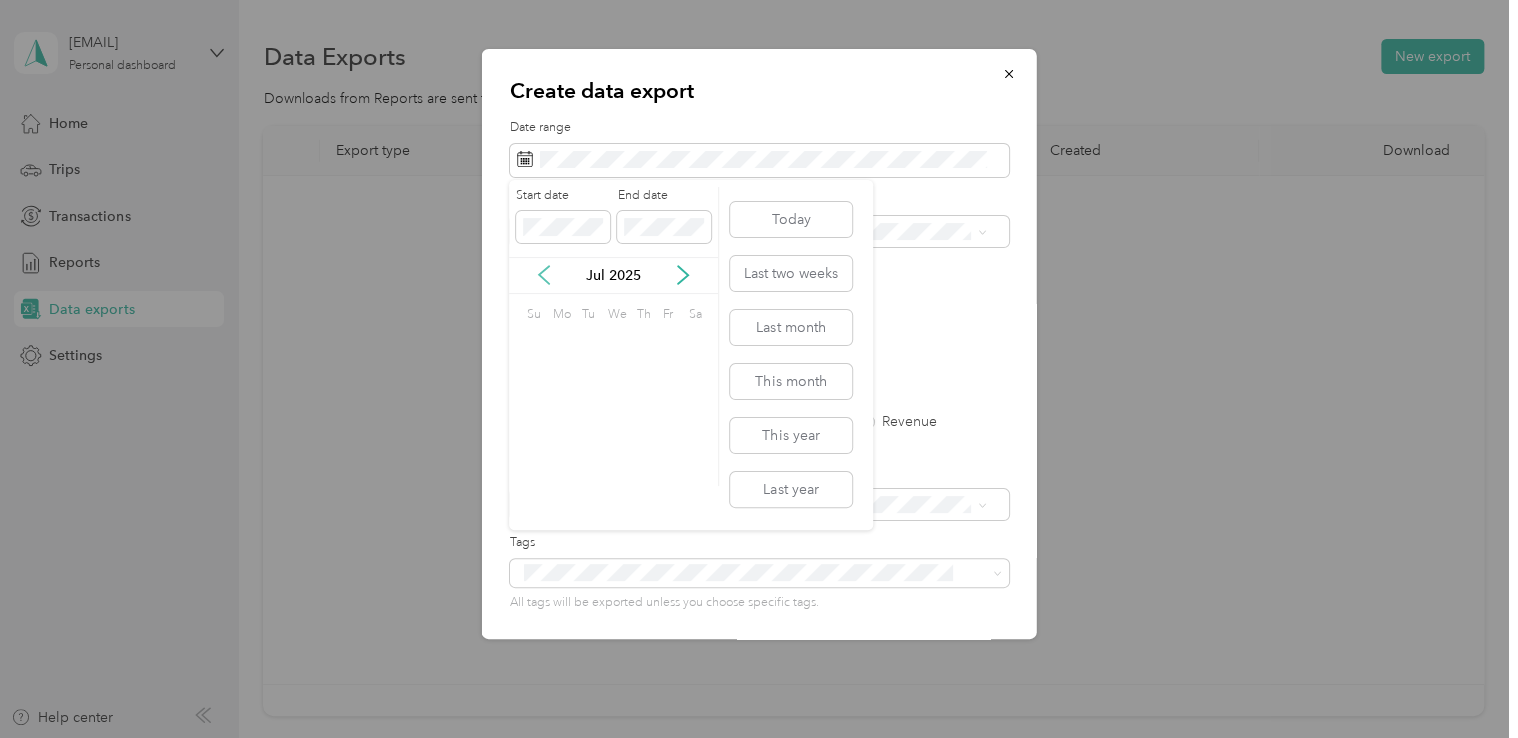 click 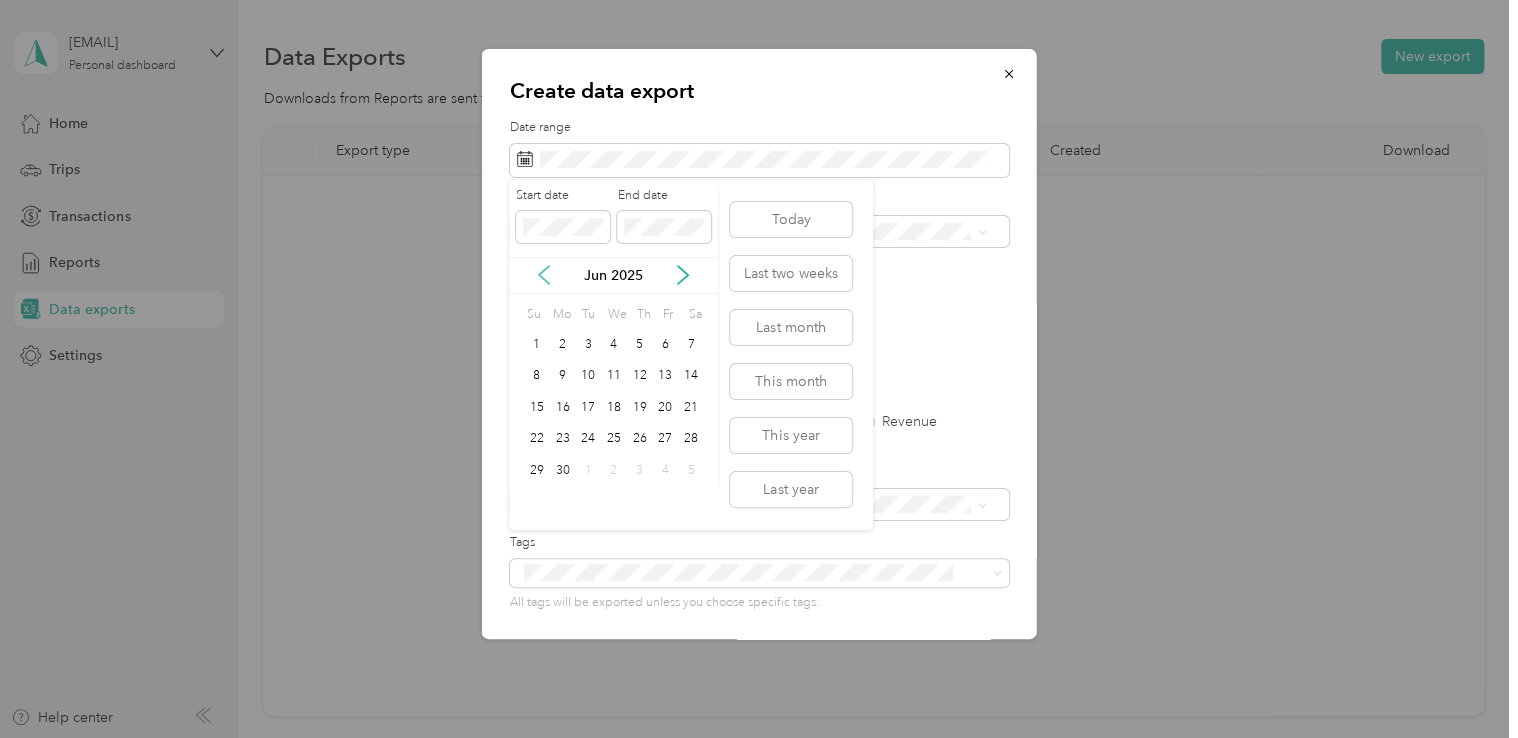click 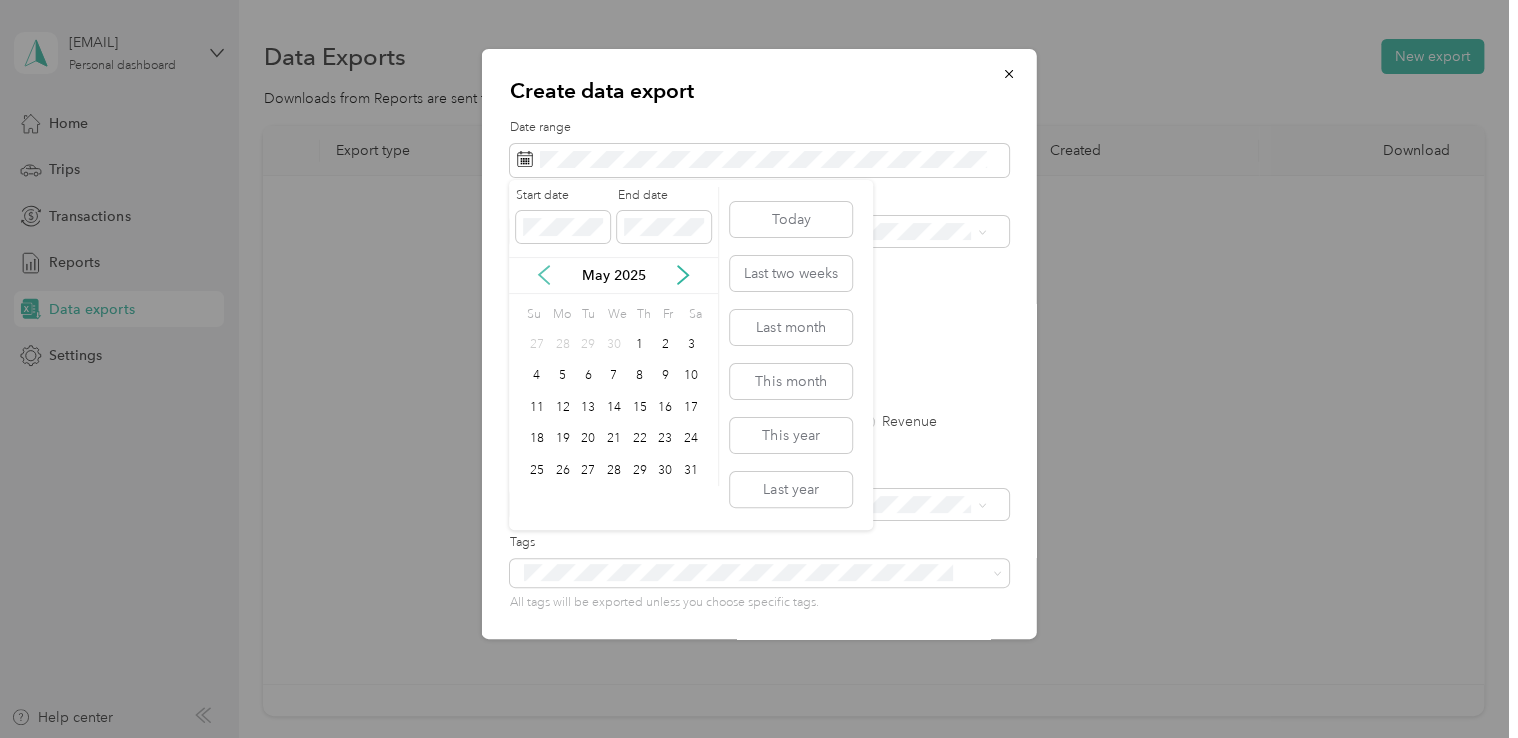 click 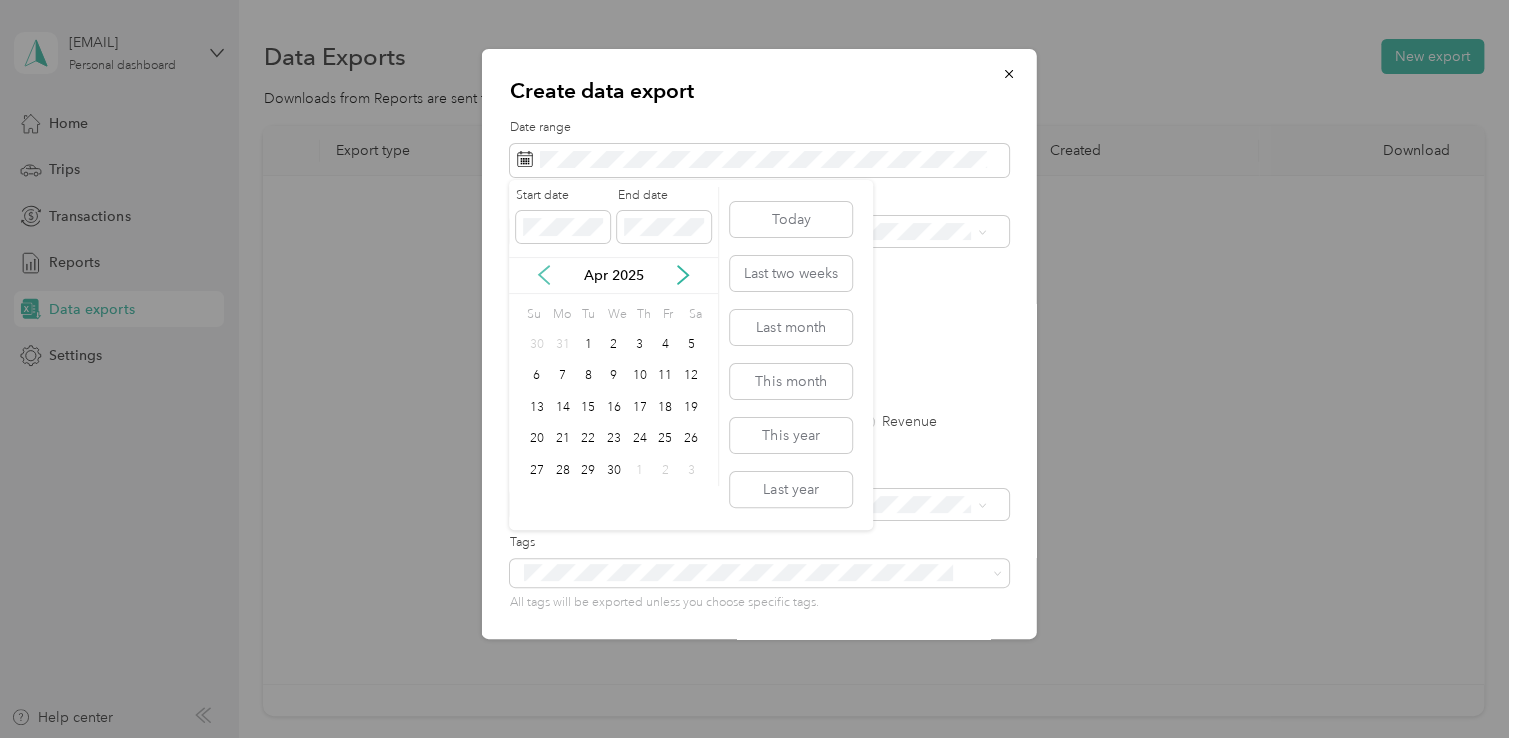 click 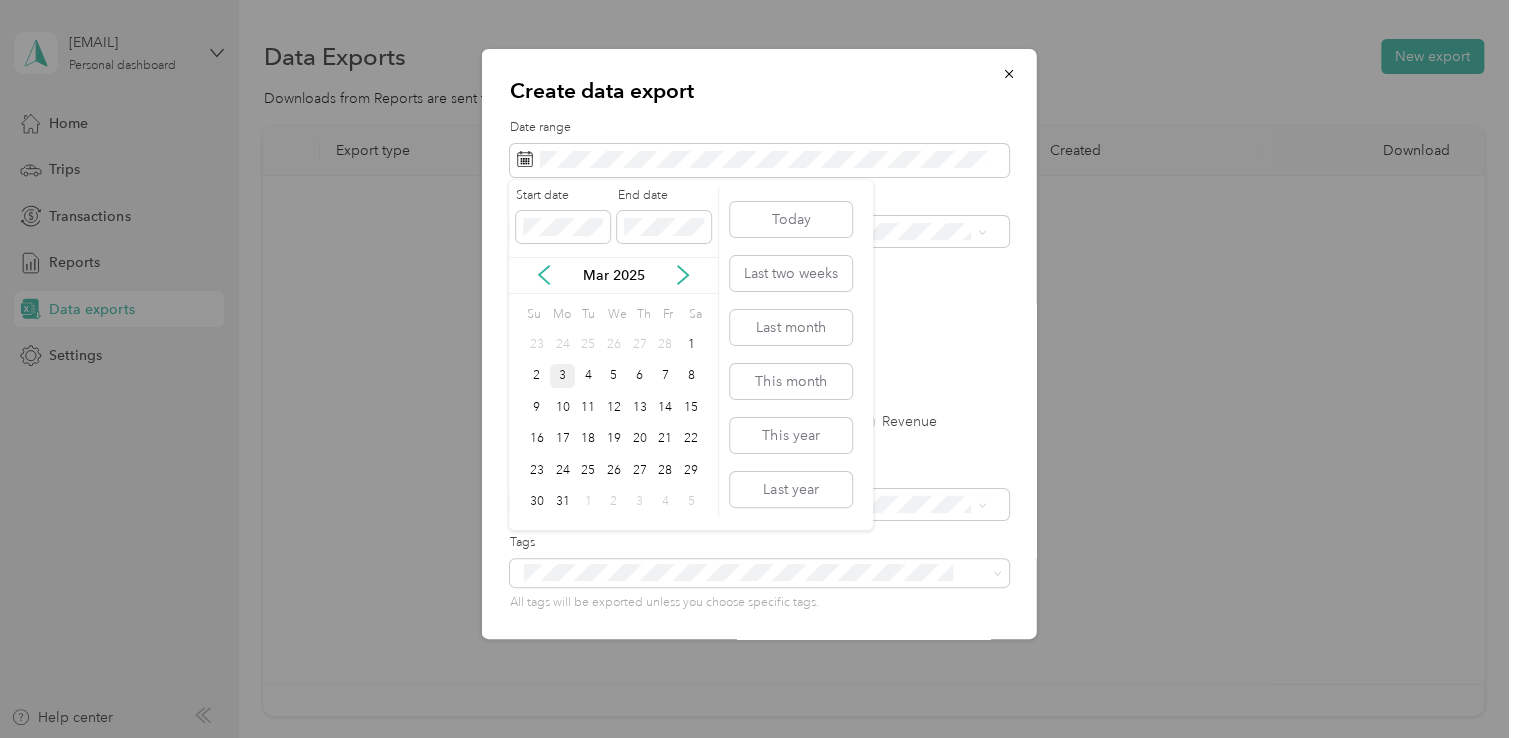 click on "3" at bounding box center [563, 376] 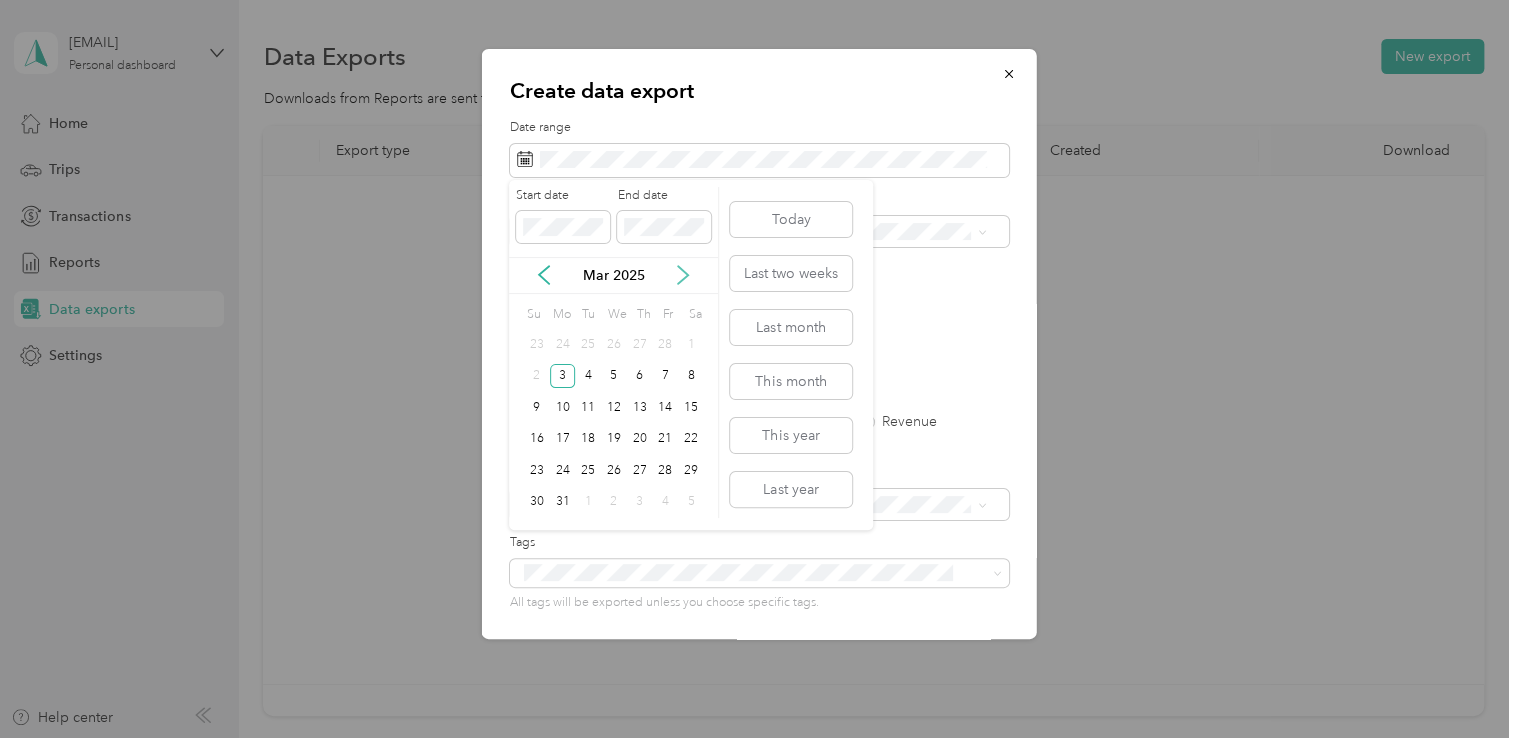 click 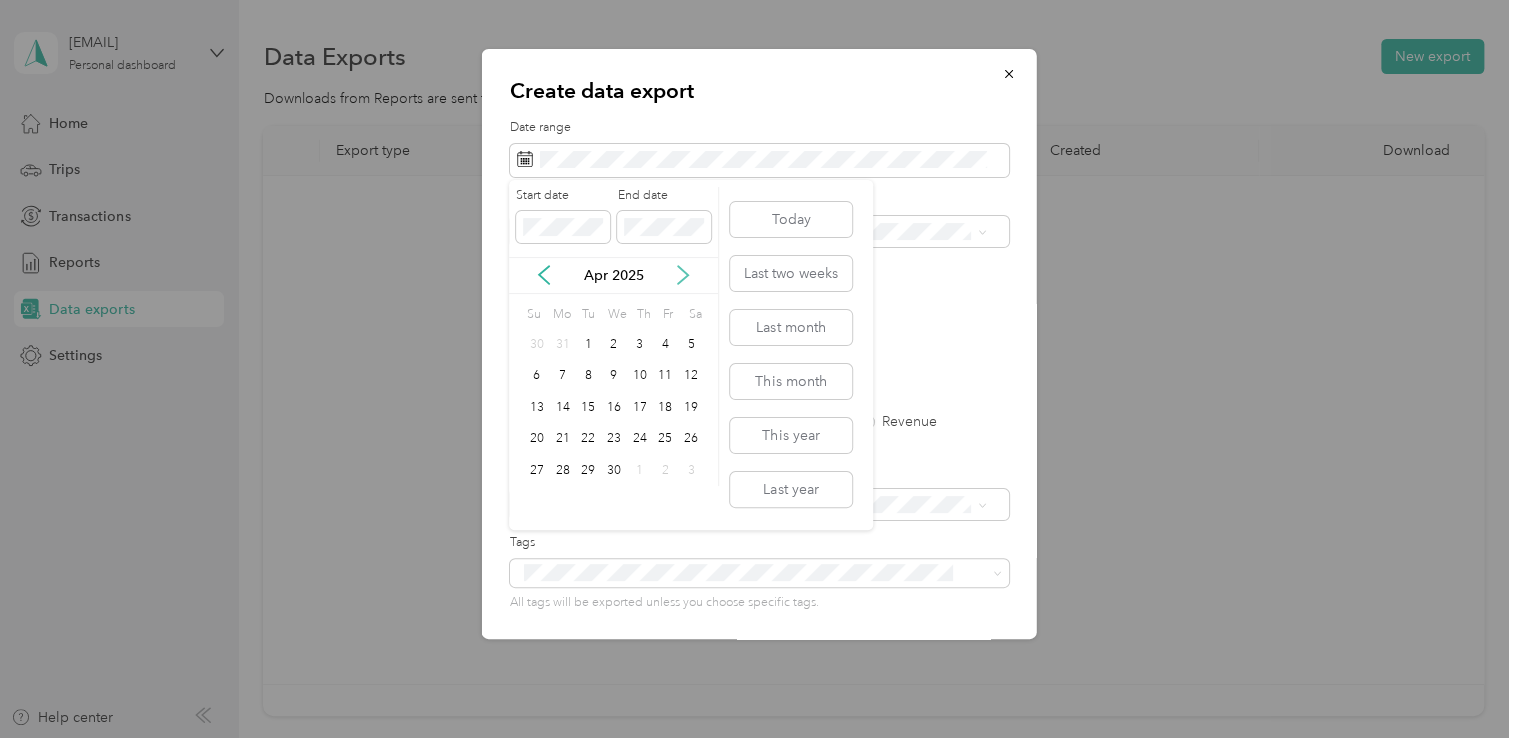 click 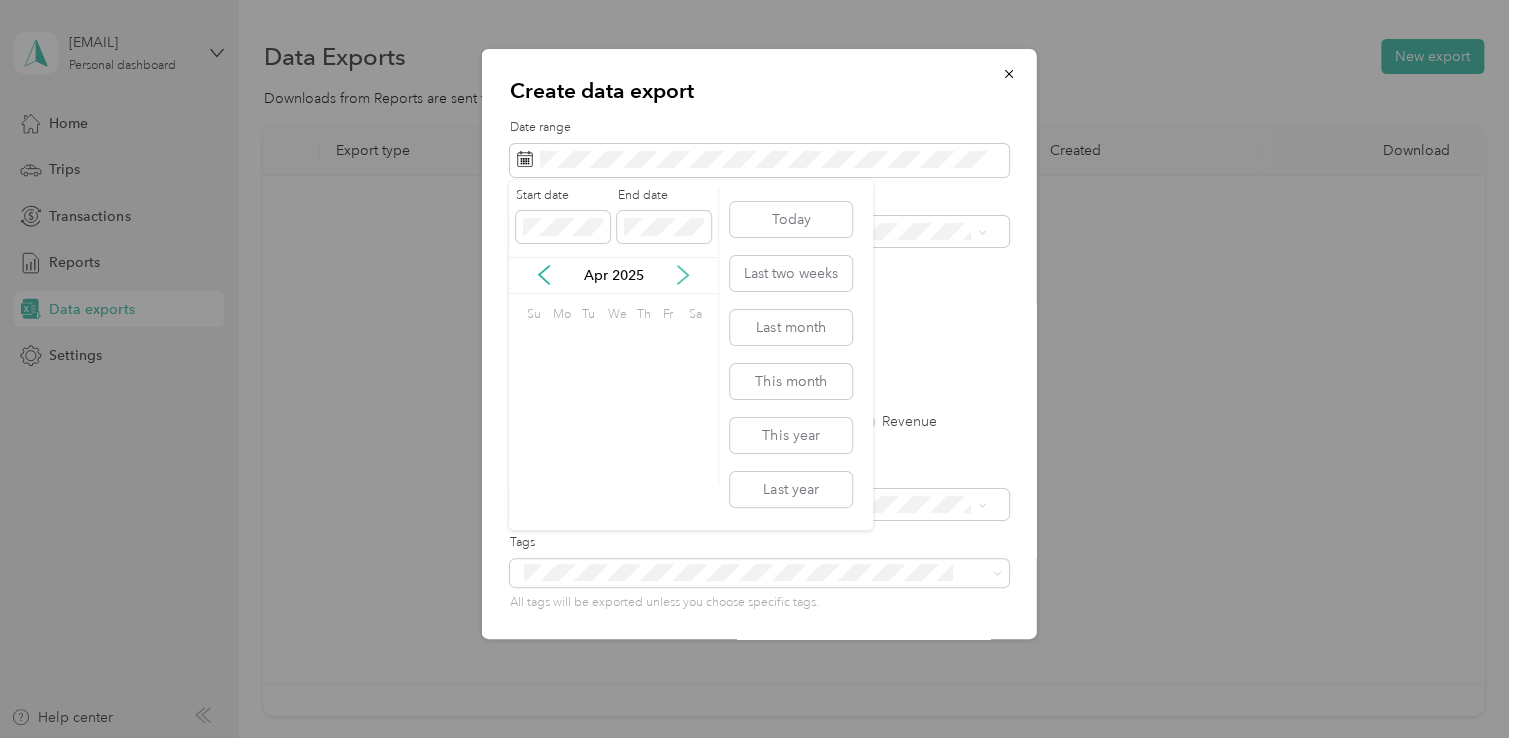 click 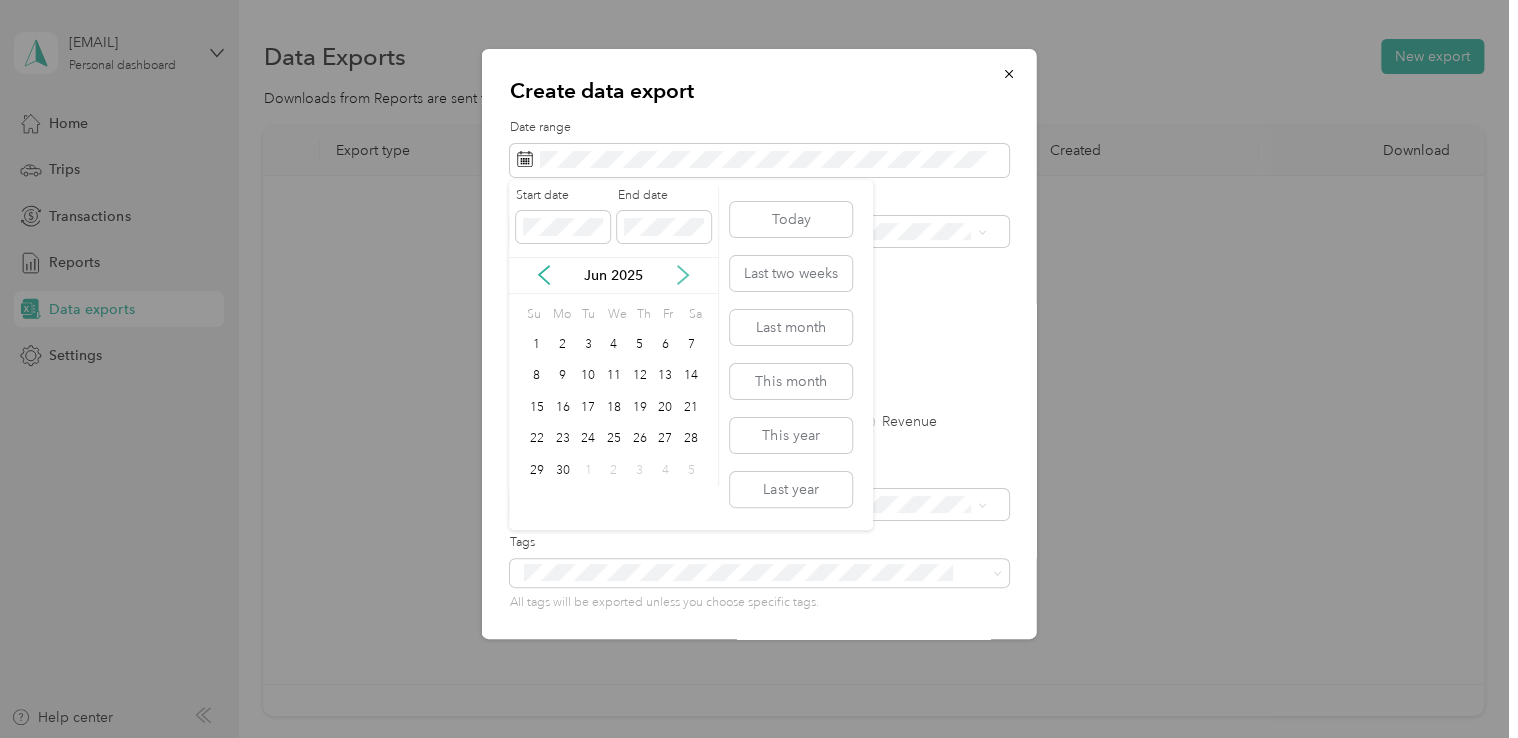 click 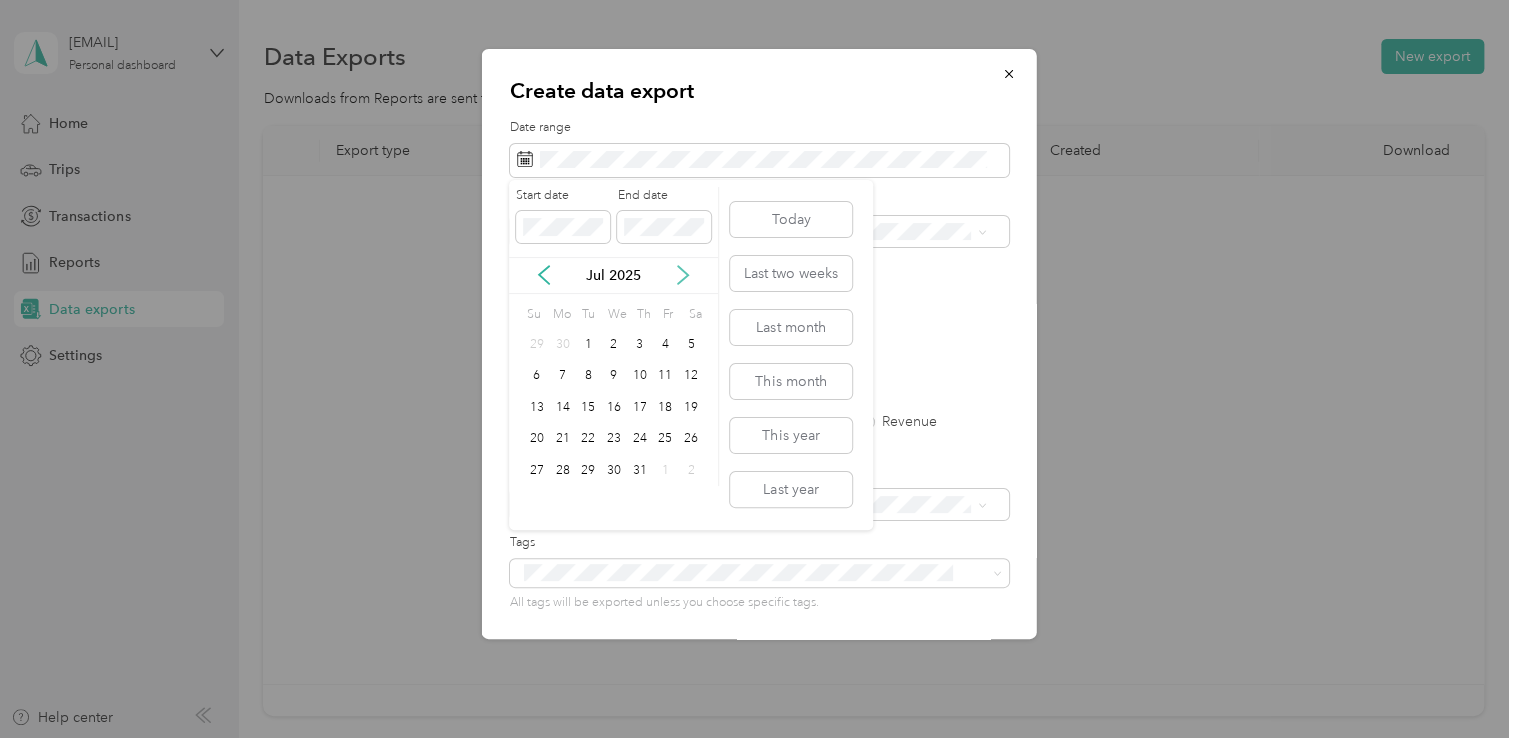 click 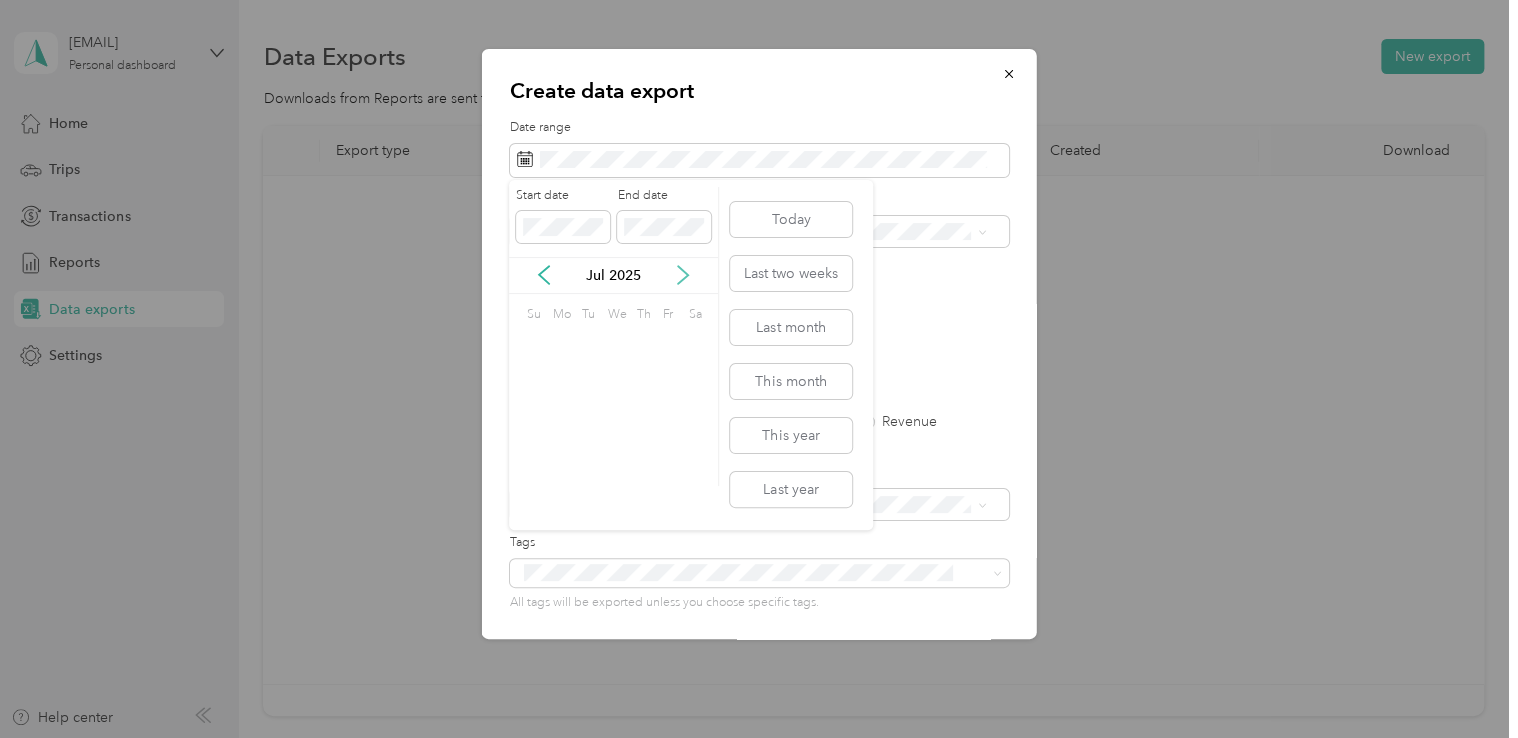 click 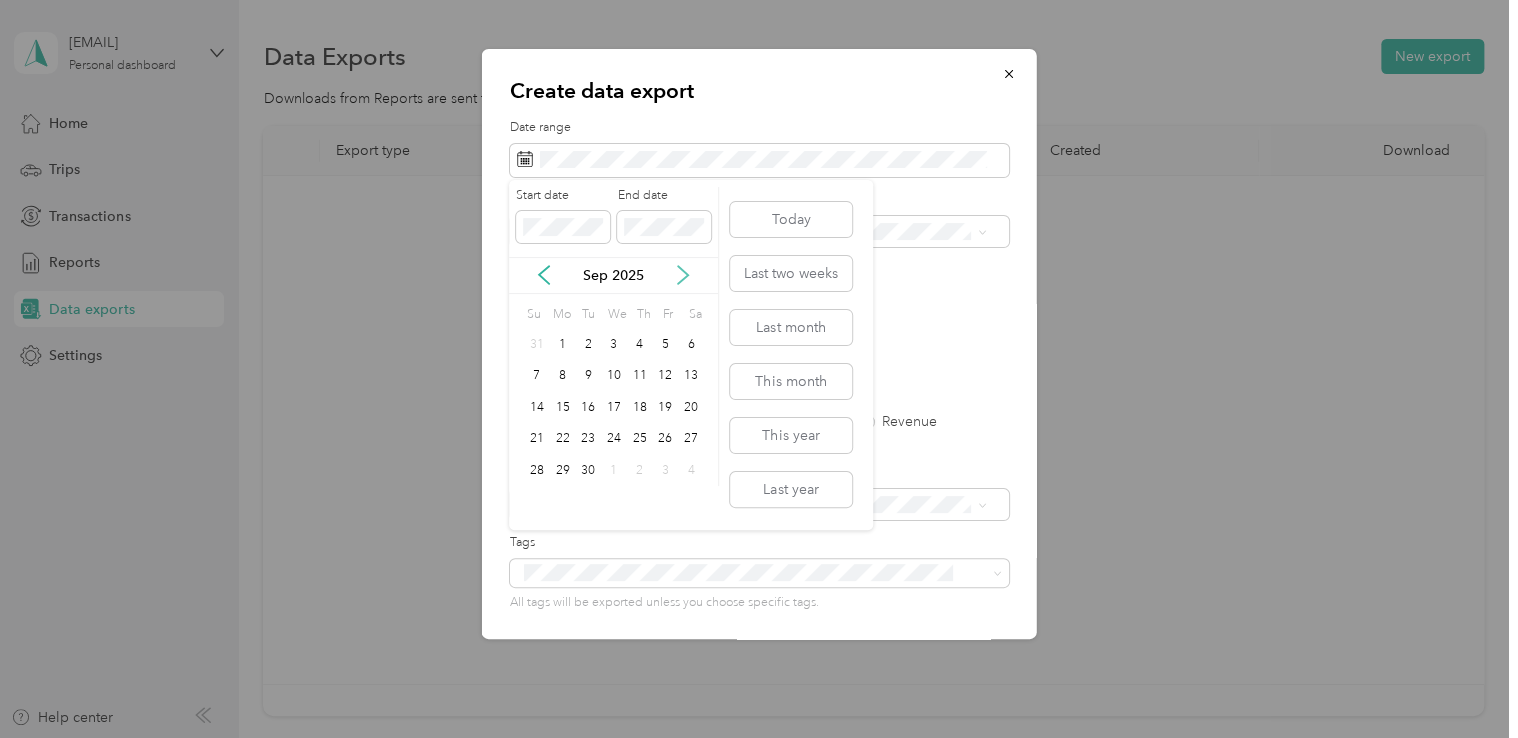 click 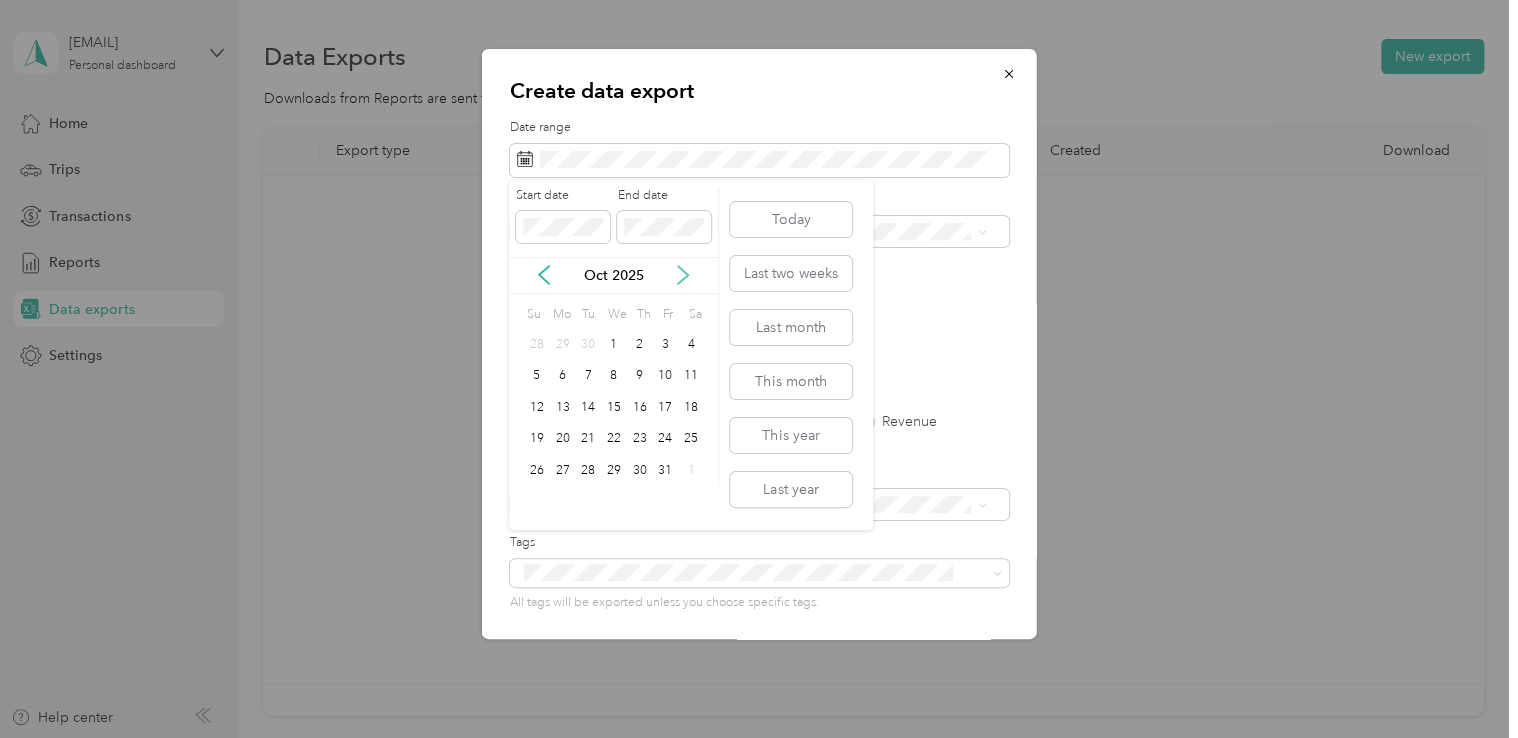 click 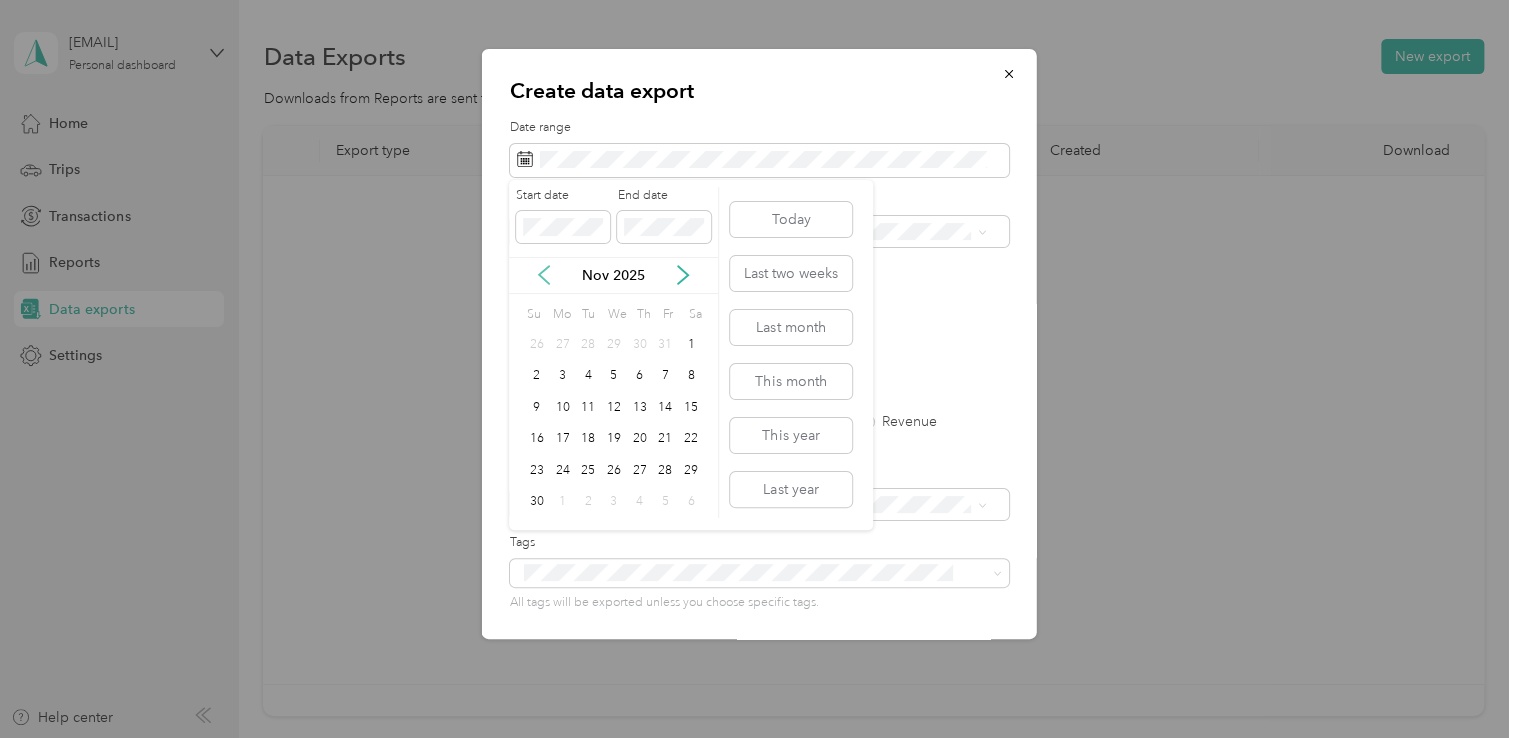 click 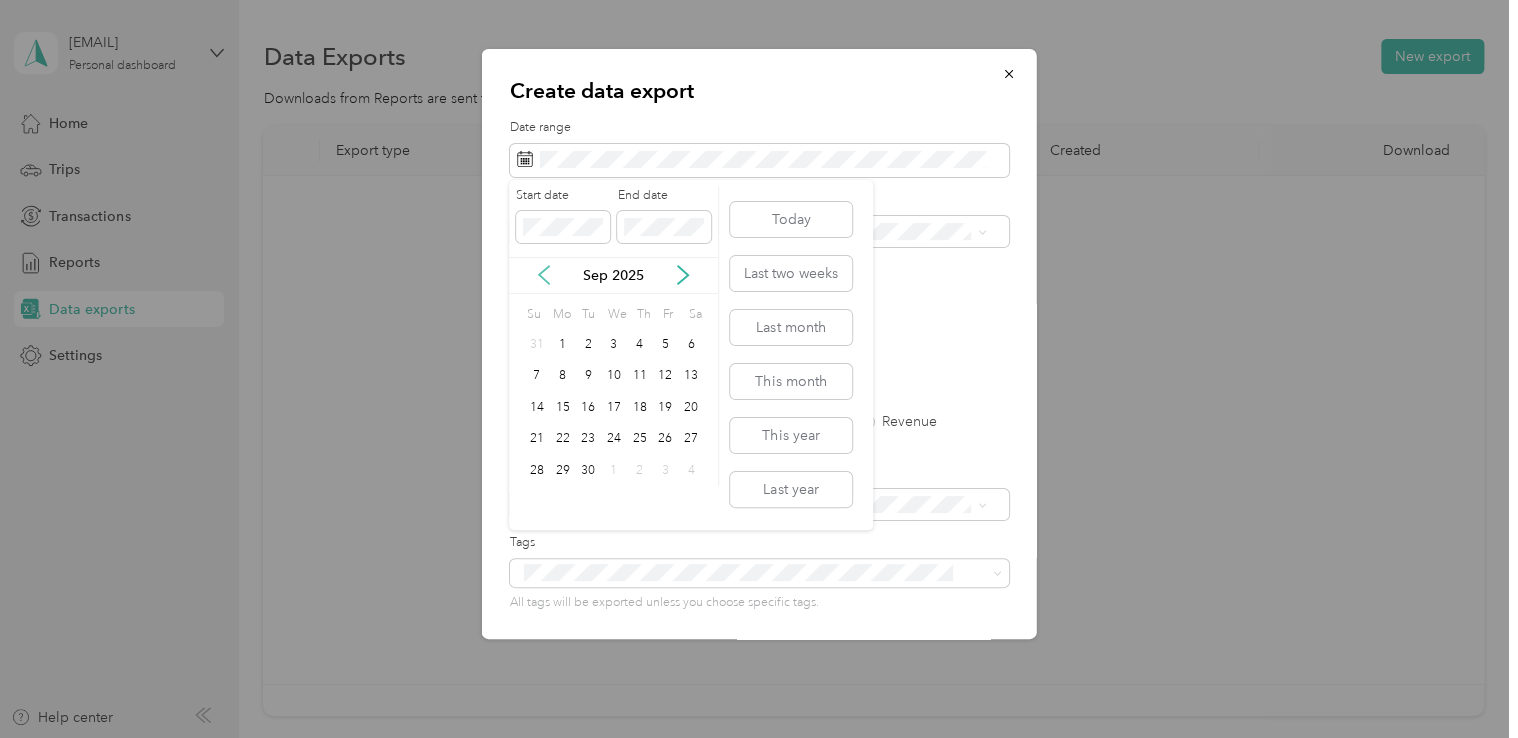 click 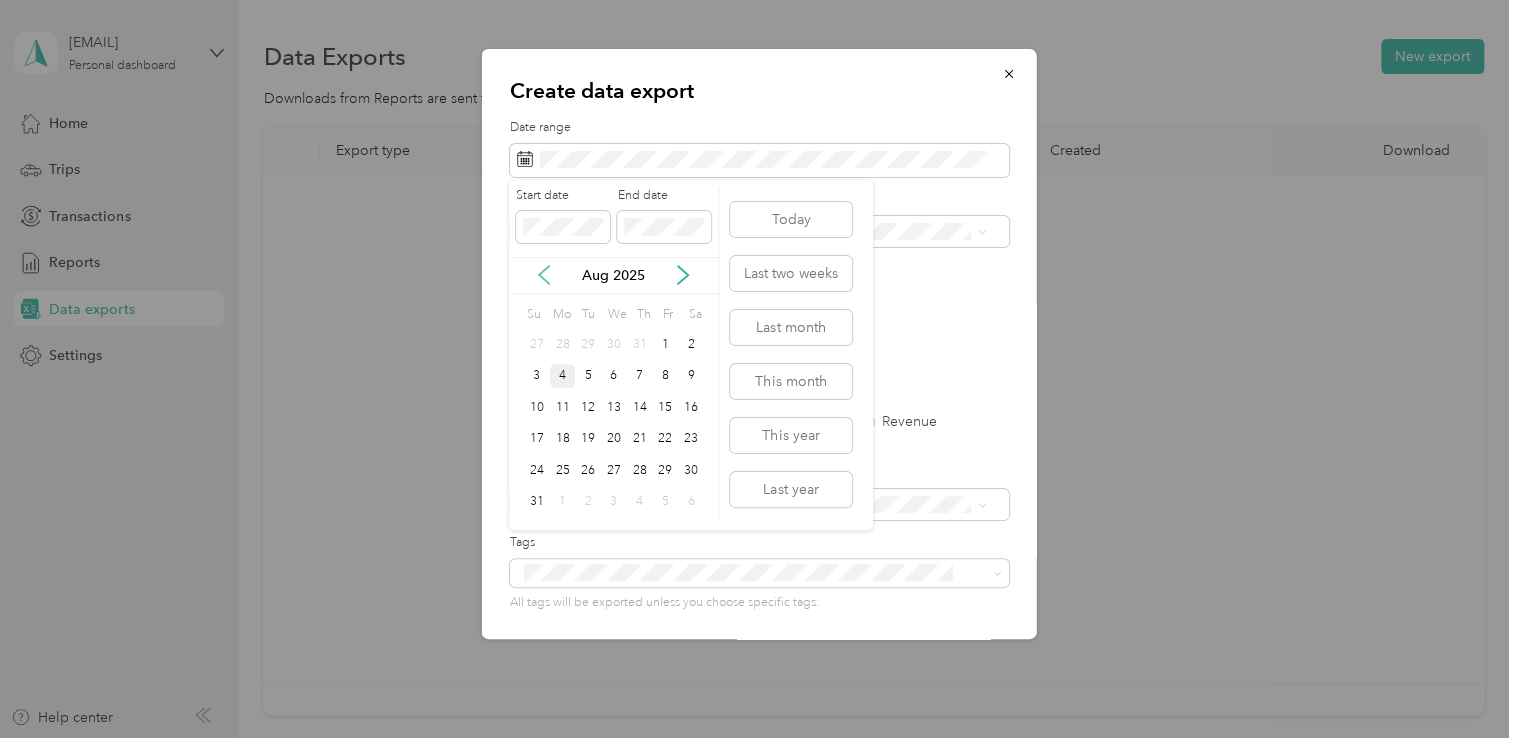 click 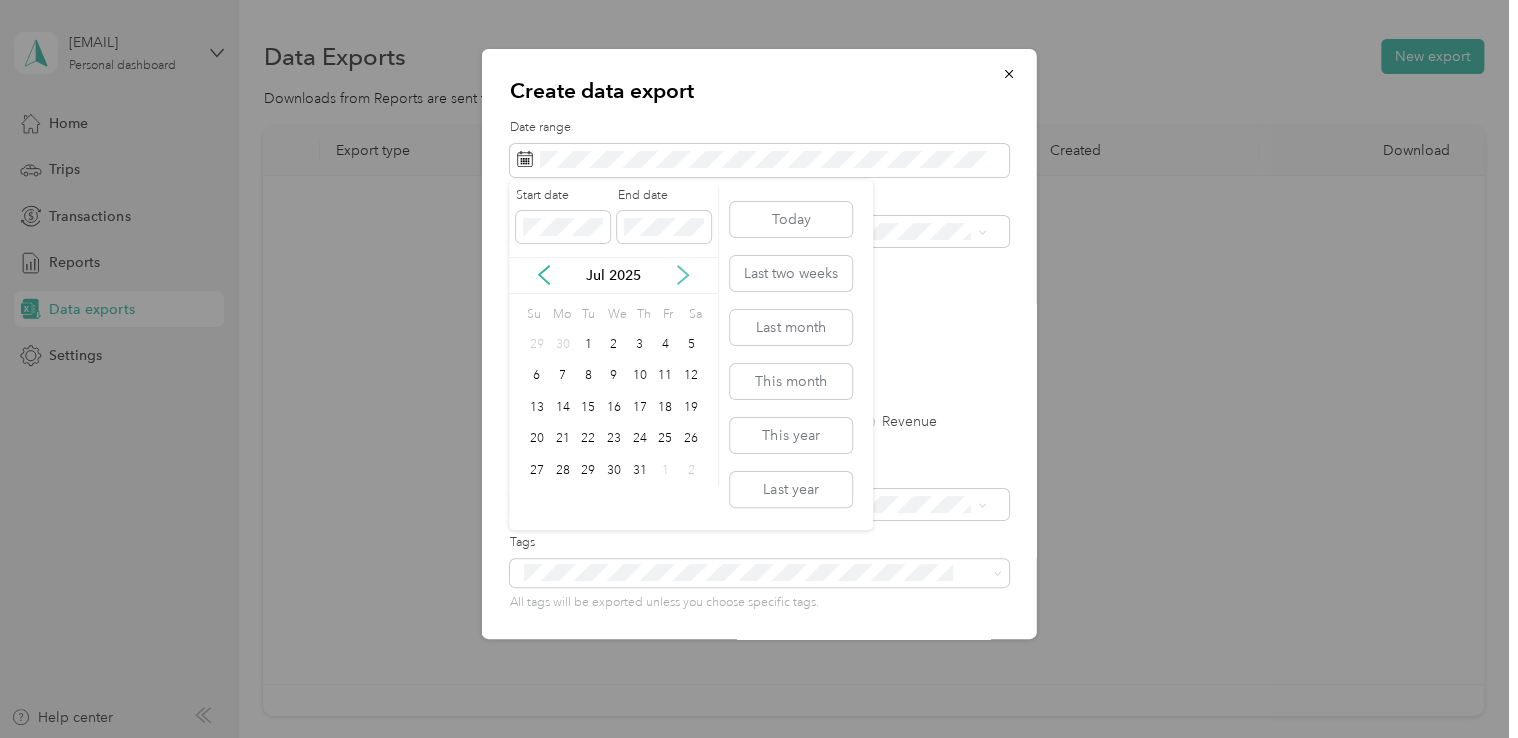 click 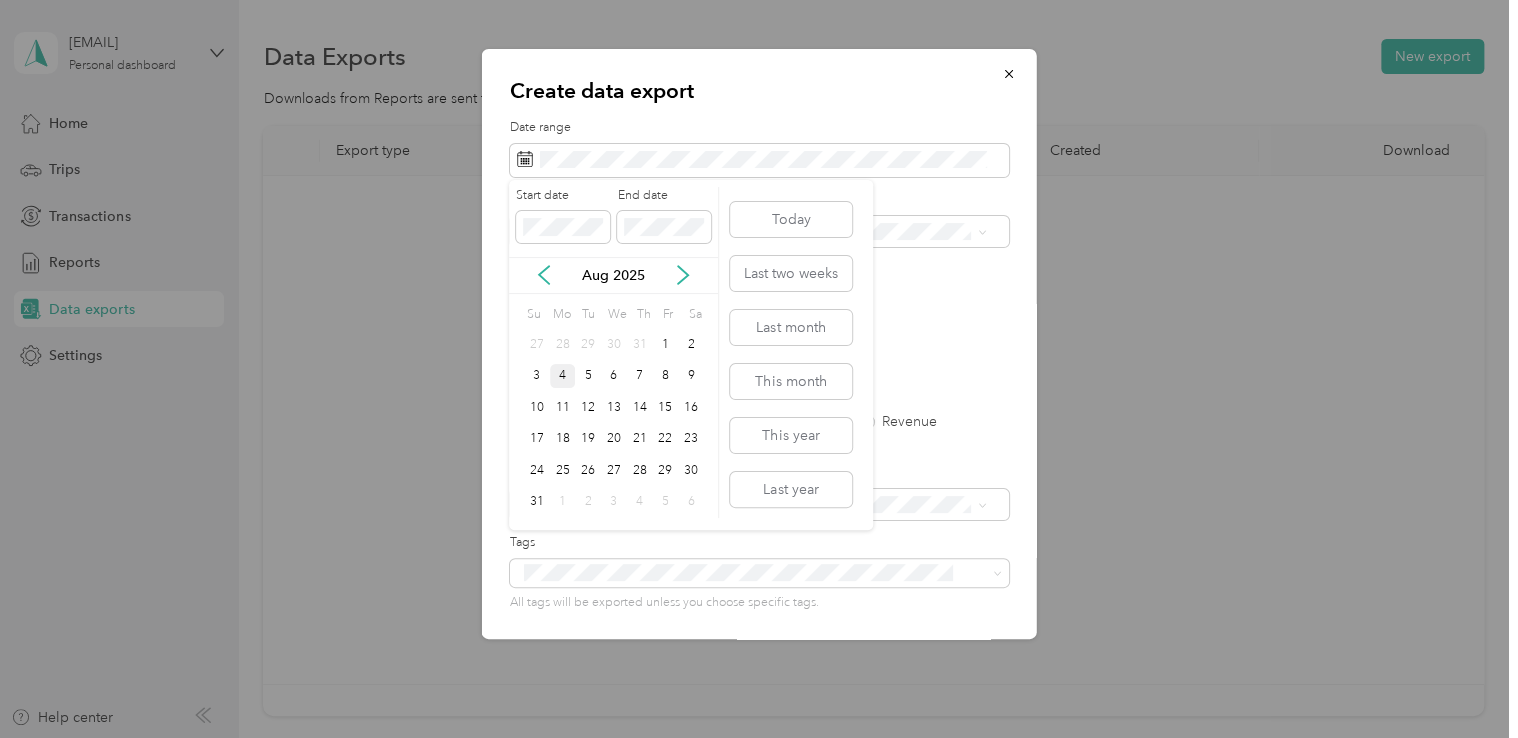 click on "4" at bounding box center [563, 376] 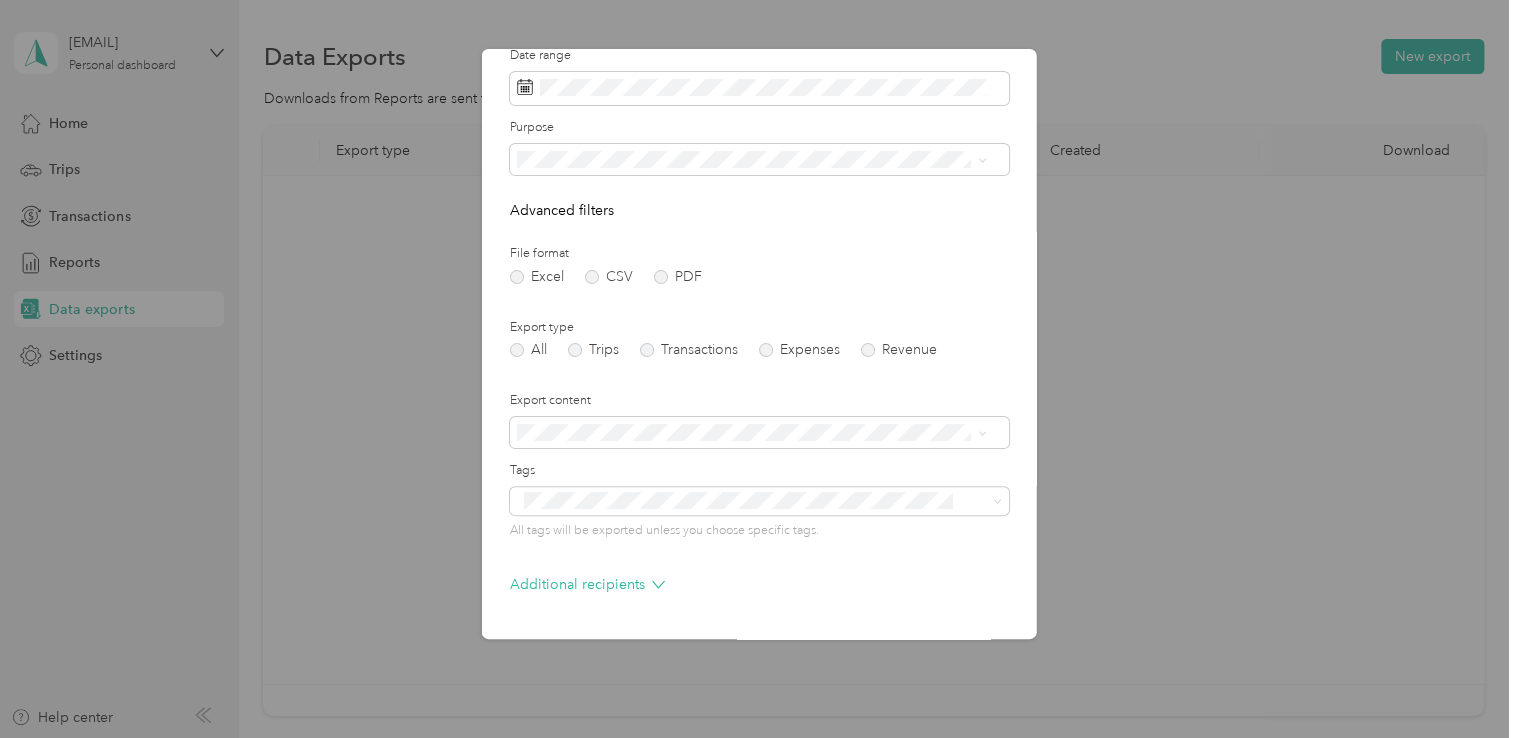 scroll, scrollTop: 136, scrollLeft: 0, axis: vertical 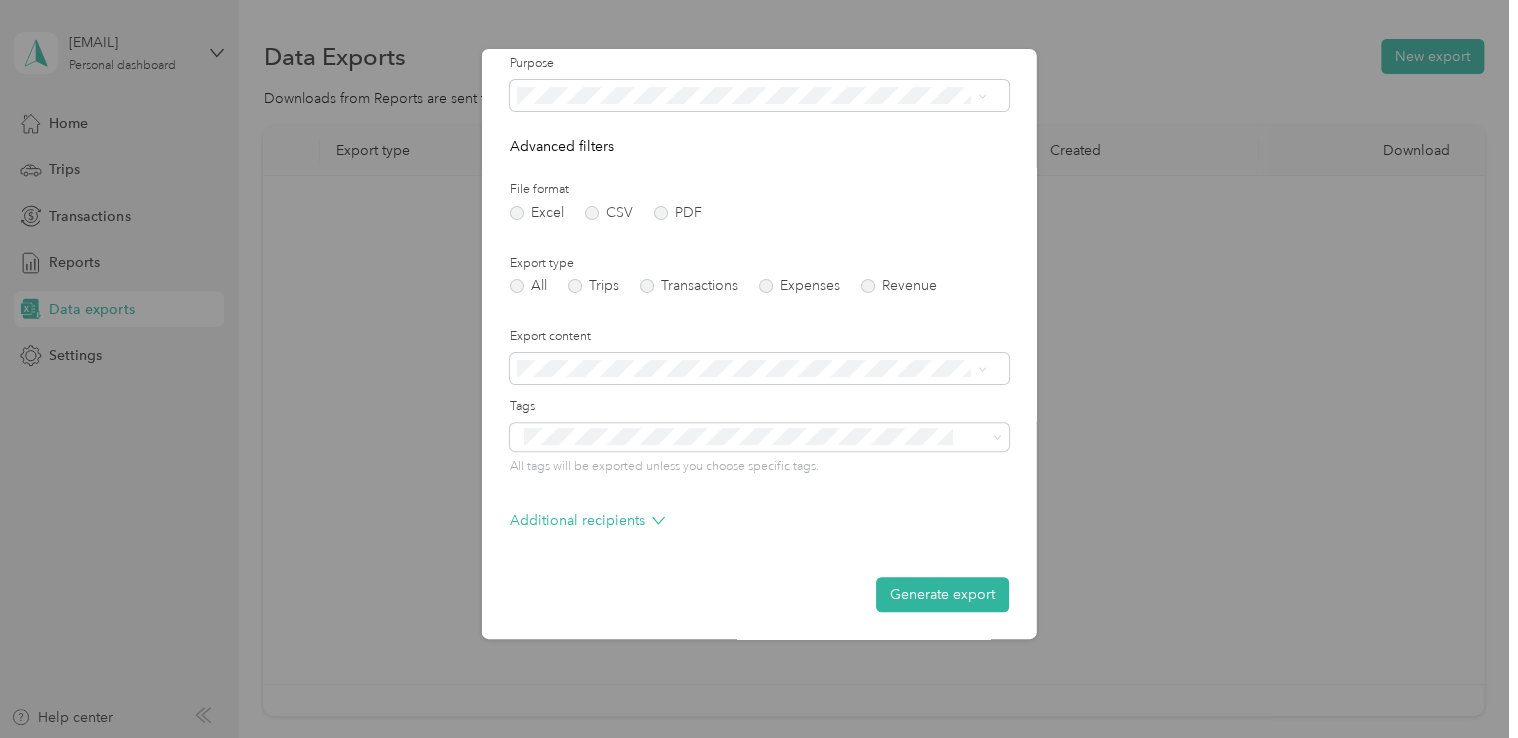 click on "Generate export" at bounding box center (942, 594) 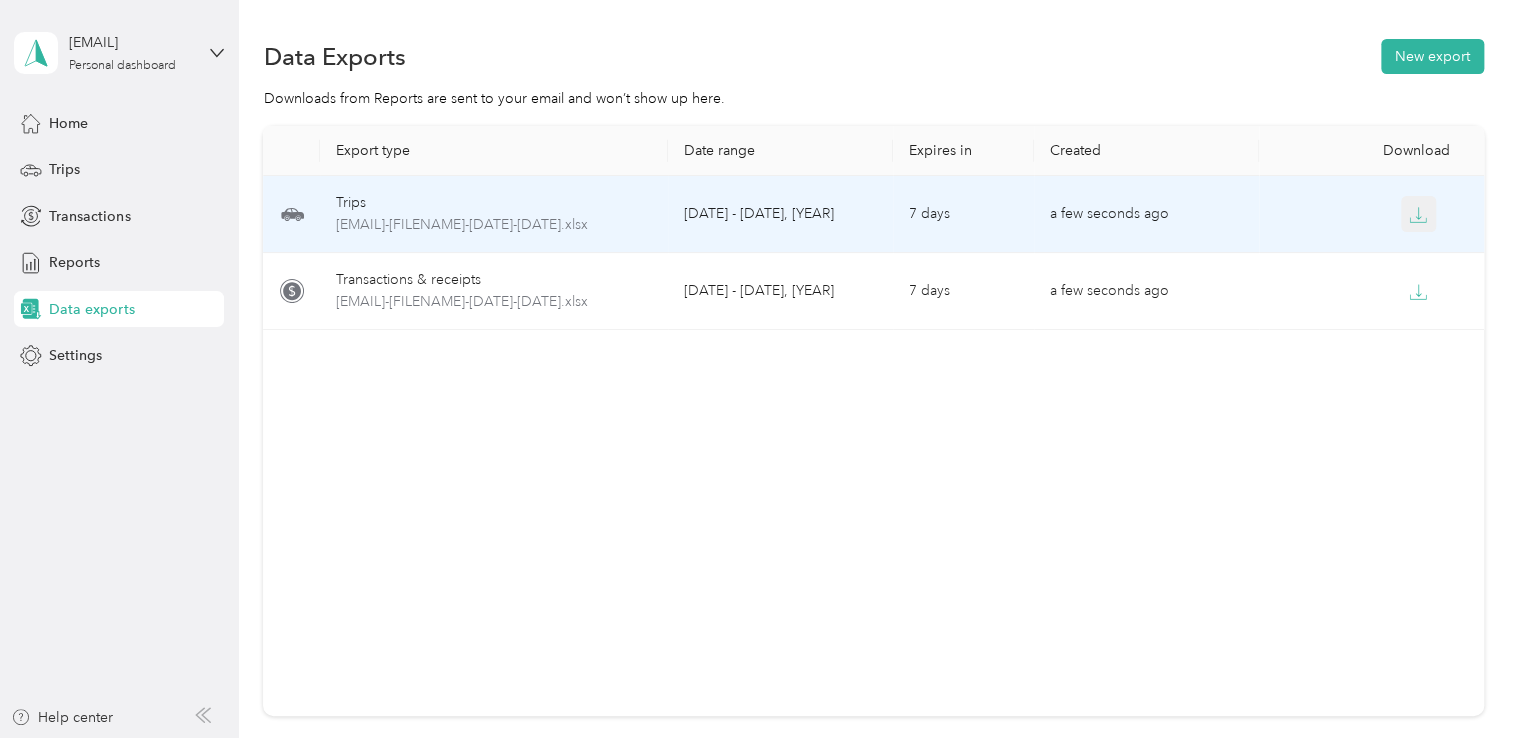 click 